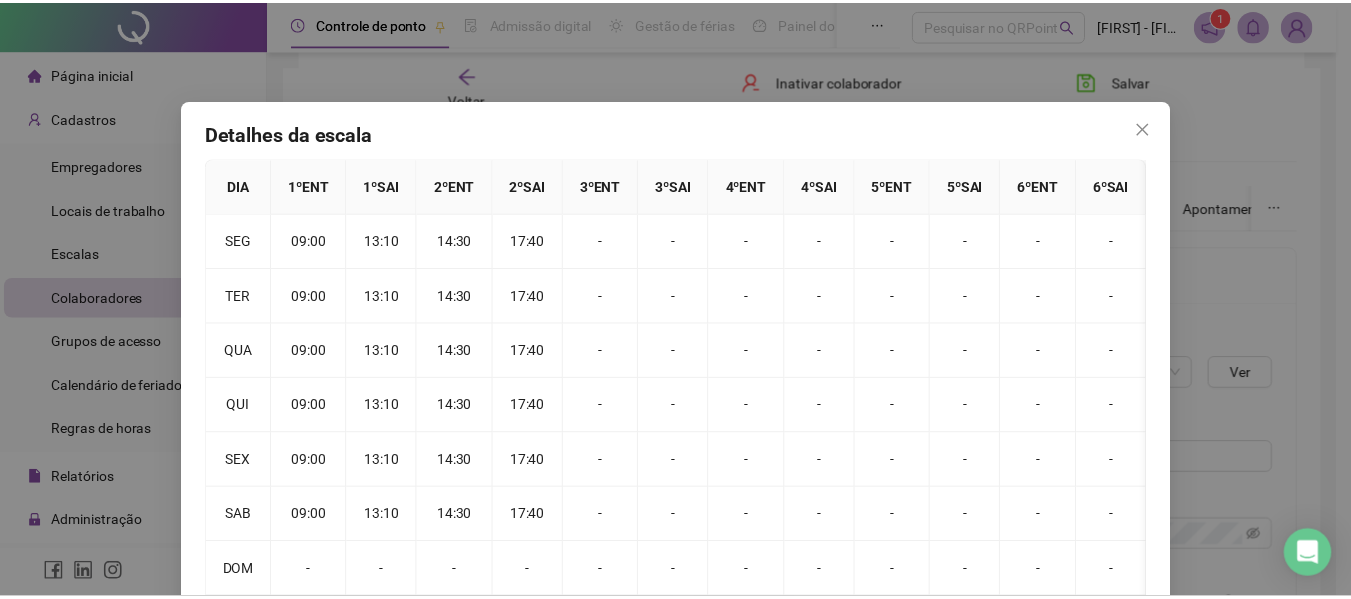 scroll, scrollTop: 310, scrollLeft: 0, axis: vertical 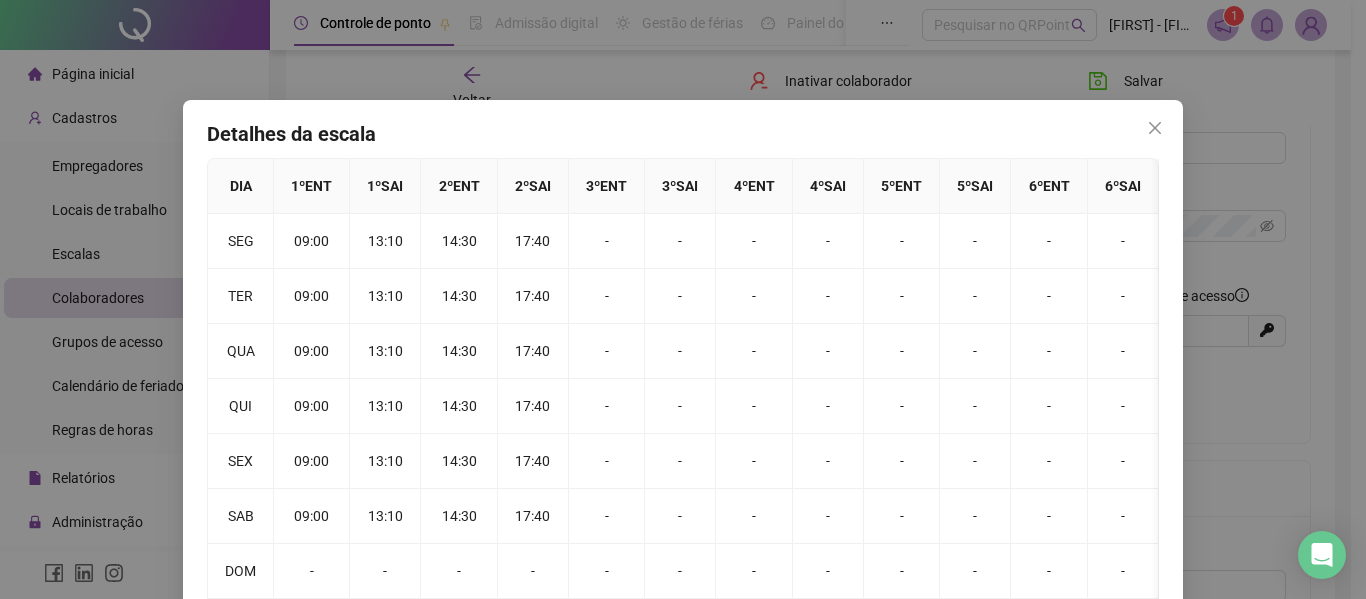 click at bounding box center (1155, 128) 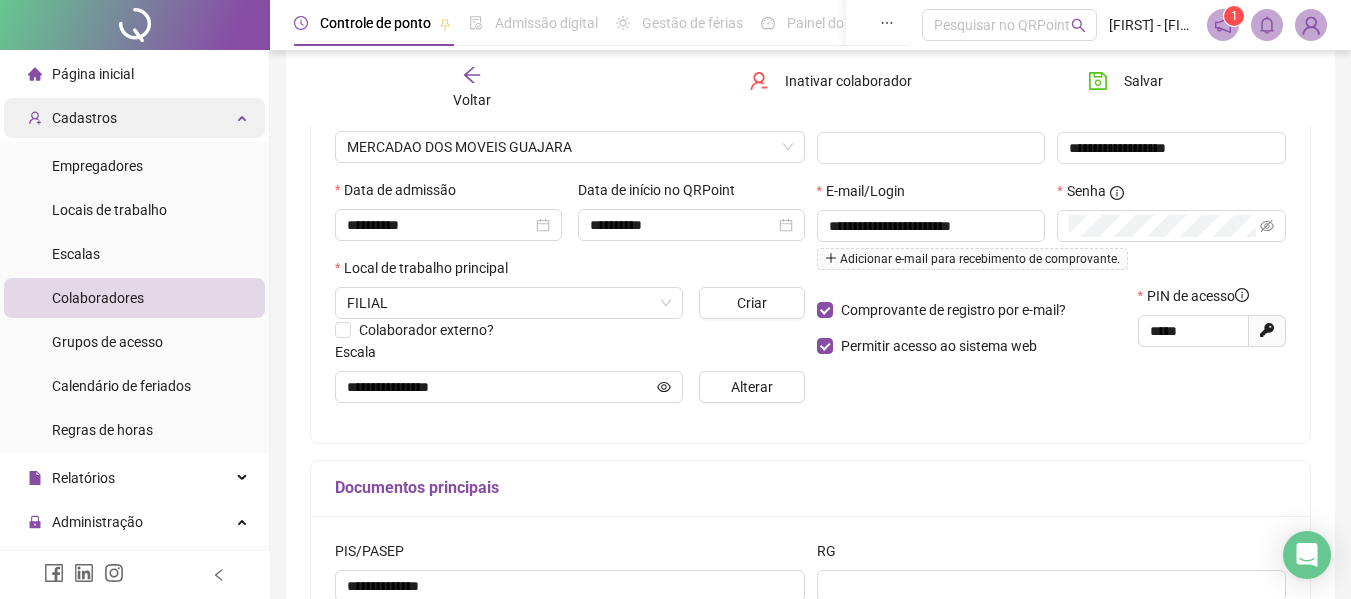 click on "Cadastros" at bounding box center (134, 118) 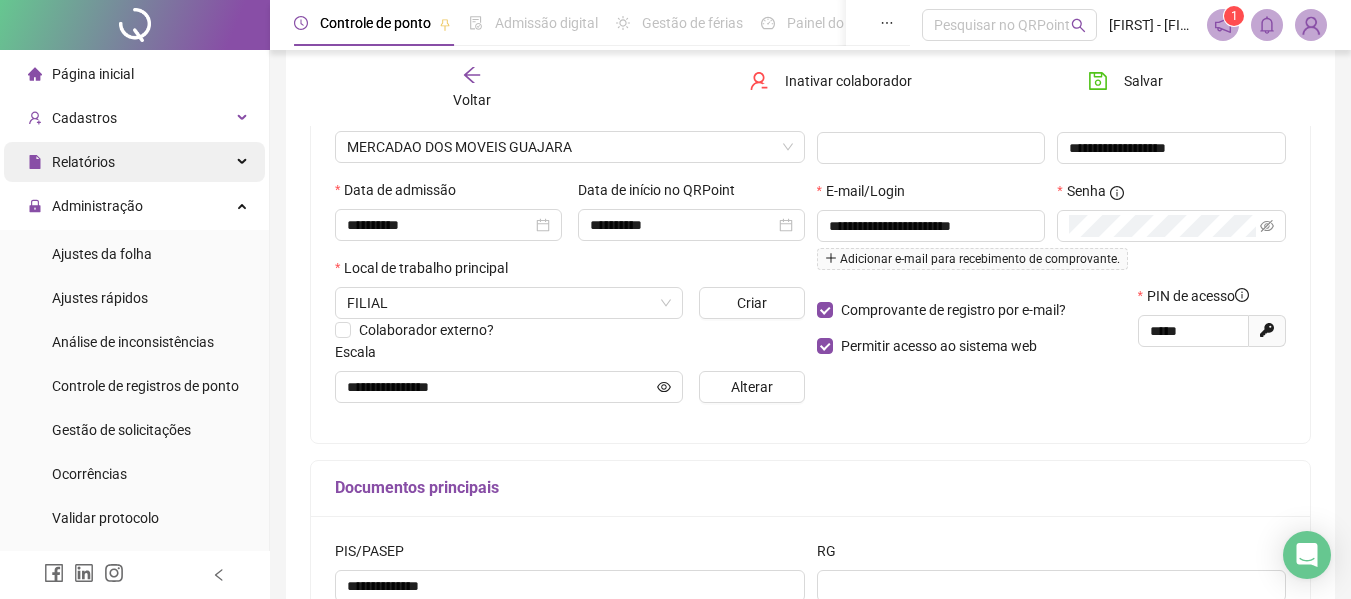 click on "Relatórios" at bounding box center [134, 162] 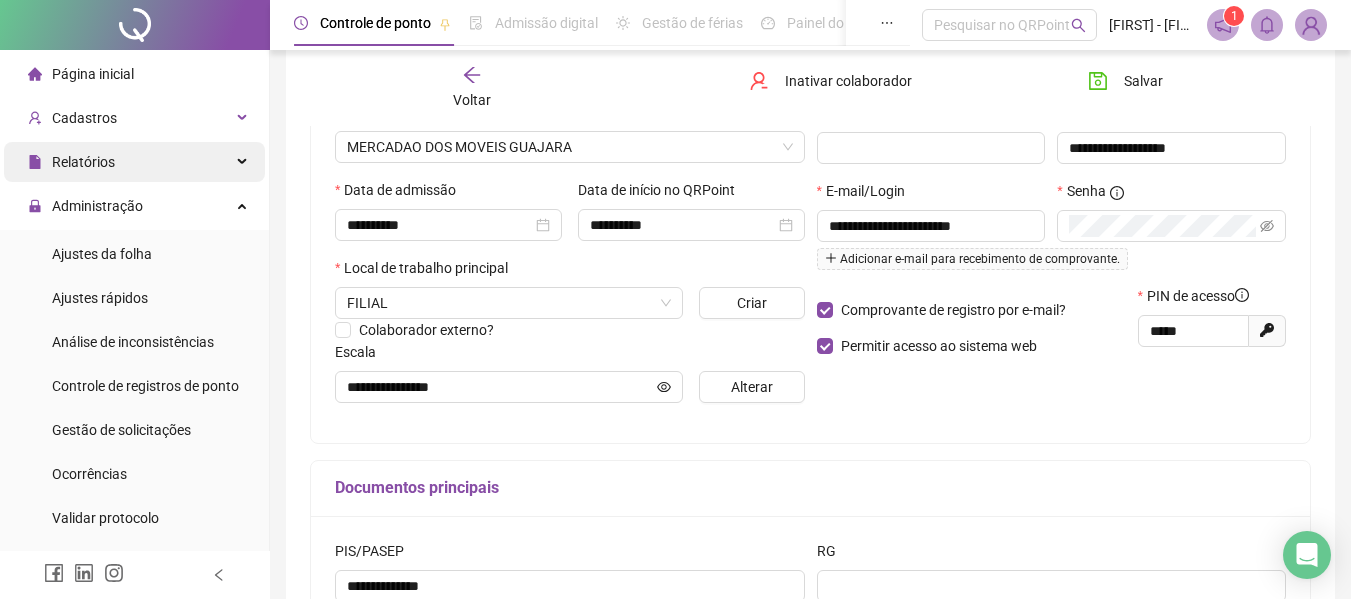 click on "Relatórios" at bounding box center [134, 162] 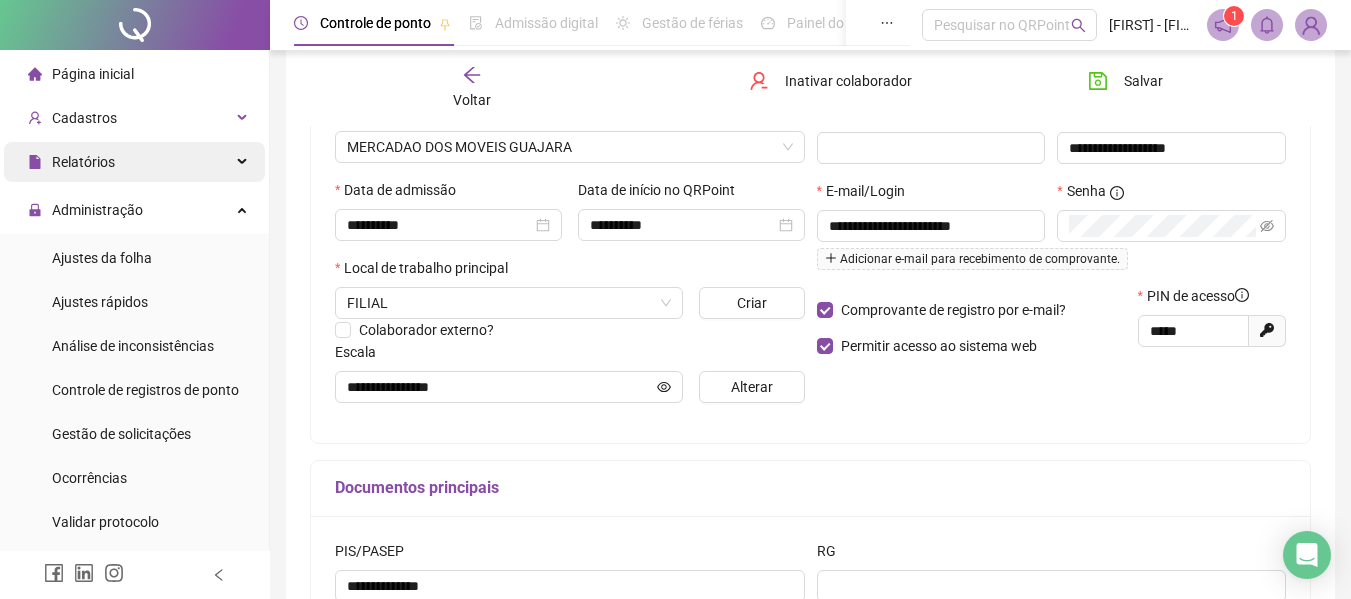 click on "Relatórios" at bounding box center (134, 162) 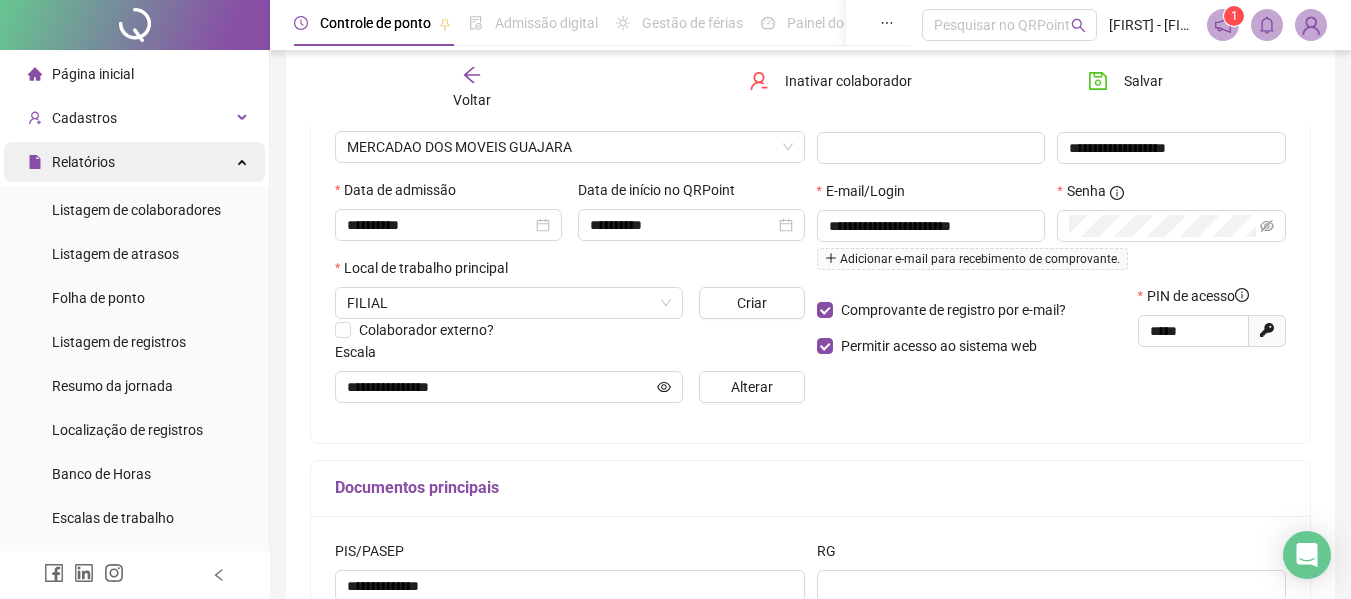 click on "Relatórios" at bounding box center [134, 162] 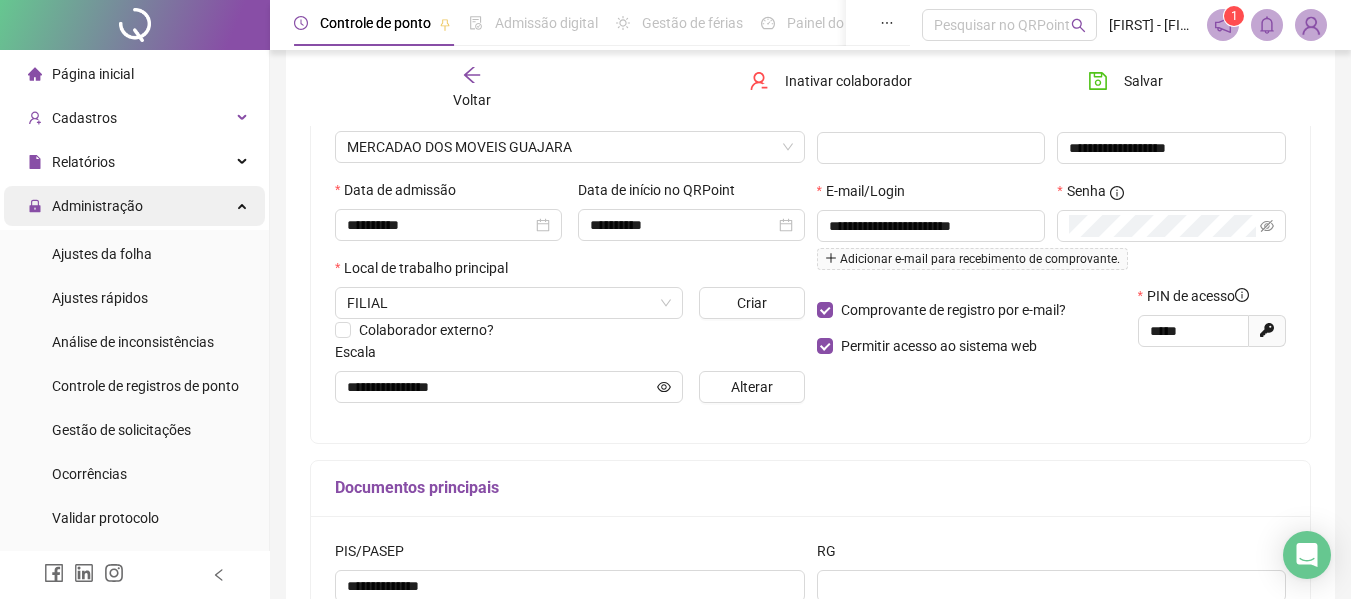 click on "Administração" at bounding box center [134, 206] 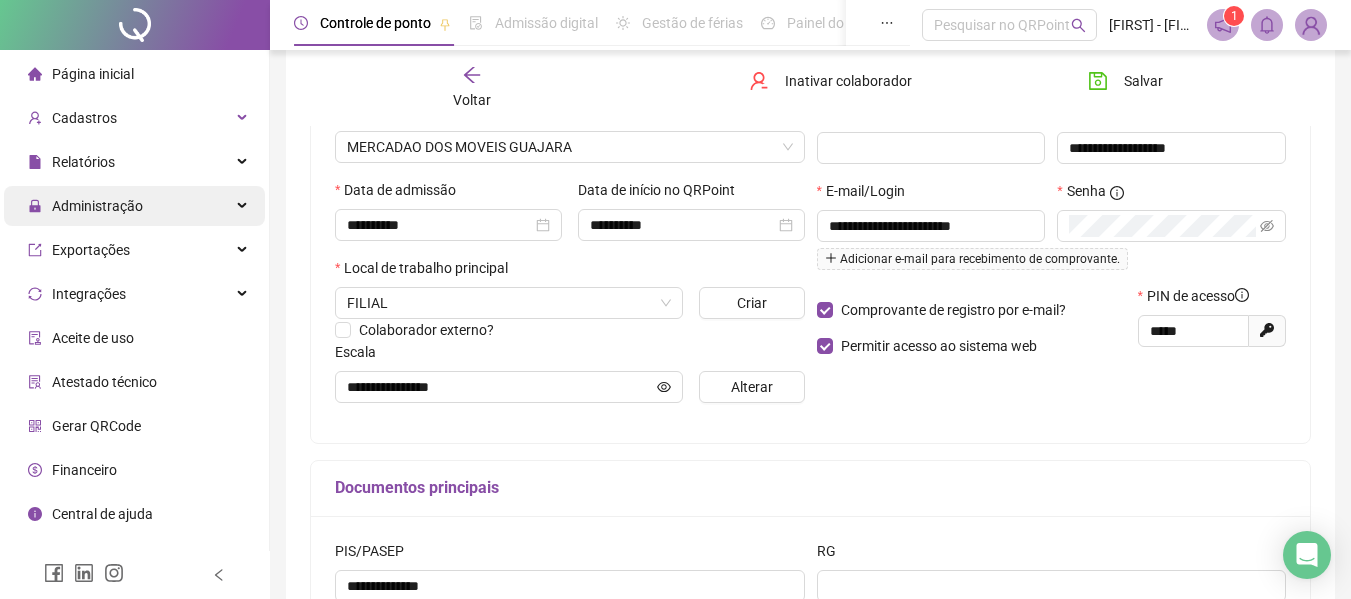 click on "Administração" at bounding box center (134, 206) 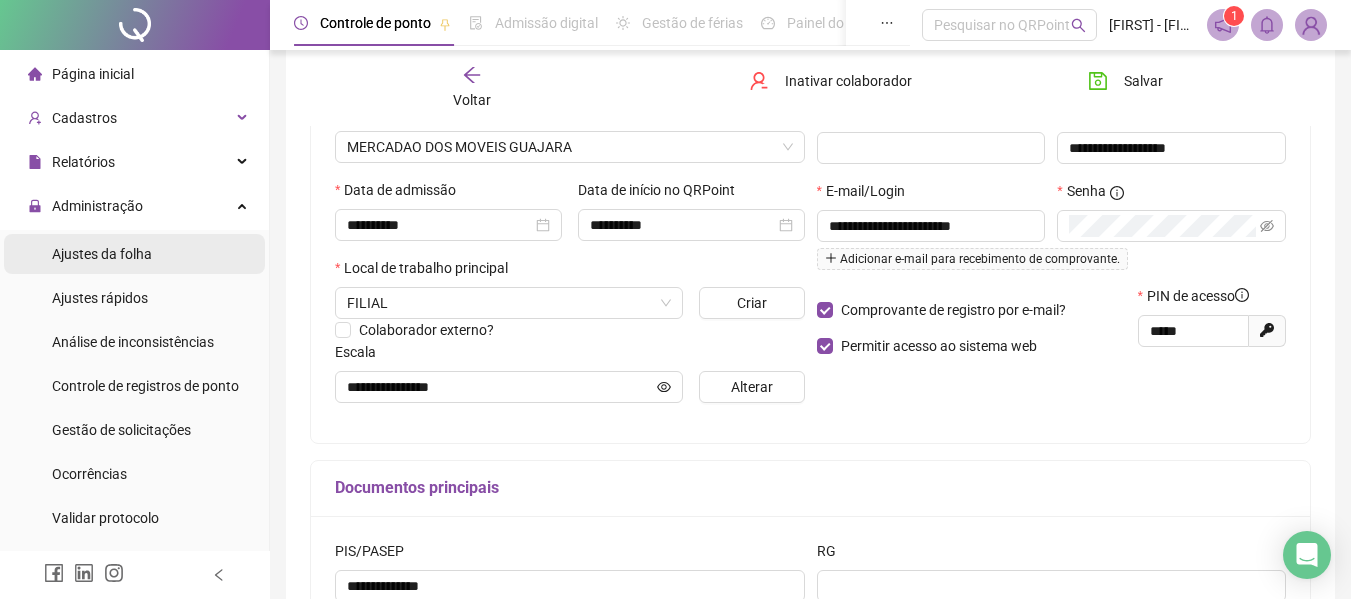 click on "Ajustes da folha" at bounding box center [134, 254] 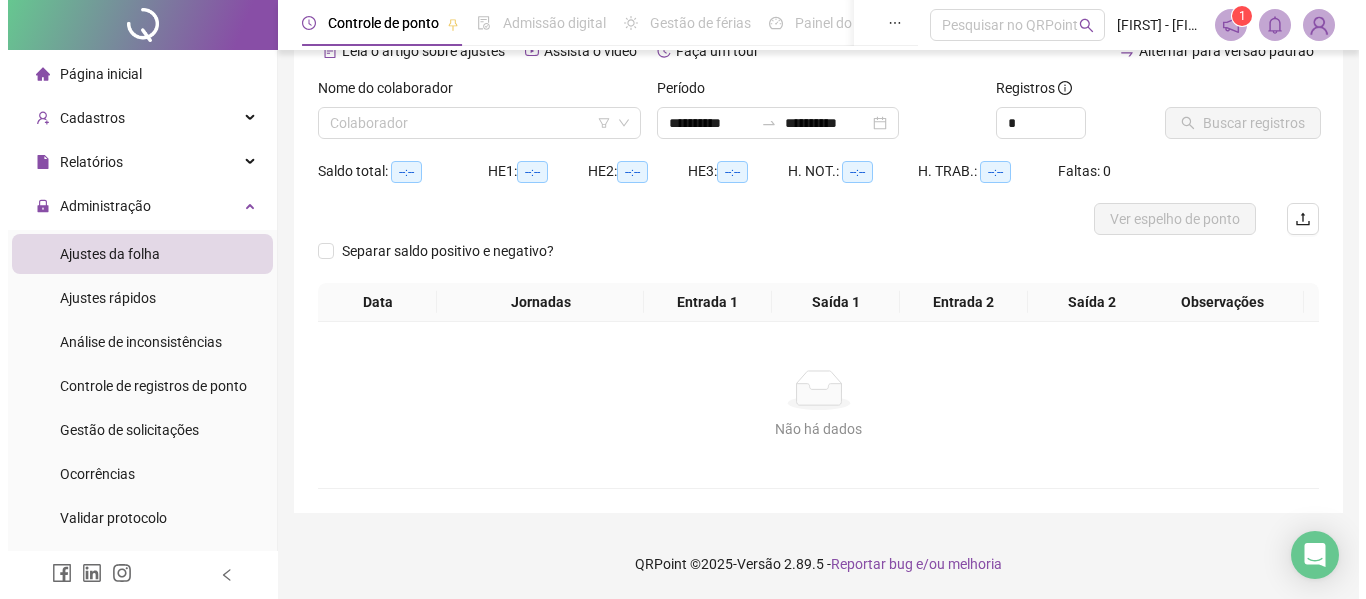 scroll, scrollTop: 107, scrollLeft: 0, axis: vertical 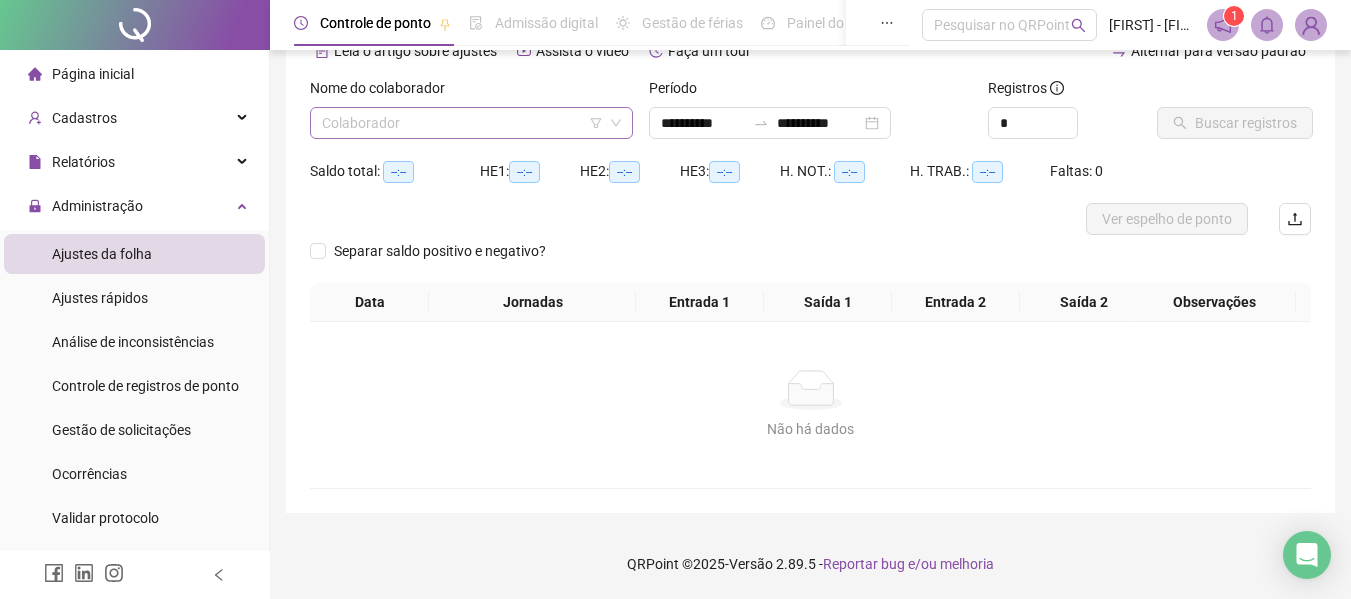 click at bounding box center (462, 123) 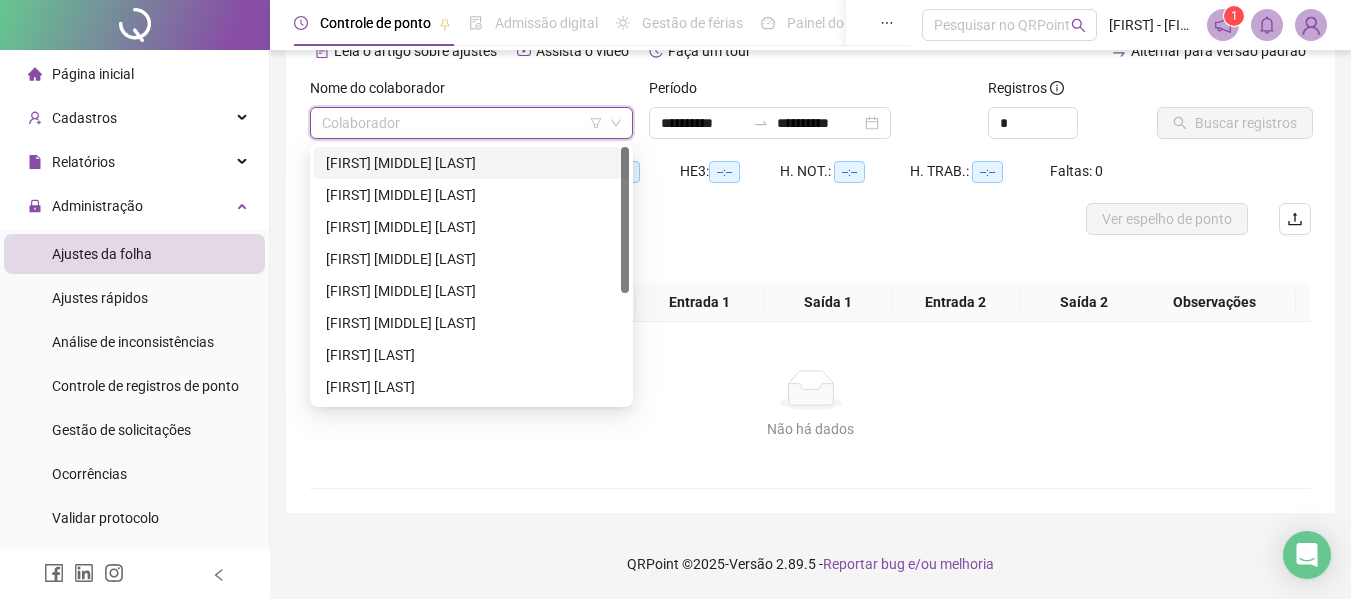 click on "[FIRST] [MIDDLE] [LAST]" at bounding box center [471, 163] 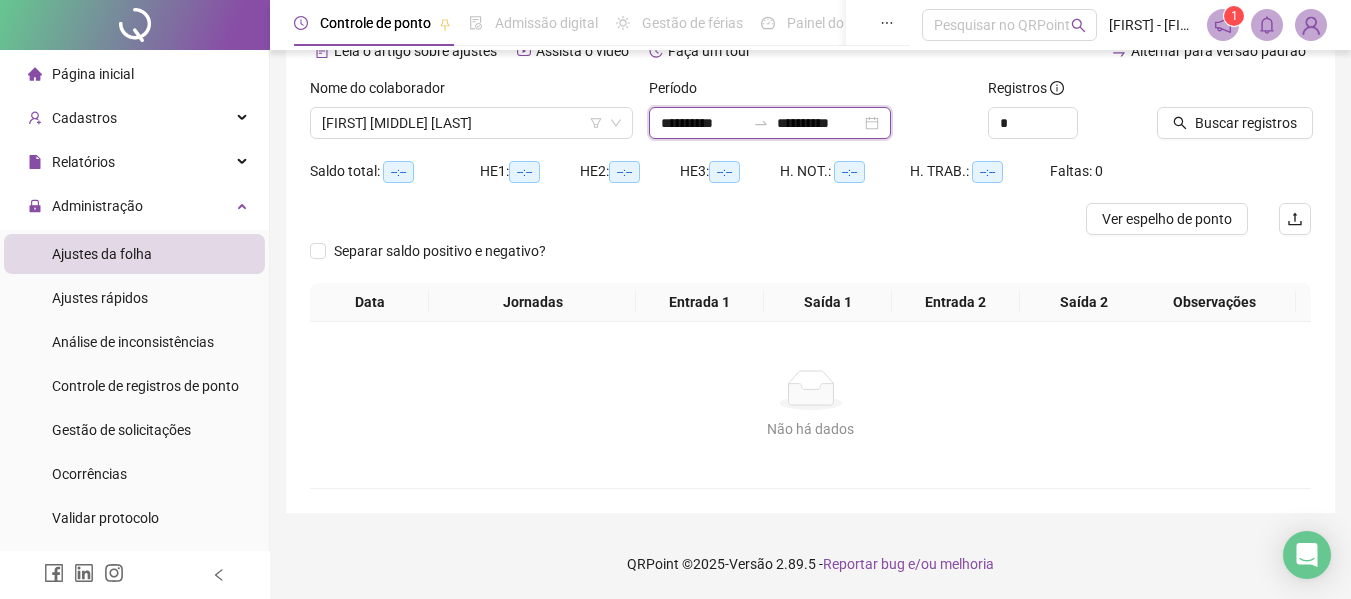 click on "**********" at bounding box center [703, 123] 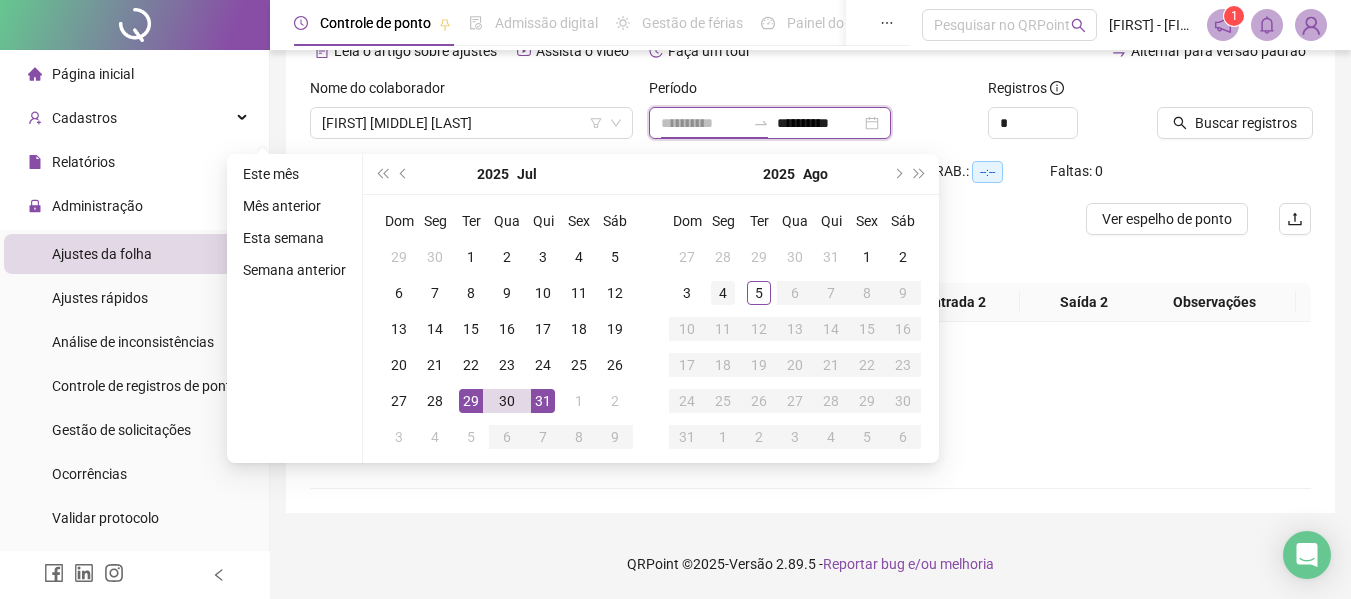 type on "**********" 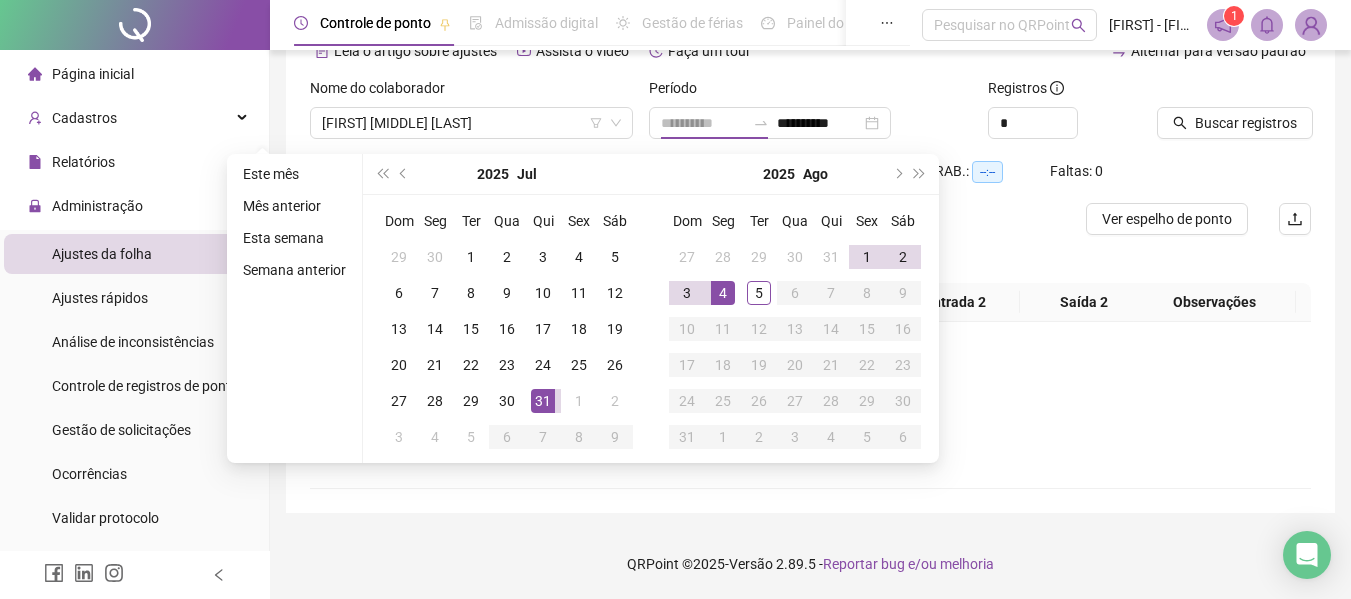 click on "4" at bounding box center (723, 293) 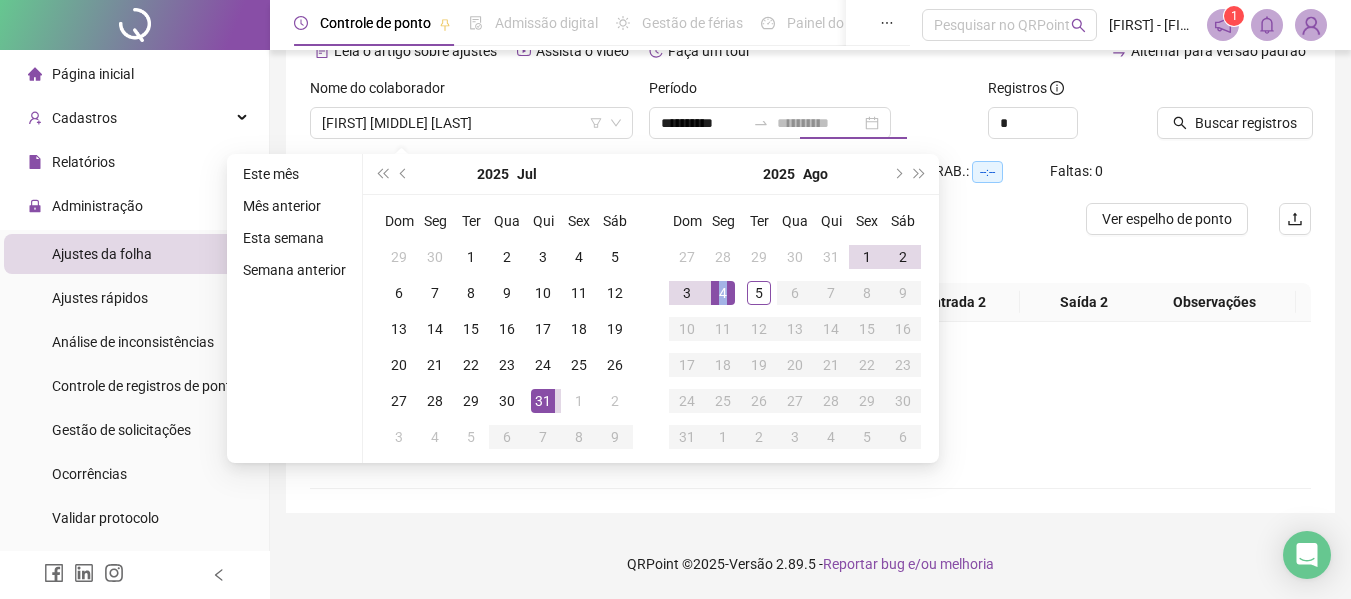 click on "4" at bounding box center (723, 293) 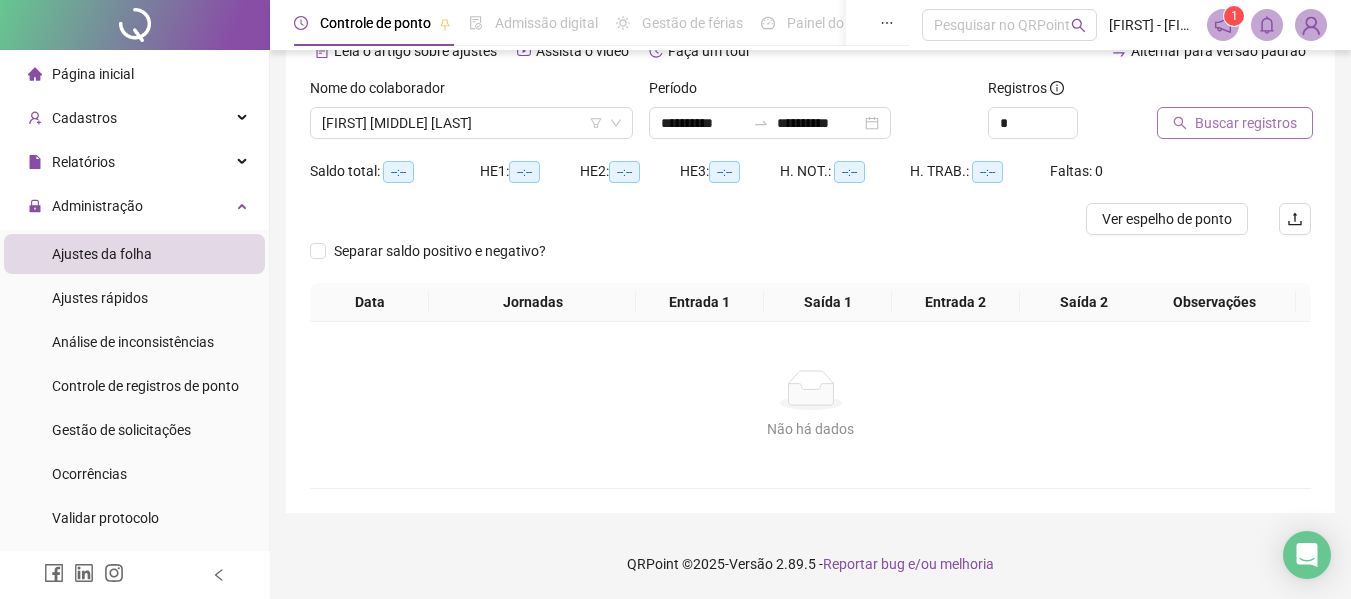 click on "Buscar registros" at bounding box center [1235, 123] 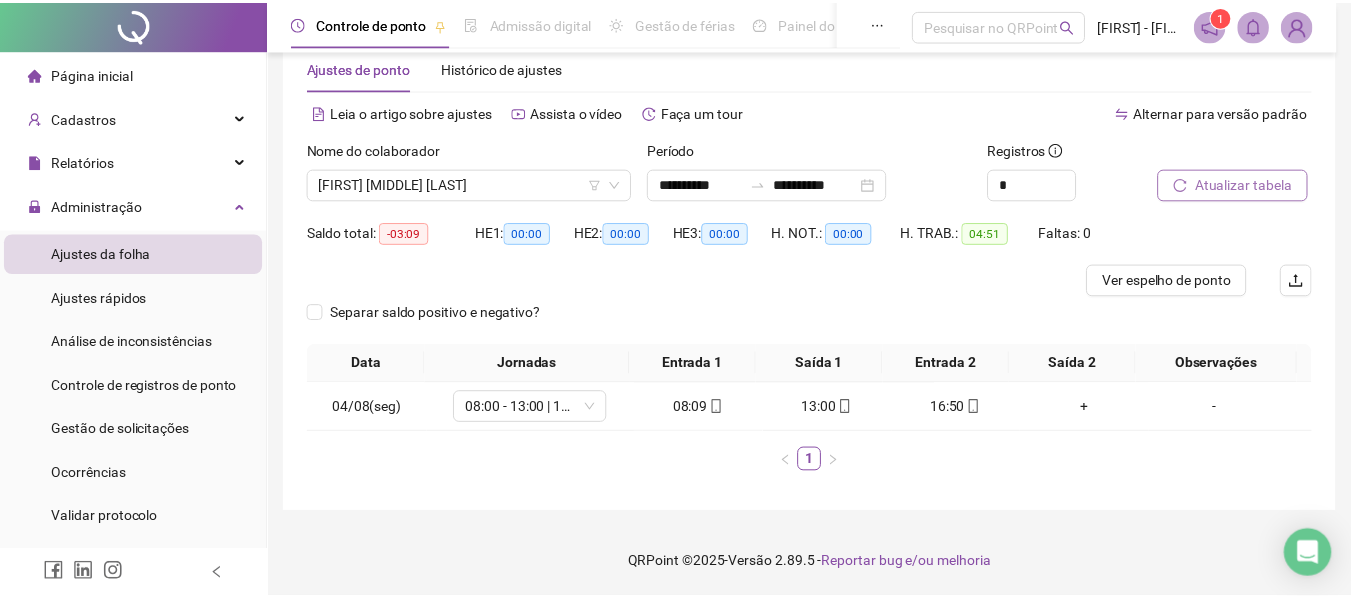 scroll, scrollTop: 45, scrollLeft: 0, axis: vertical 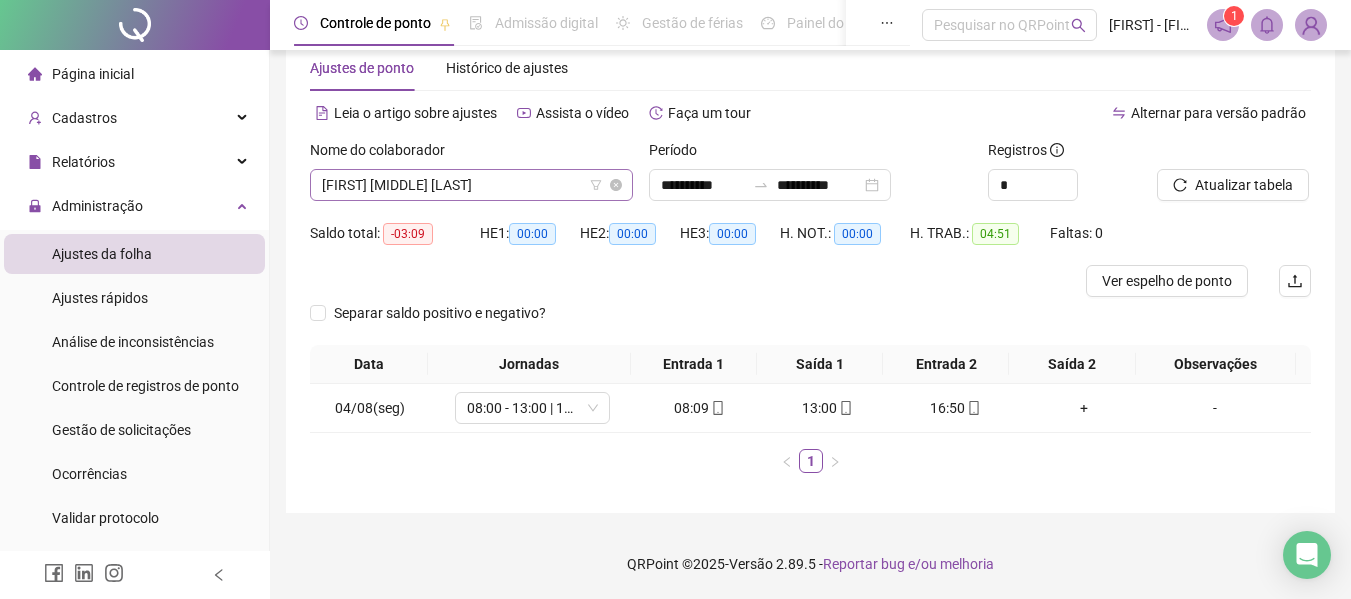click on "[FIRST] [MIDDLE] [LAST]" at bounding box center (471, 185) 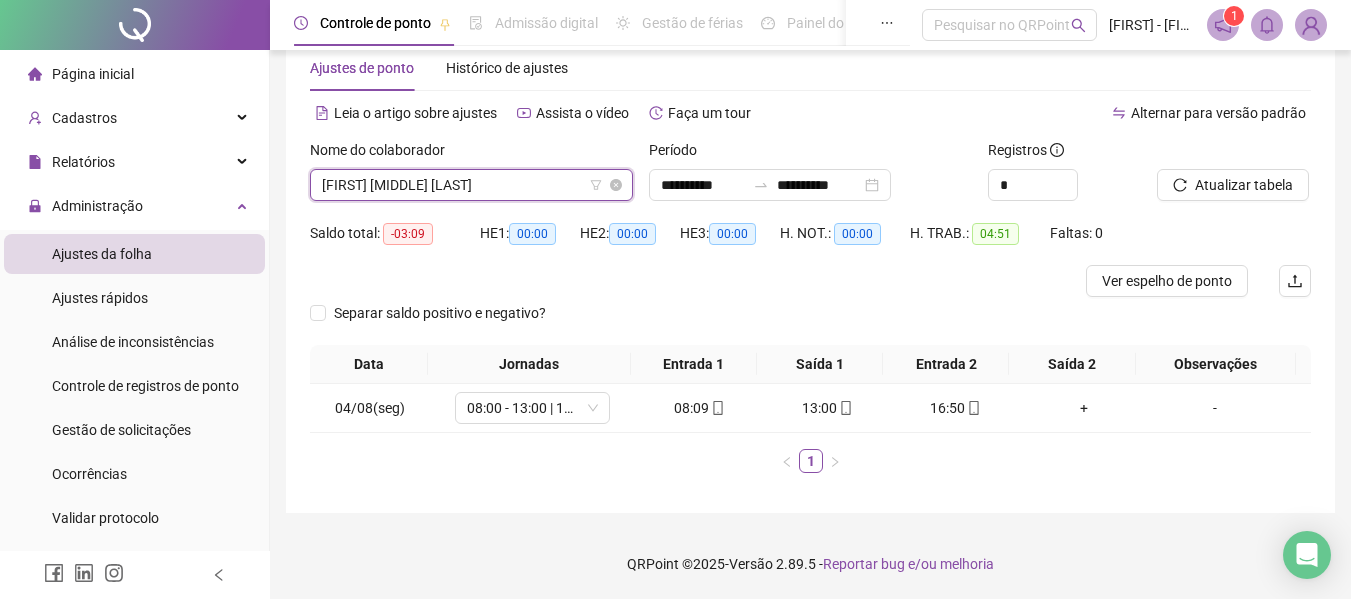 click on "[FIRST] [MIDDLE] [LAST]" at bounding box center [471, 185] 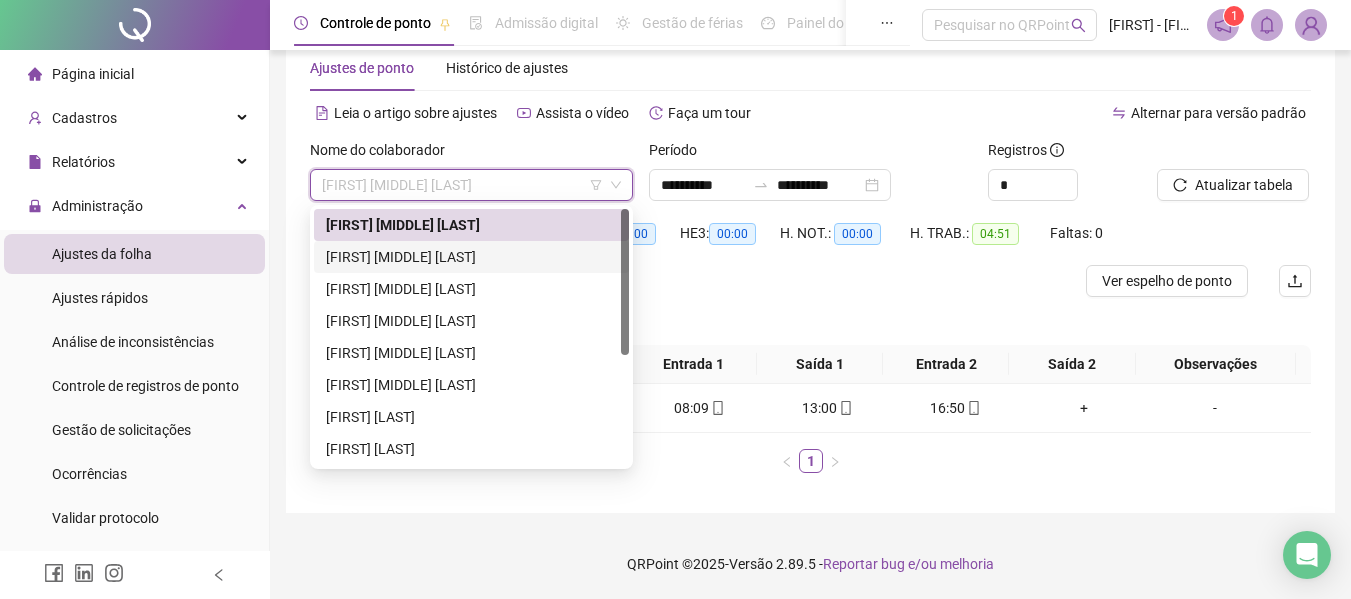 click on "[FIRST] [MIDDLE] [LAST]" at bounding box center (471, 257) 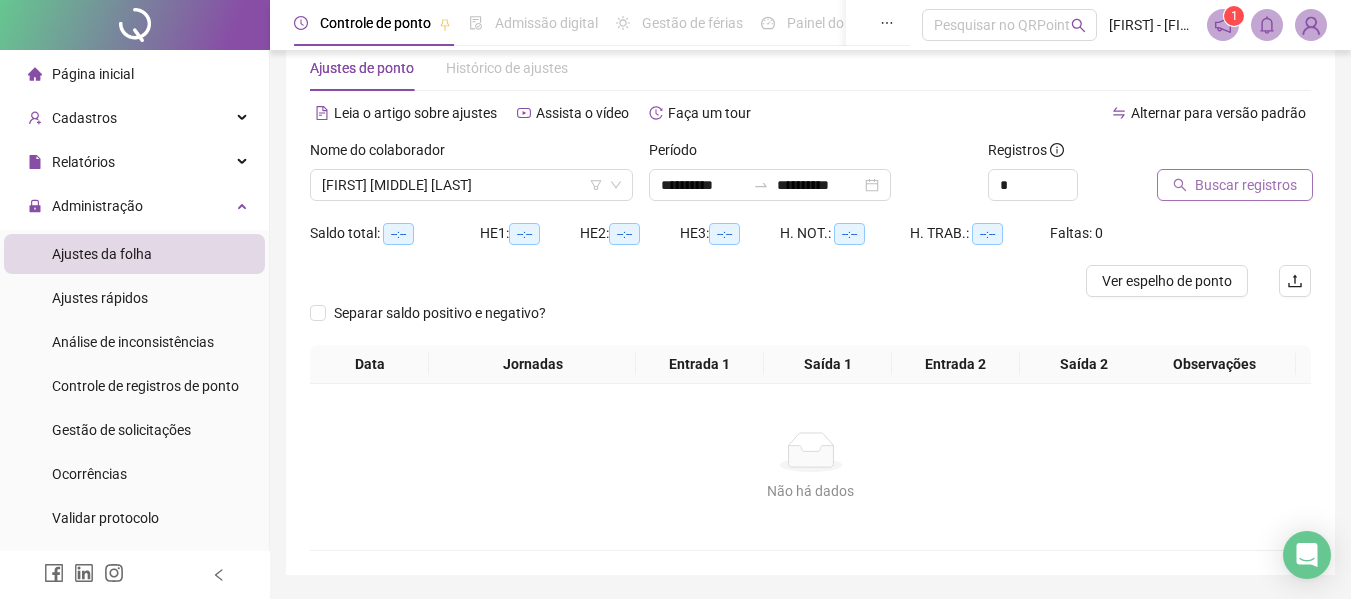 click on "Buscar registros" at bounding box center (1246, 185) 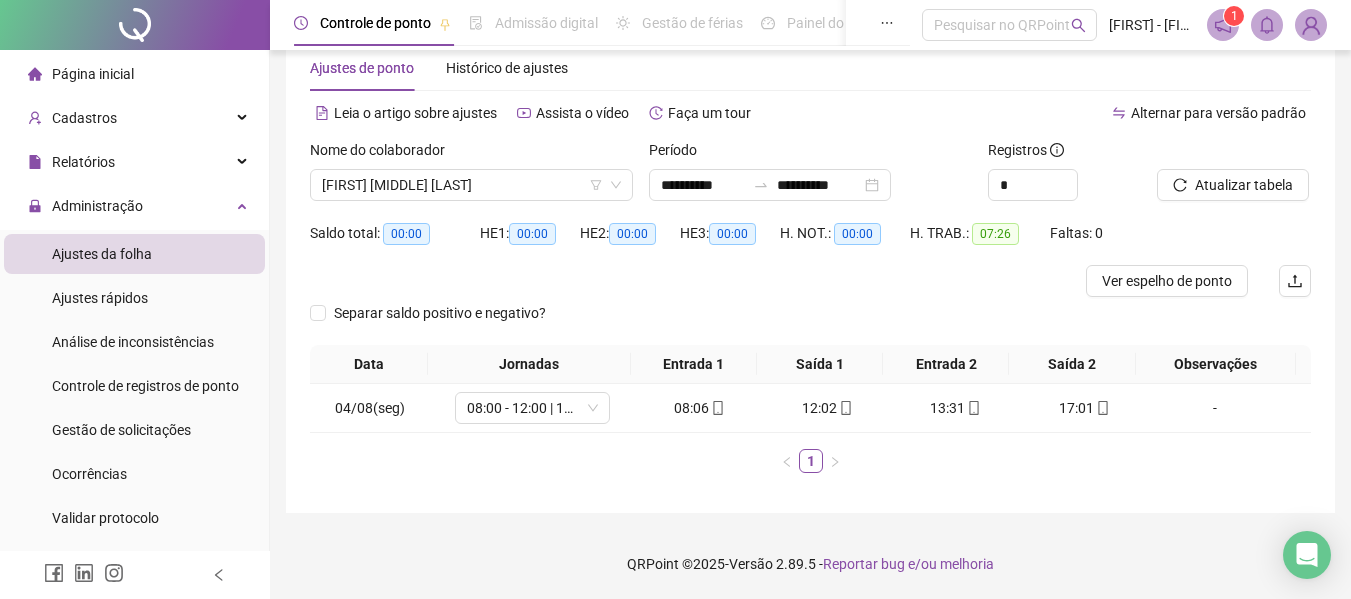 click on "Nome do colaborador [FIRST] [MIDDLE] [LAST]" at bounding box center [471, 178] 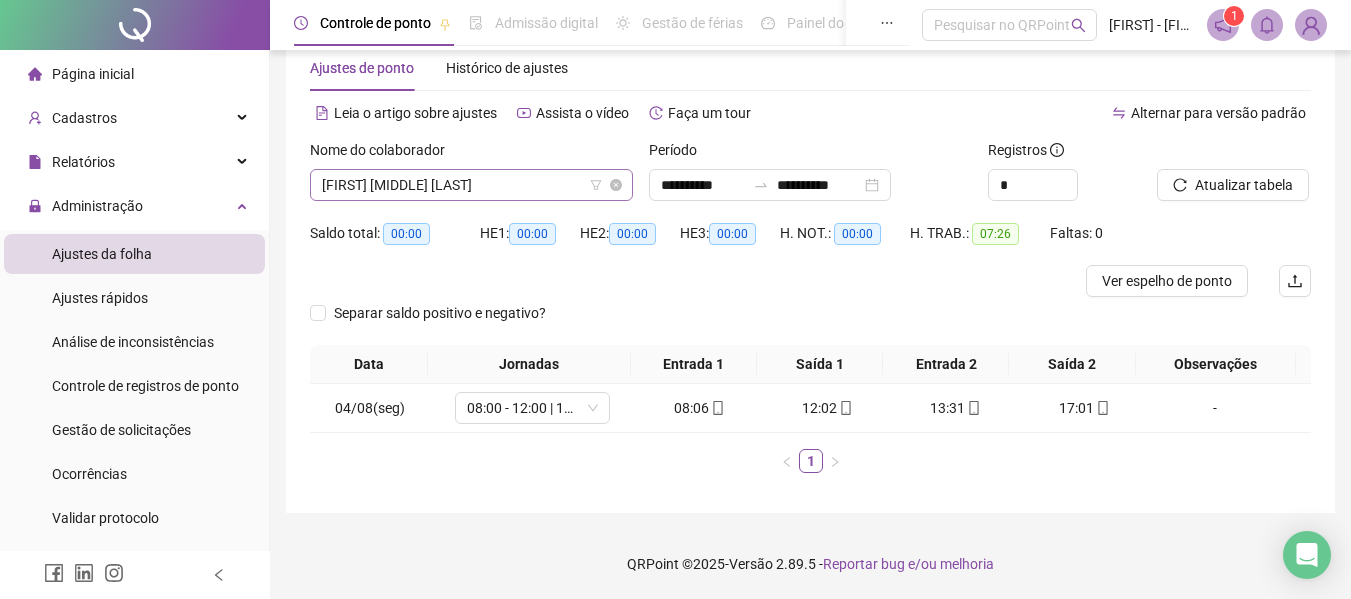 click on "[FIRST] [MIDDLE] [LAST]" at bounding box center (471, 185) 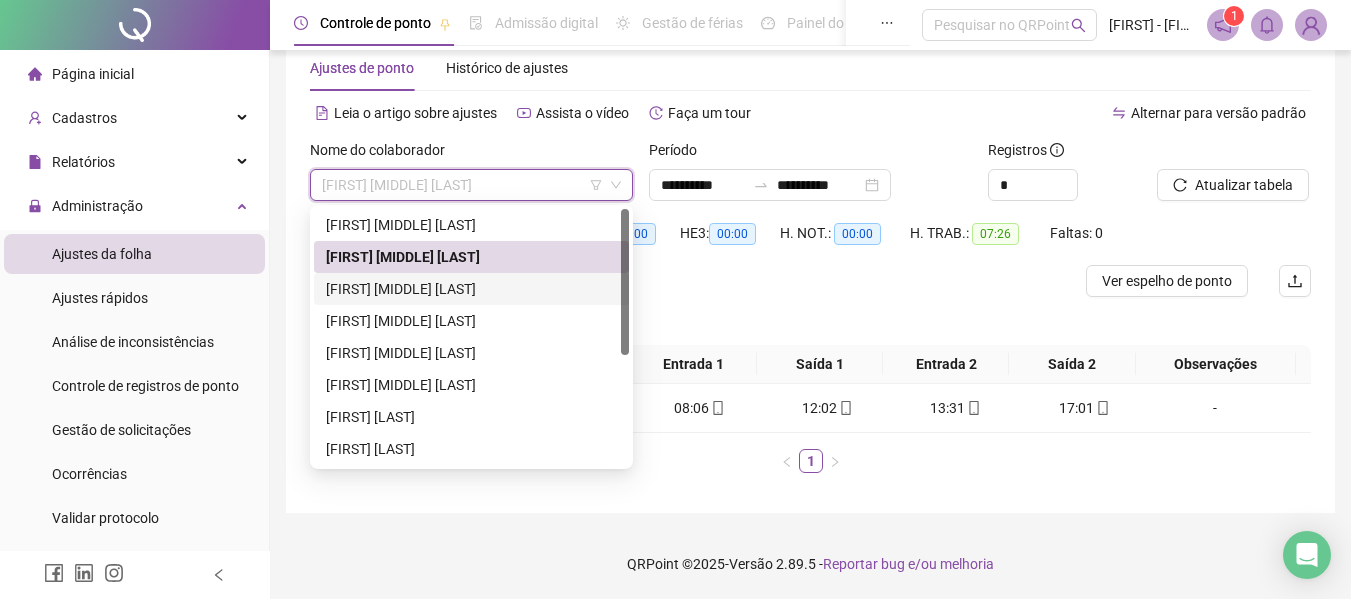 click on "[FIRST] [MIDDLE] [LAST]" at bounding box center (471, 289) 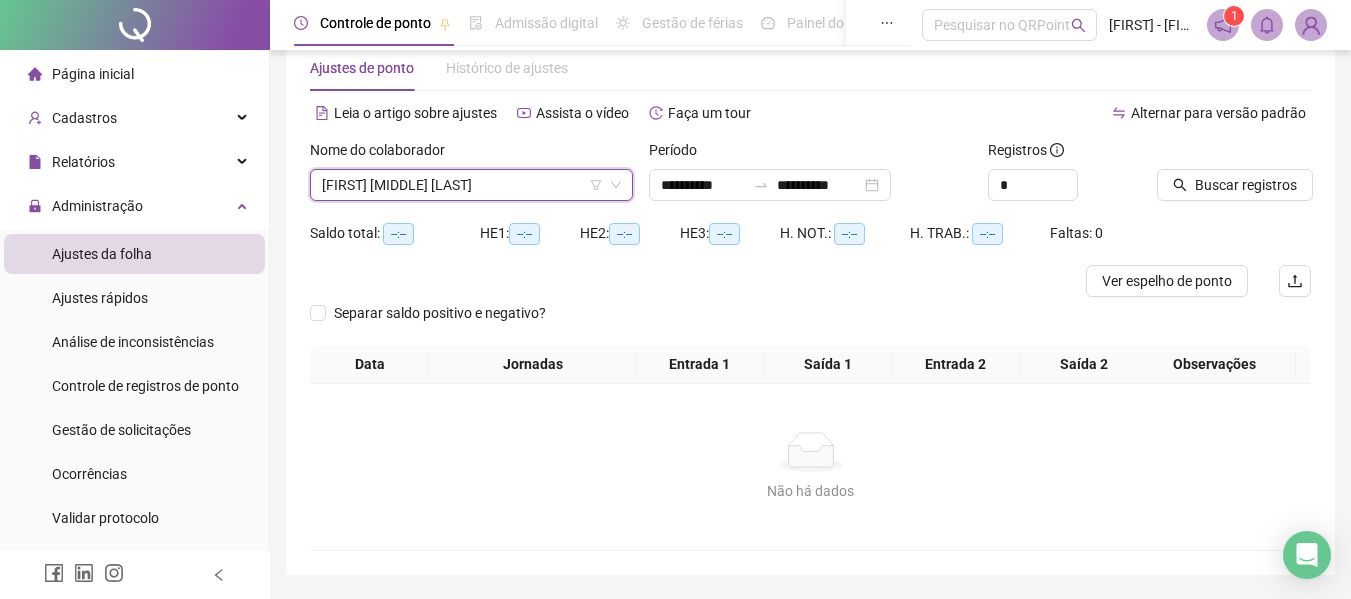 click on "Buscar registros" at bounding box center (1234, 178) 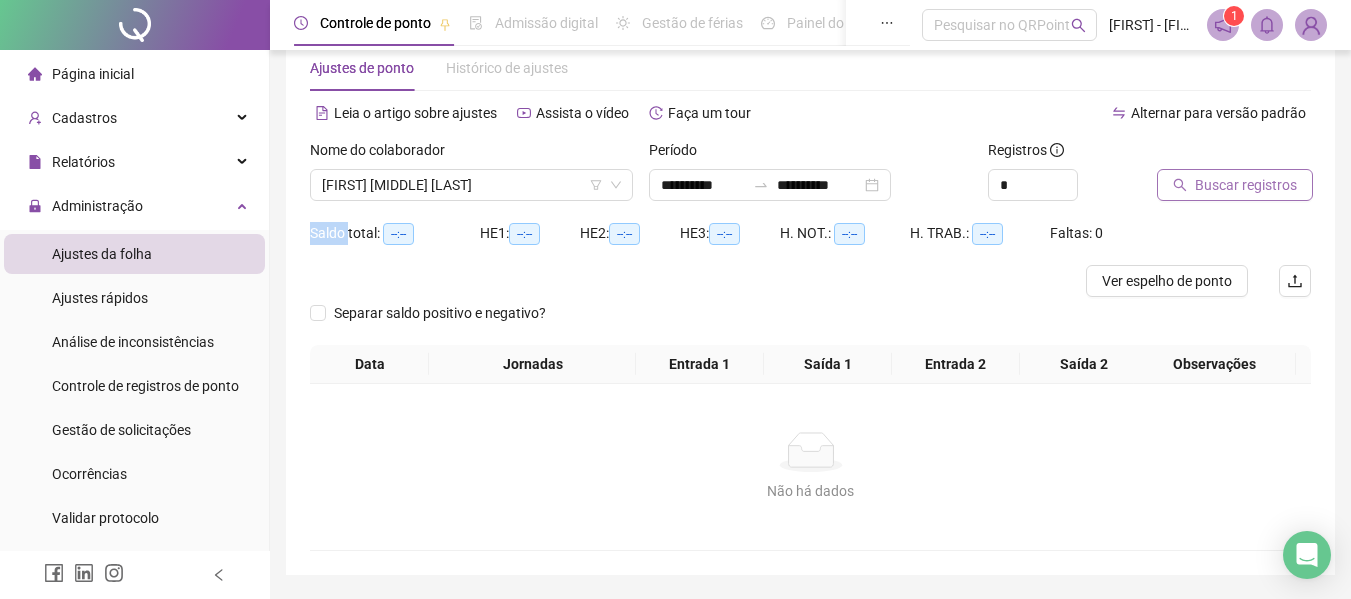 click on "Buscar registros" at bounding box center [1235, 185] 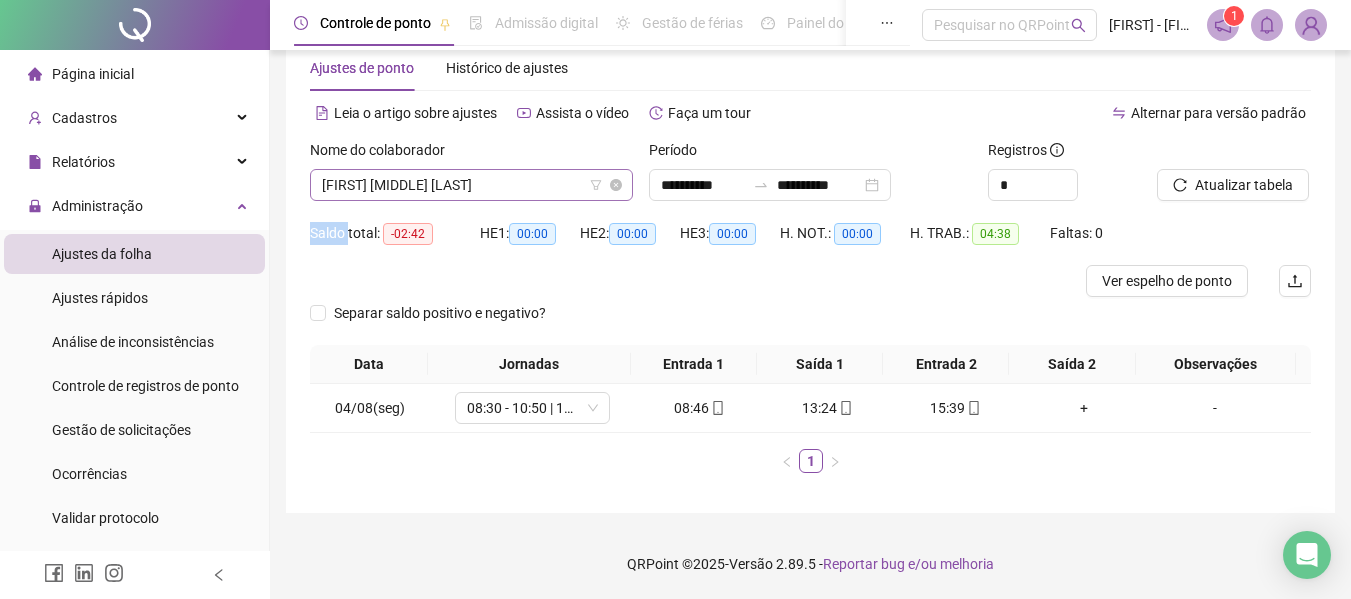 click on "[FIRST] [MIDDLE] [LAST]" at bounding box center (471, 185) 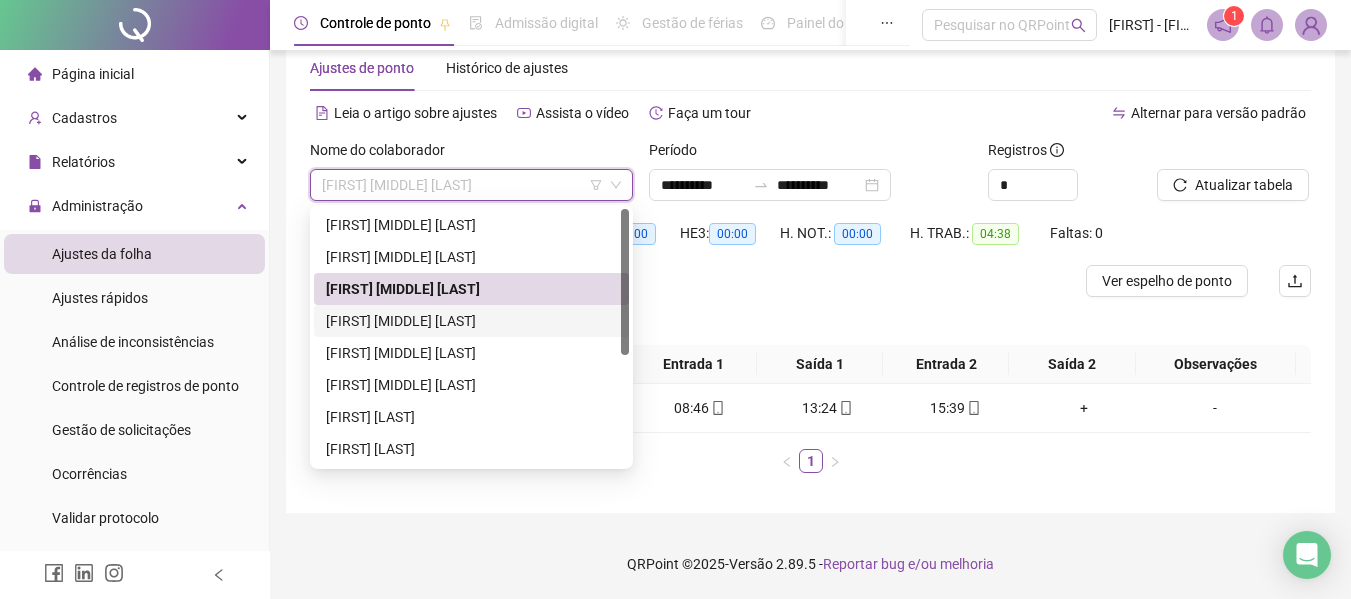 click on "[FIRST] [MIDDLE] [LAST]" at bounding box center (471, 321) 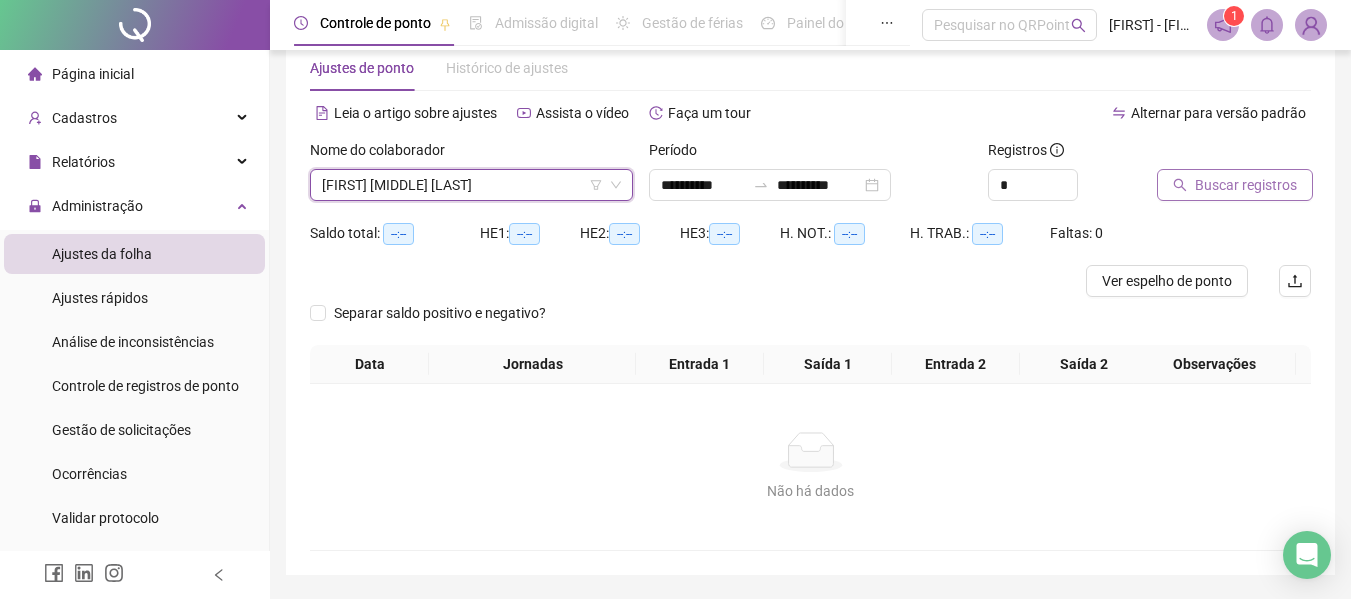 click on "Buscar registros" at bounding box center (1235, 185) 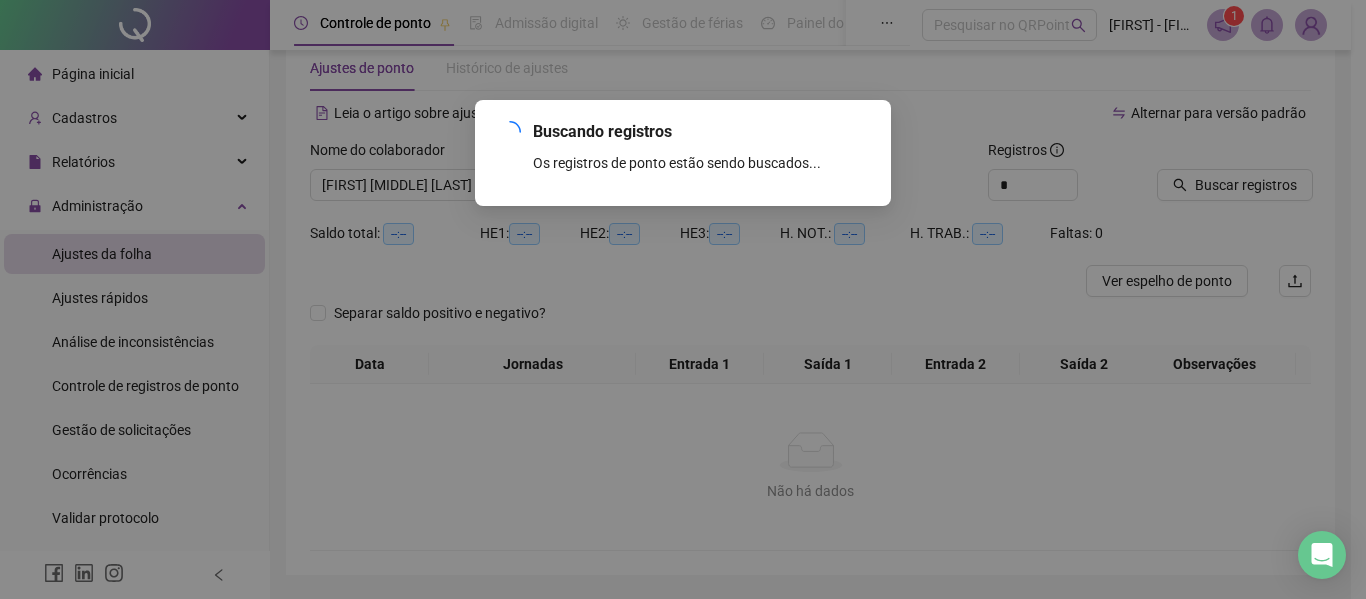 click on "Buscando registros Os registros de ponto estão sendo buscados... OK" at bounding box center (683, 299) 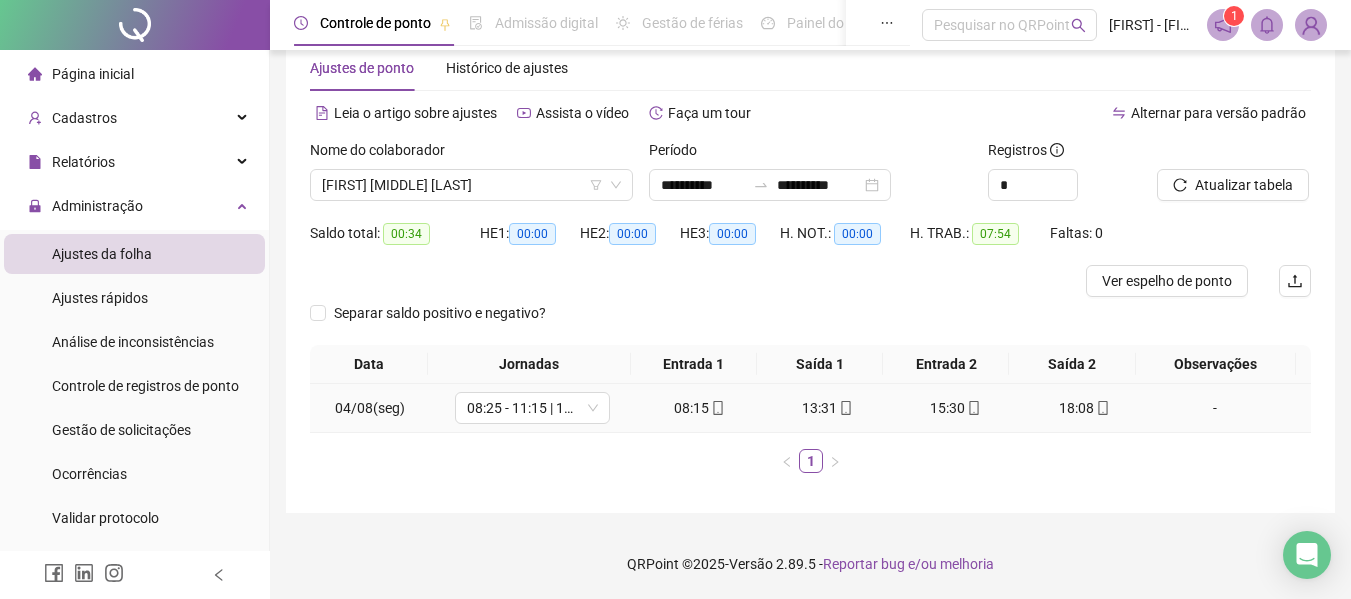 click 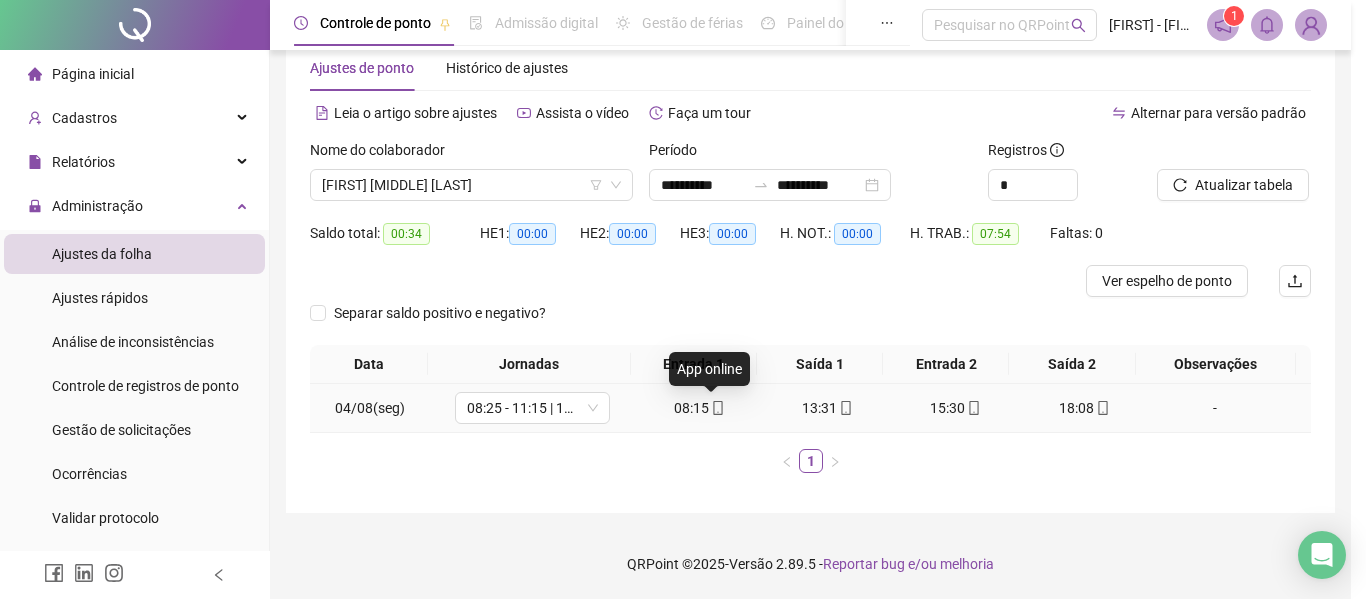 type on "**********" 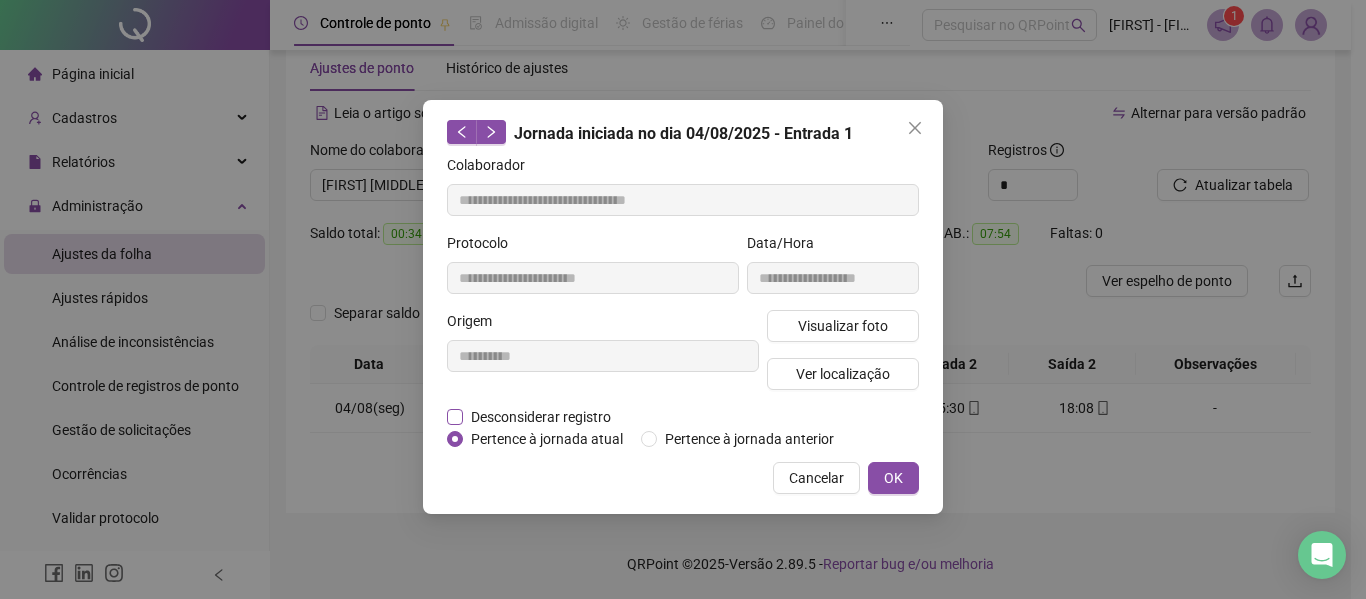 click on "Desconsiderar registro" at bounding box center [541, 417] 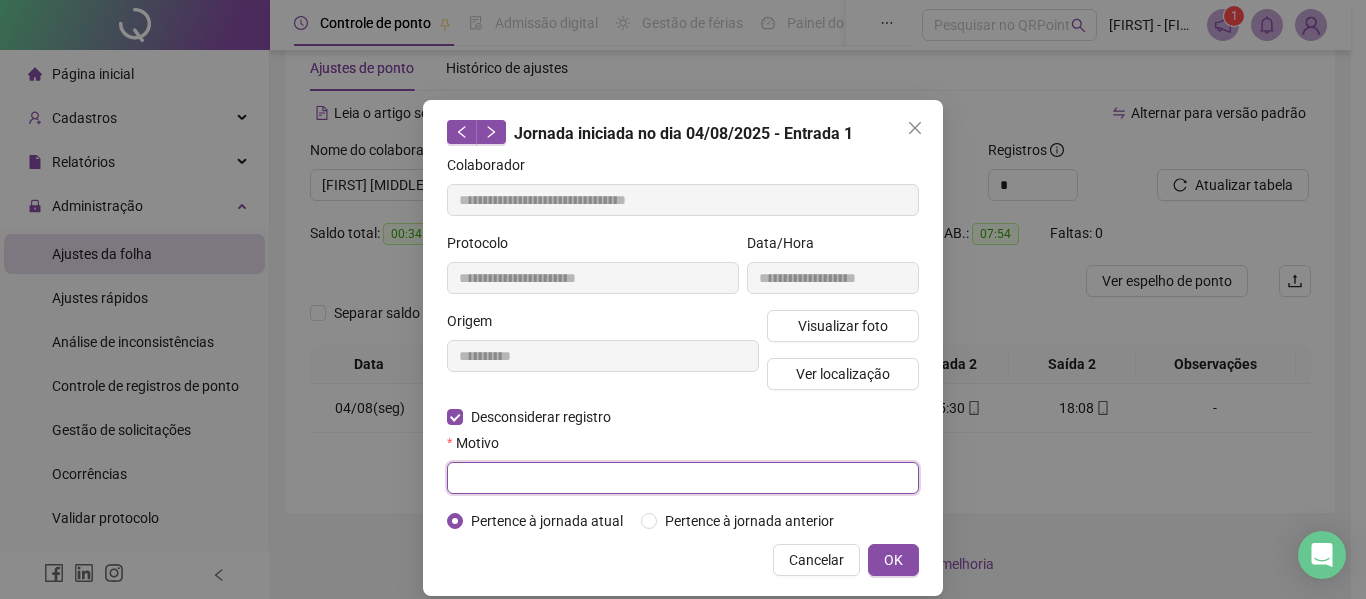 click at bounding box center [683, 478] 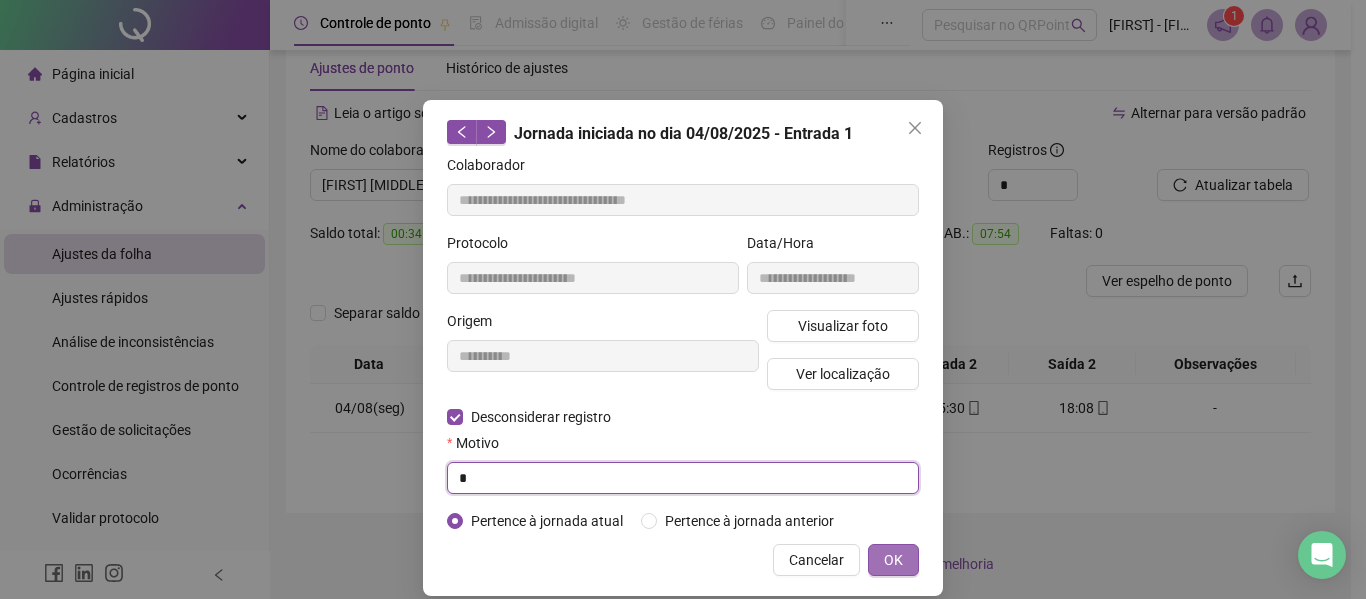type on "*" 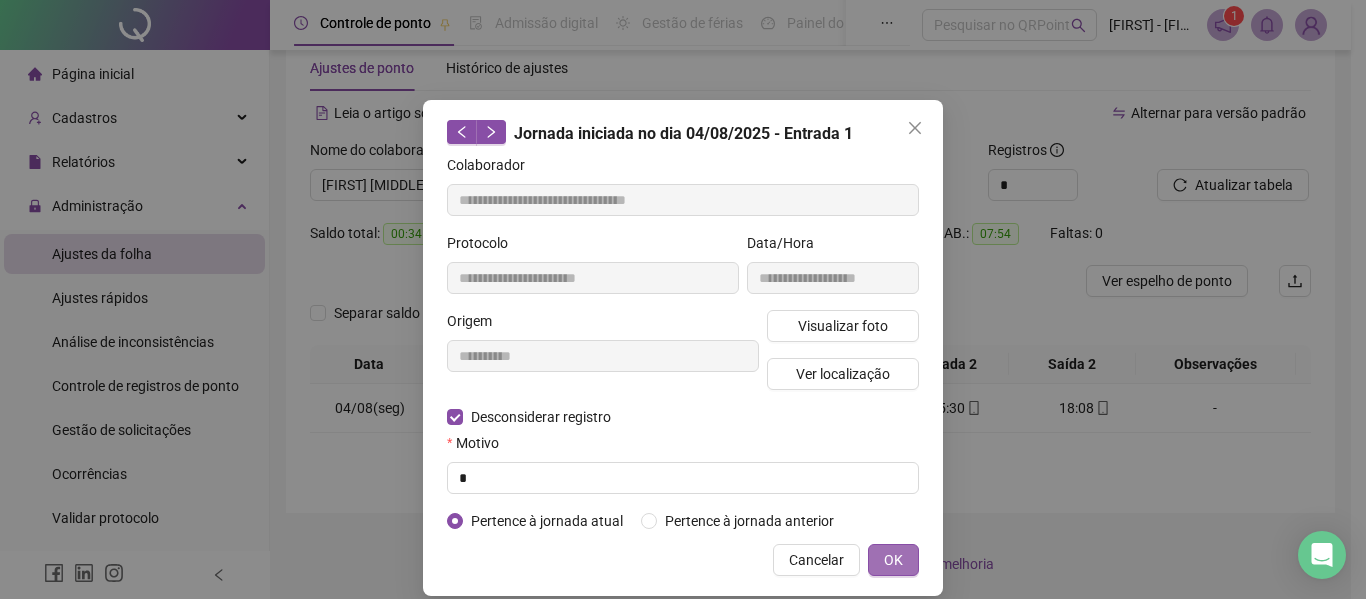 click on "OK" at bounding box center [893, 560] 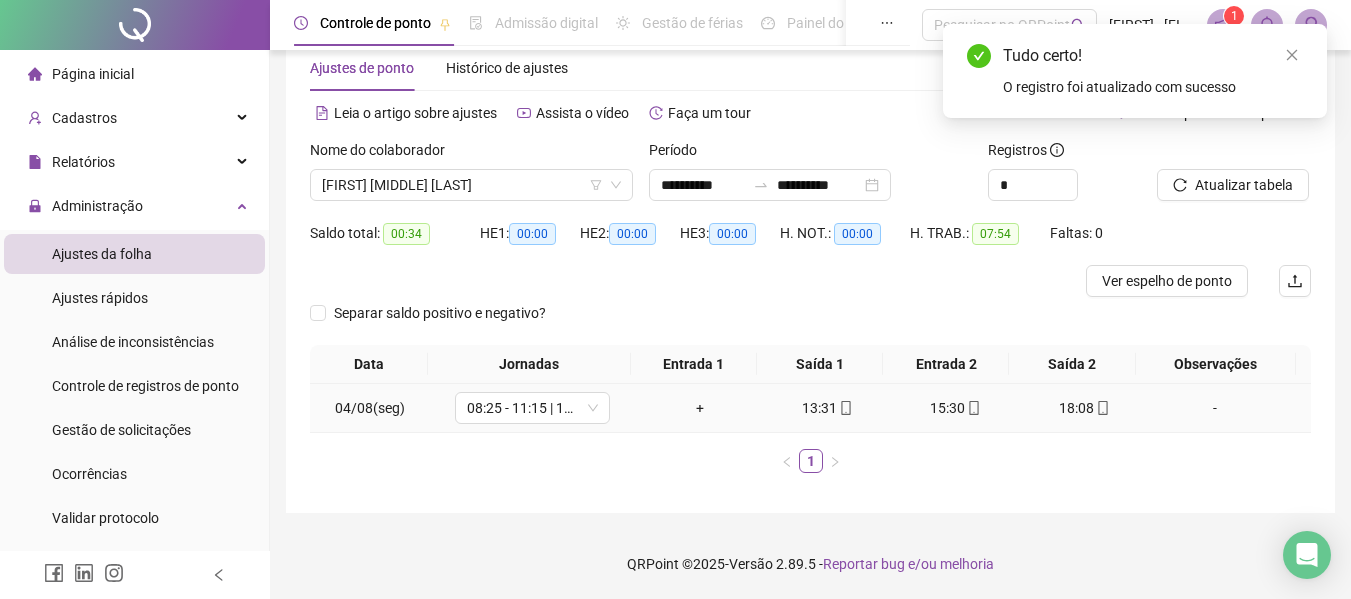 click on "+" at bounding box center [700, 408] 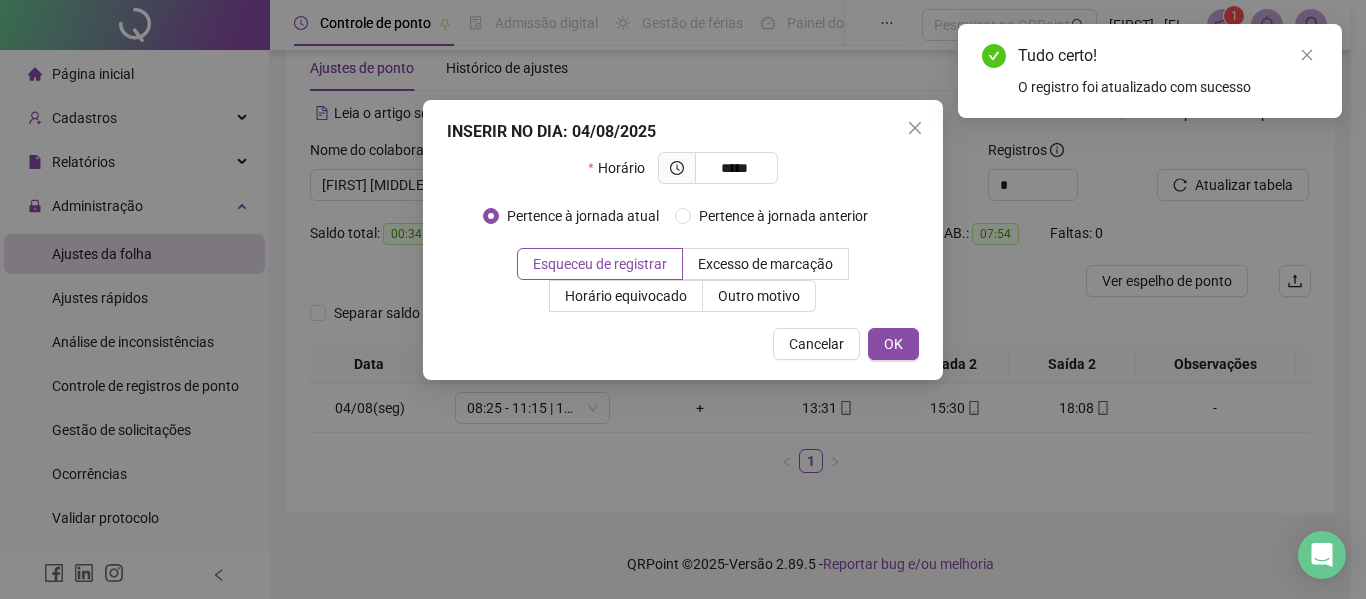 type on "*****" 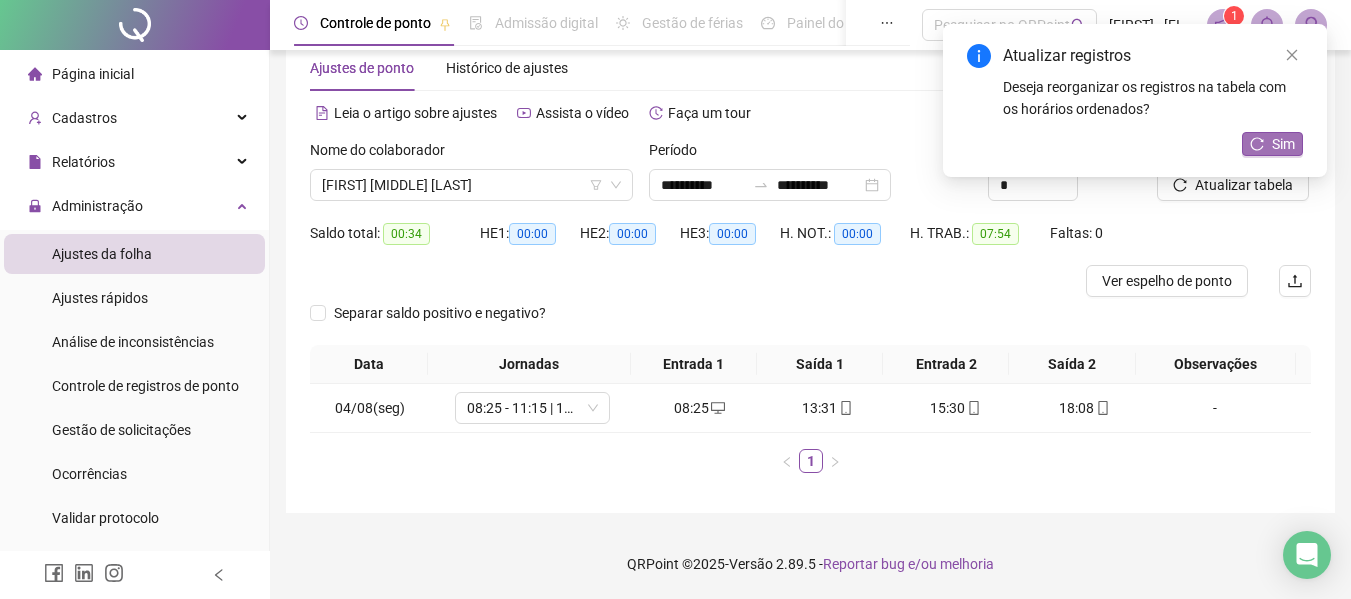 click 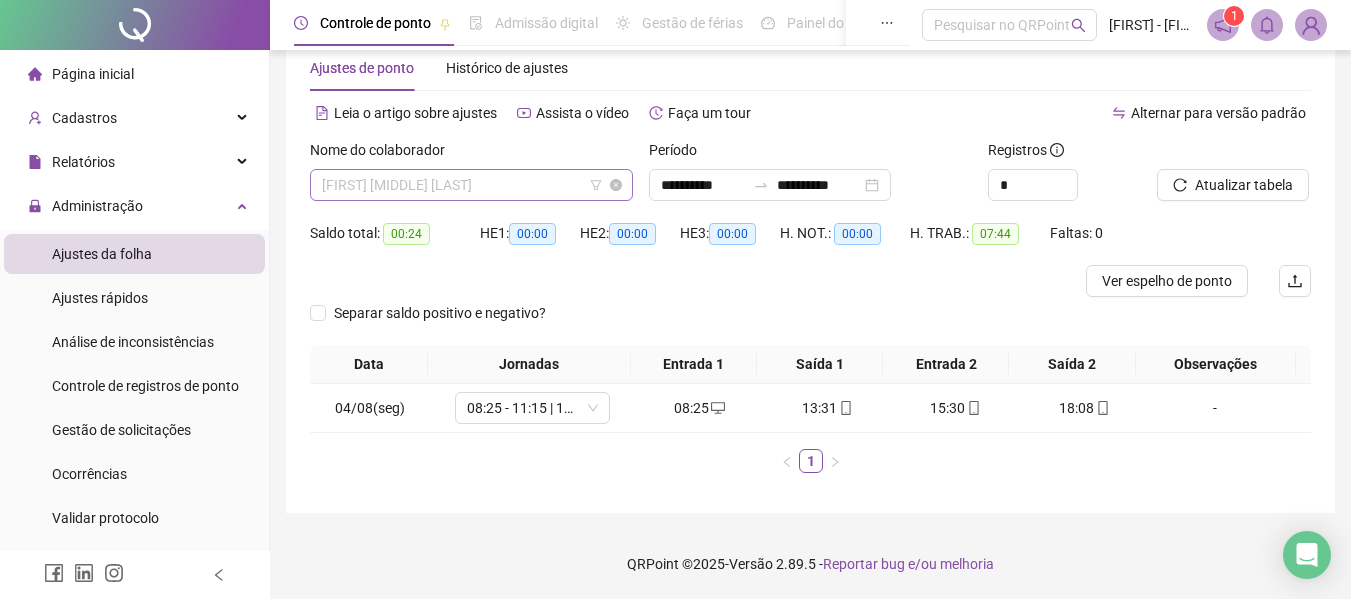 click on "[FIRST] [MIDDLE] [LAST]" at bounding box center [471, 185] 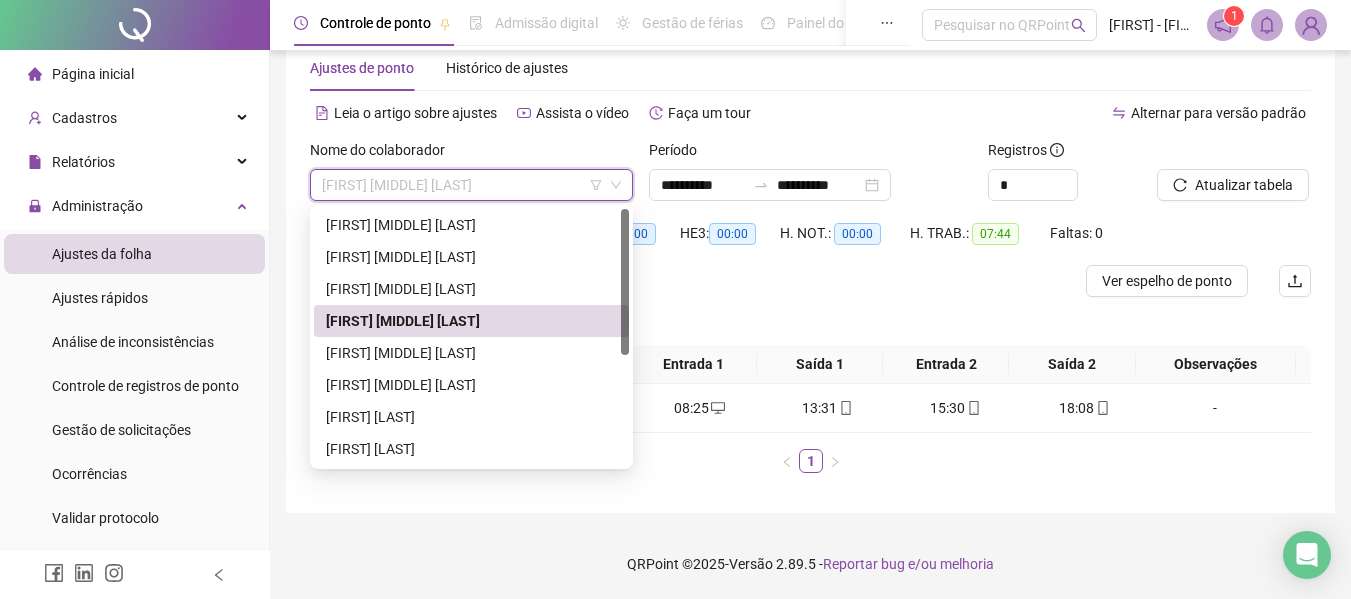 click at bounding box center (685, 281) 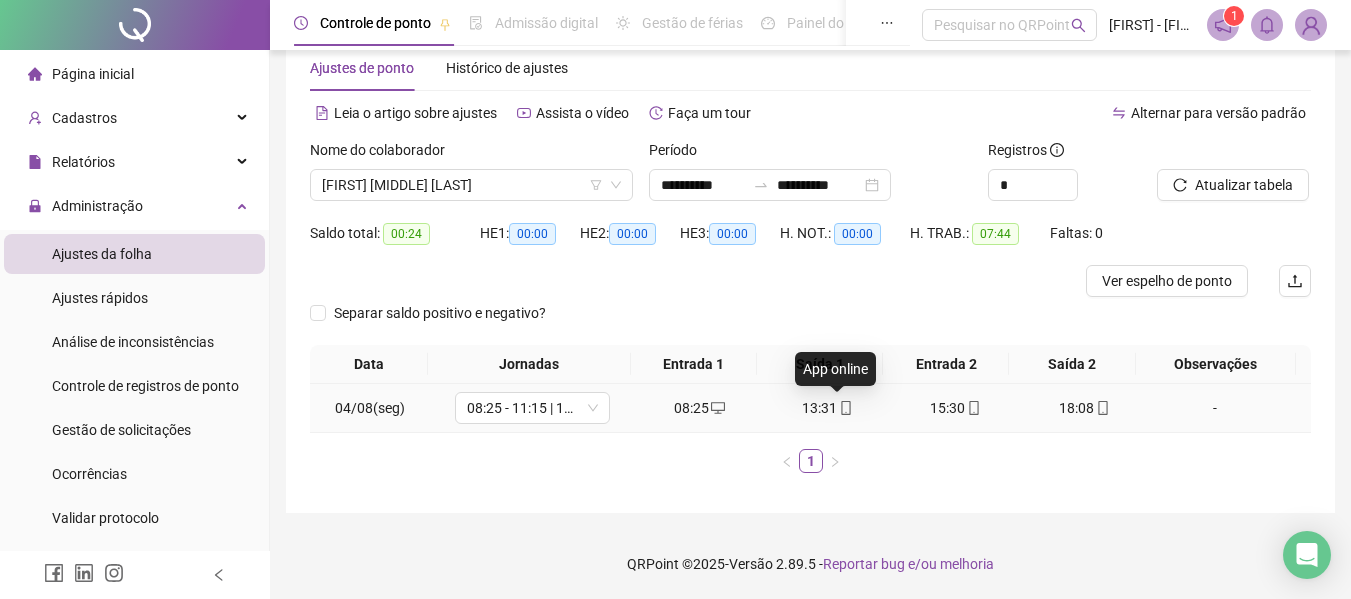 click 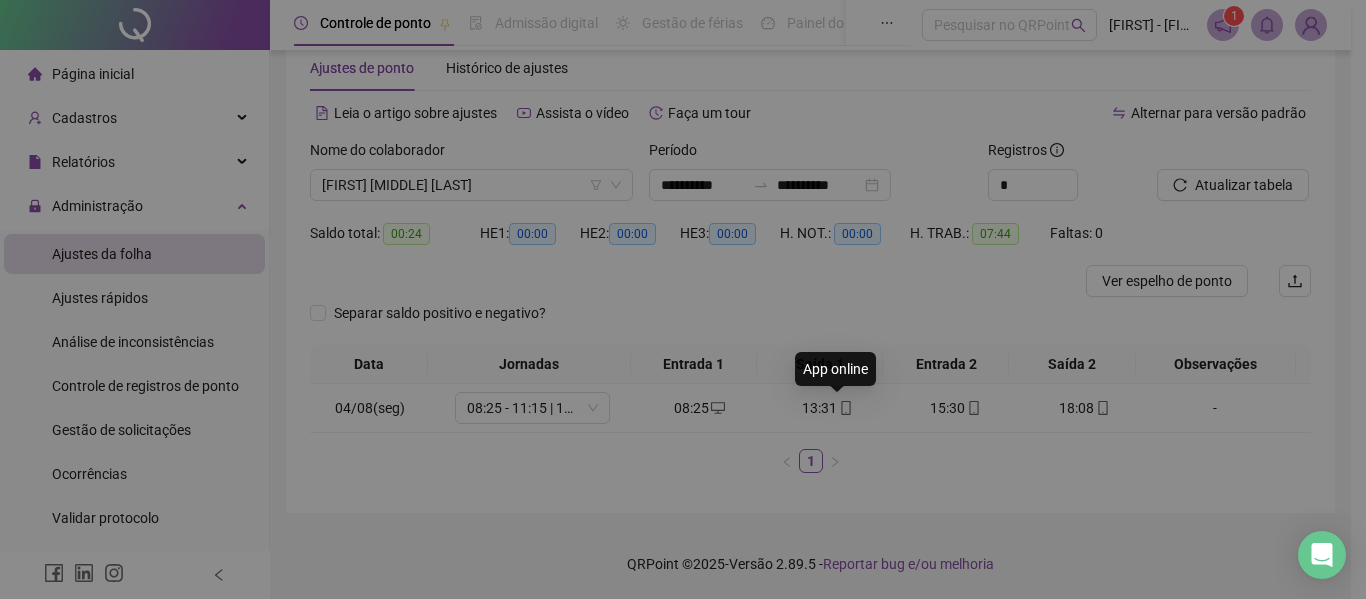type on "**********" 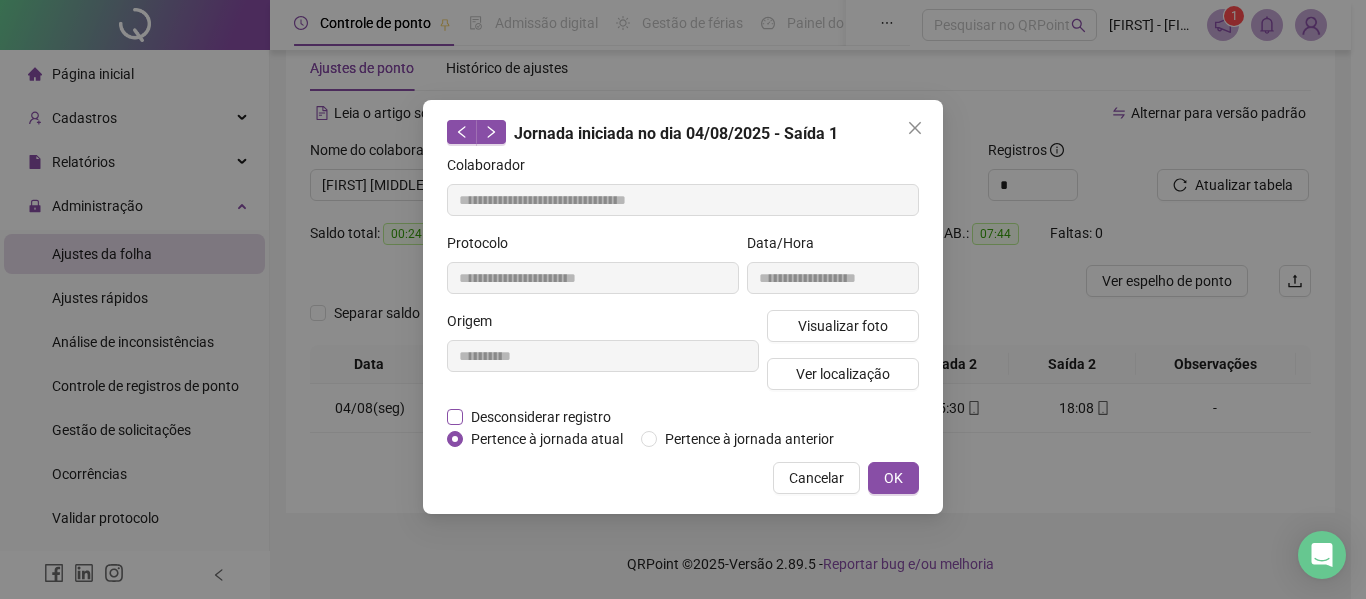click on "Desconsiderar registro" at bounding box center [541, 417] 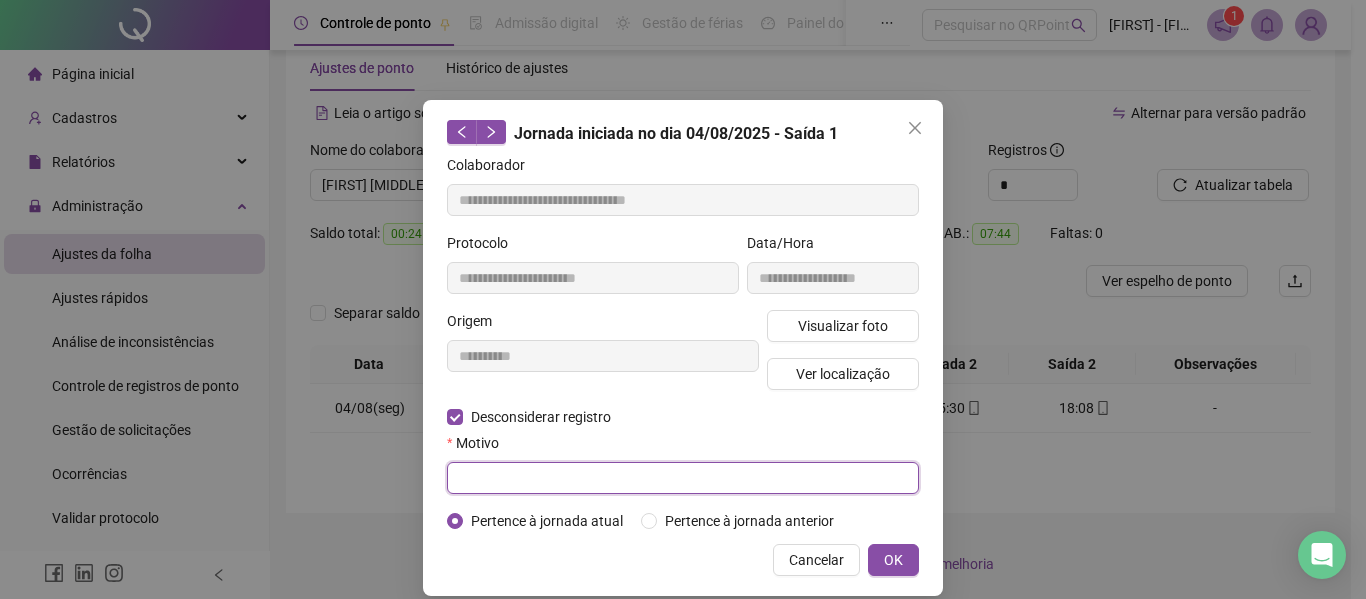 click at bounding box center (683, 478) 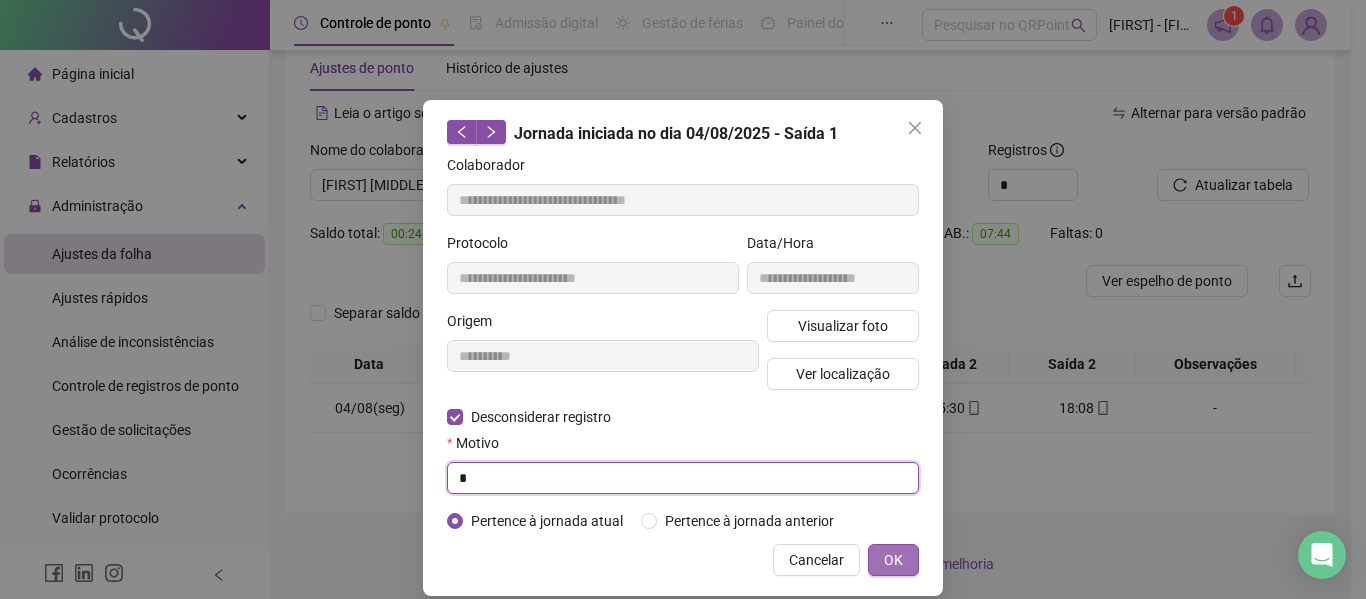 type on "*" 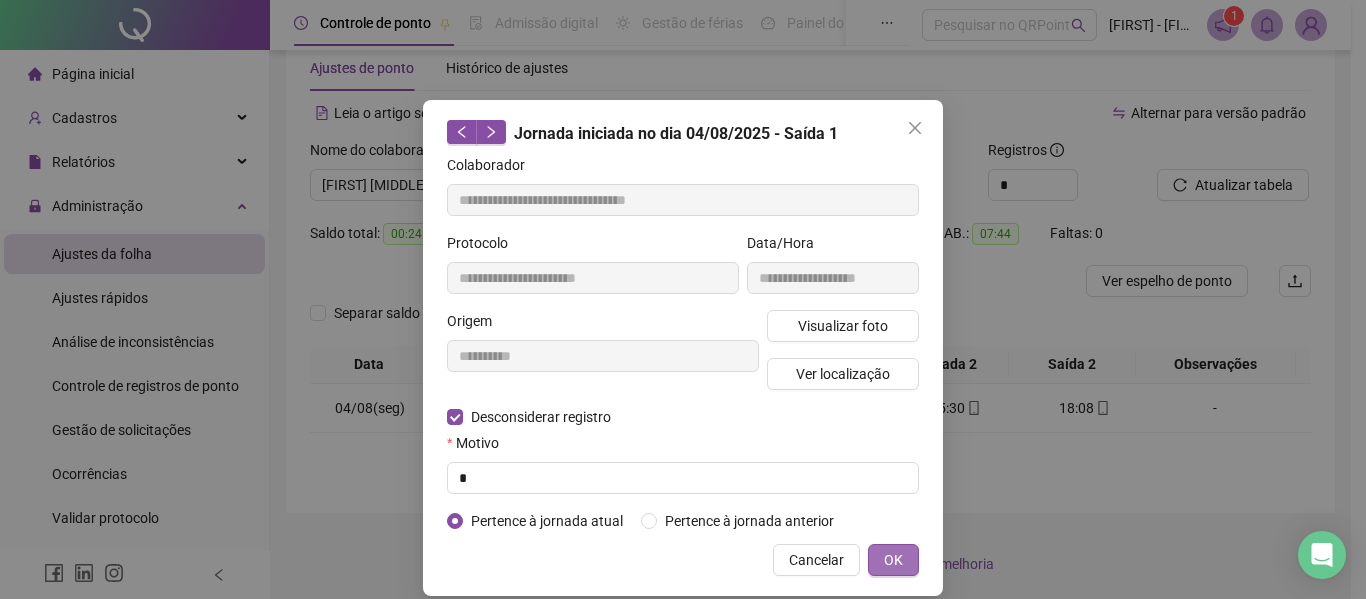click on "OK" at bounding box center [893, 560] 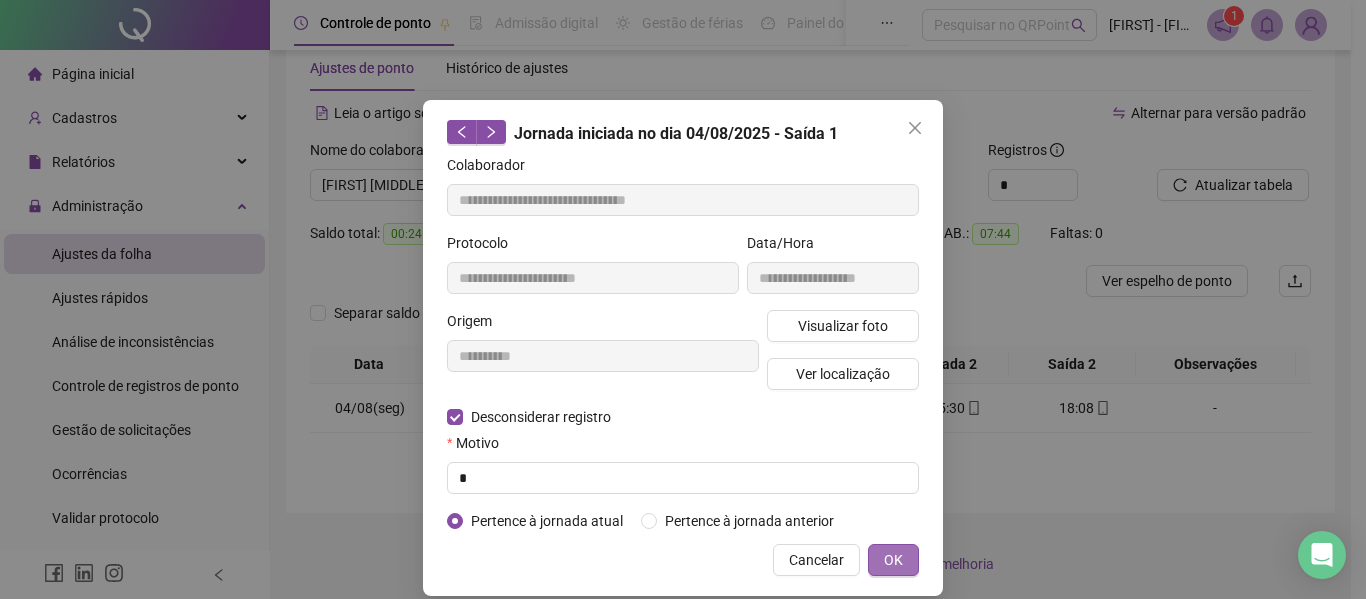 click on "OK" at bounding box center (893, 560) 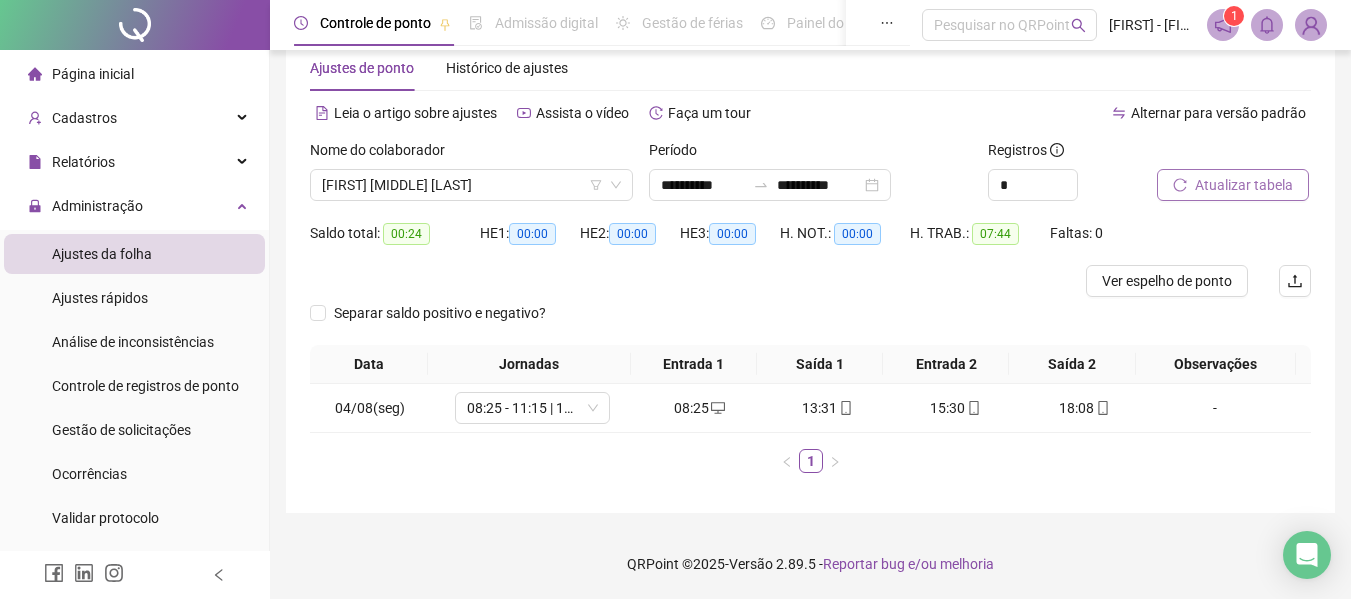 click on "Atualizar tabela" at bounding box center (1233, 185) 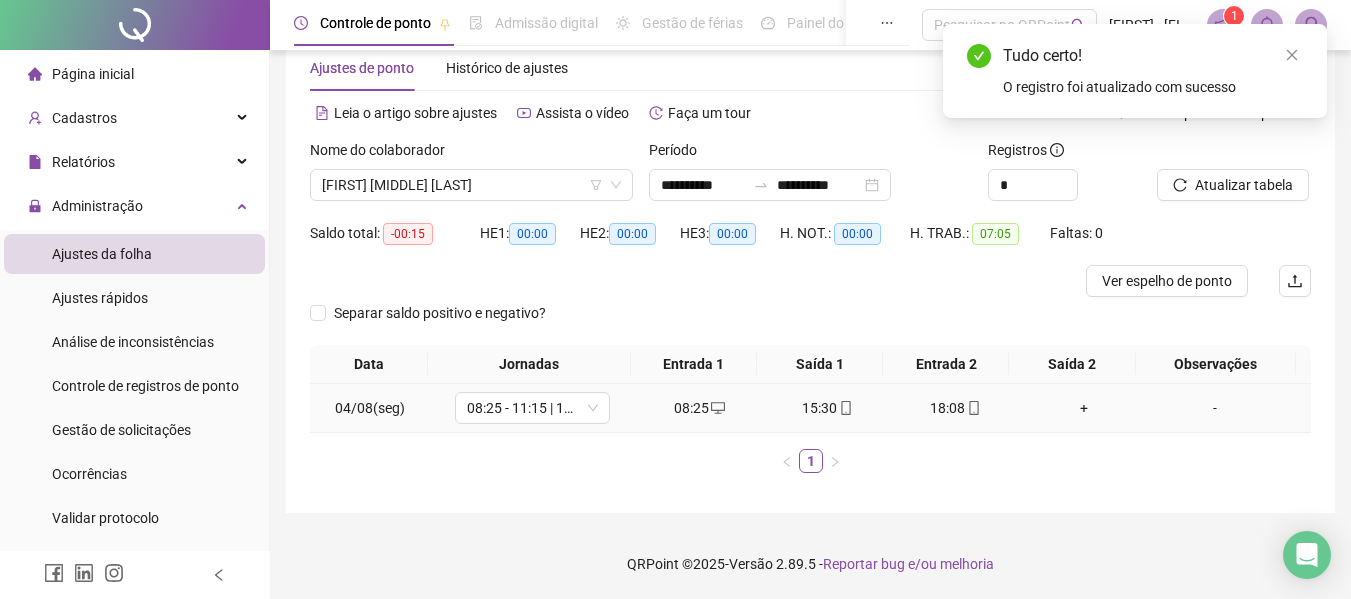 click on "+" at bounding box center (1084, 408) 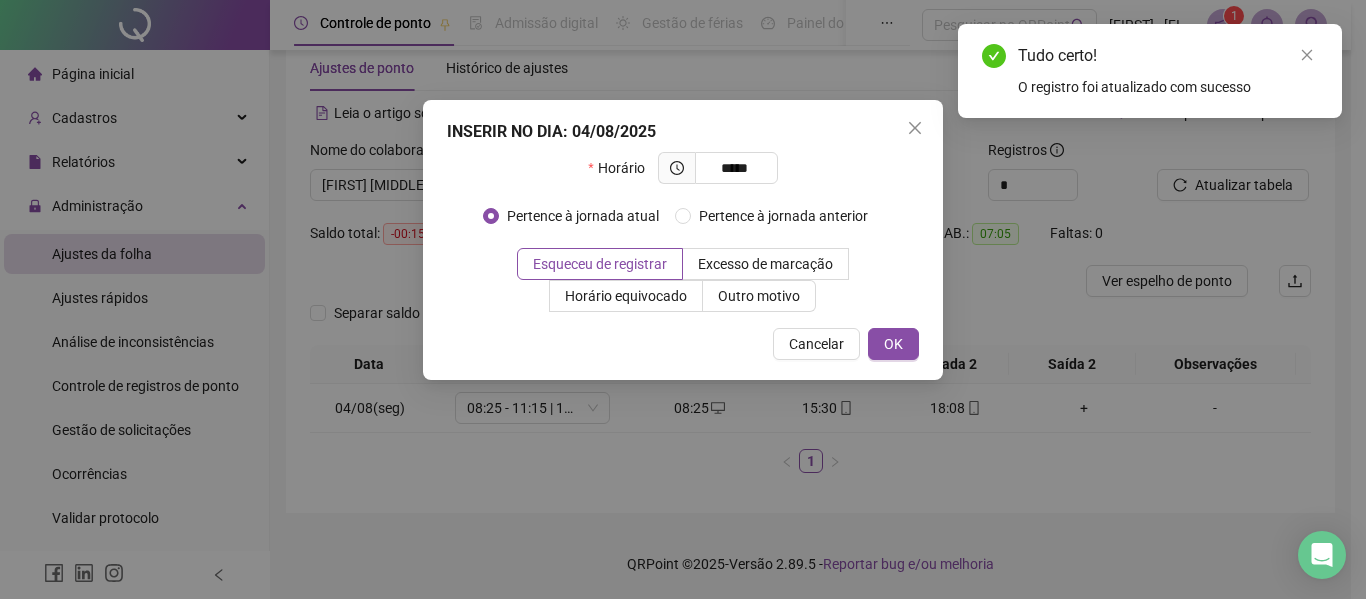 type on "*****" 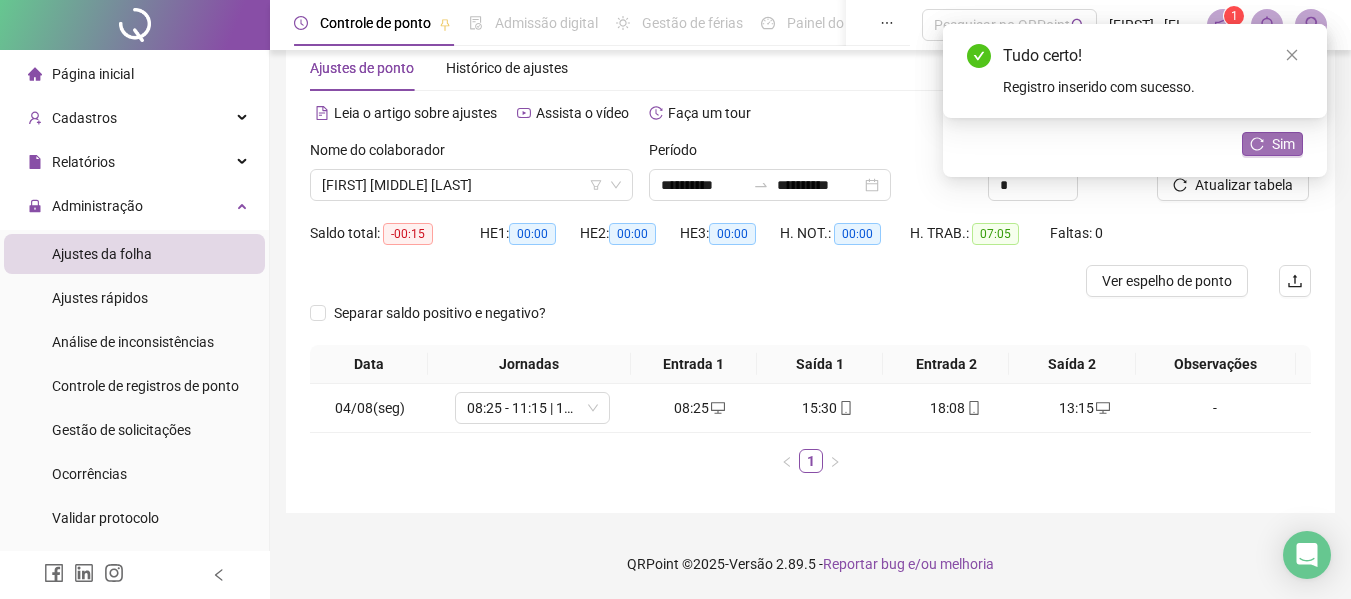 click 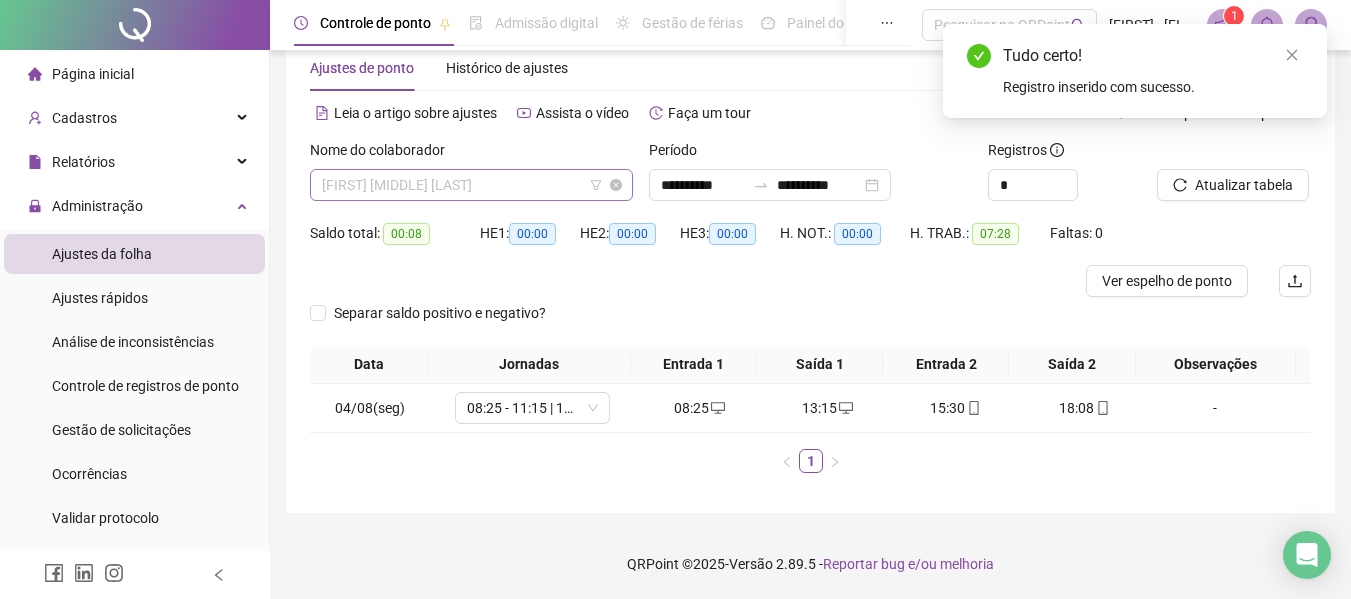 drag, startPoint x: 505, startPoint y: 183, endPoint x: 506, endPoint y: 195, distance: 12.0415945 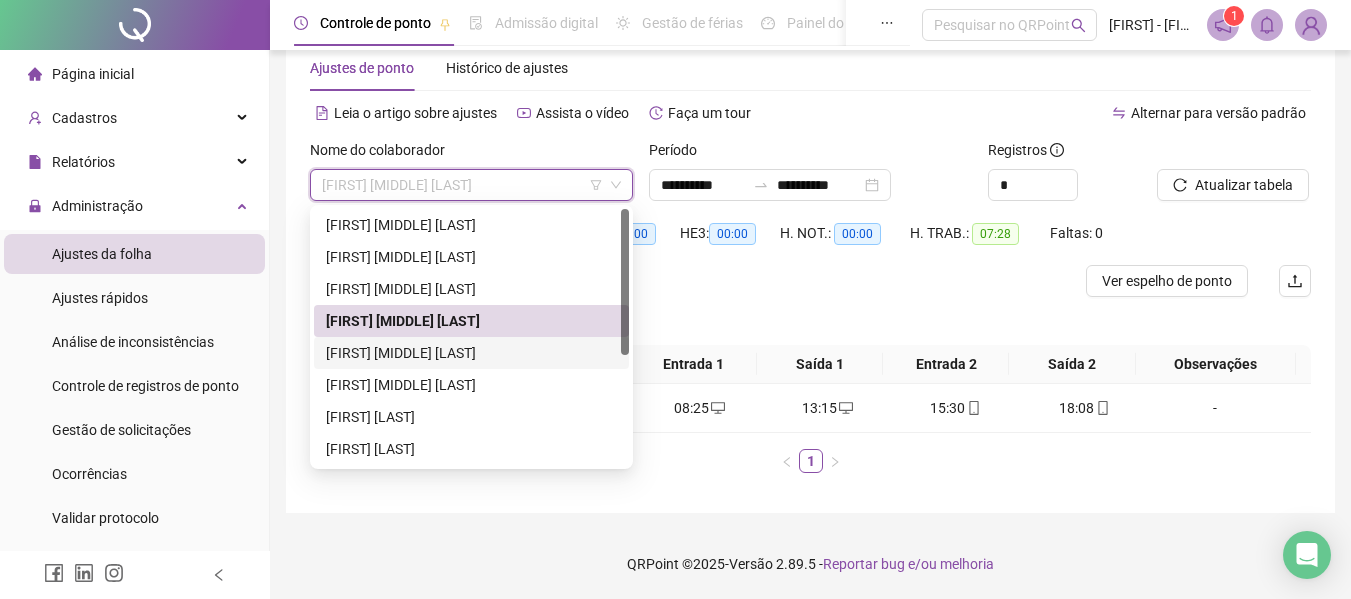 click on "[FIRST] [MIDDLE] [LAST]" at bounding box center [471, 353] 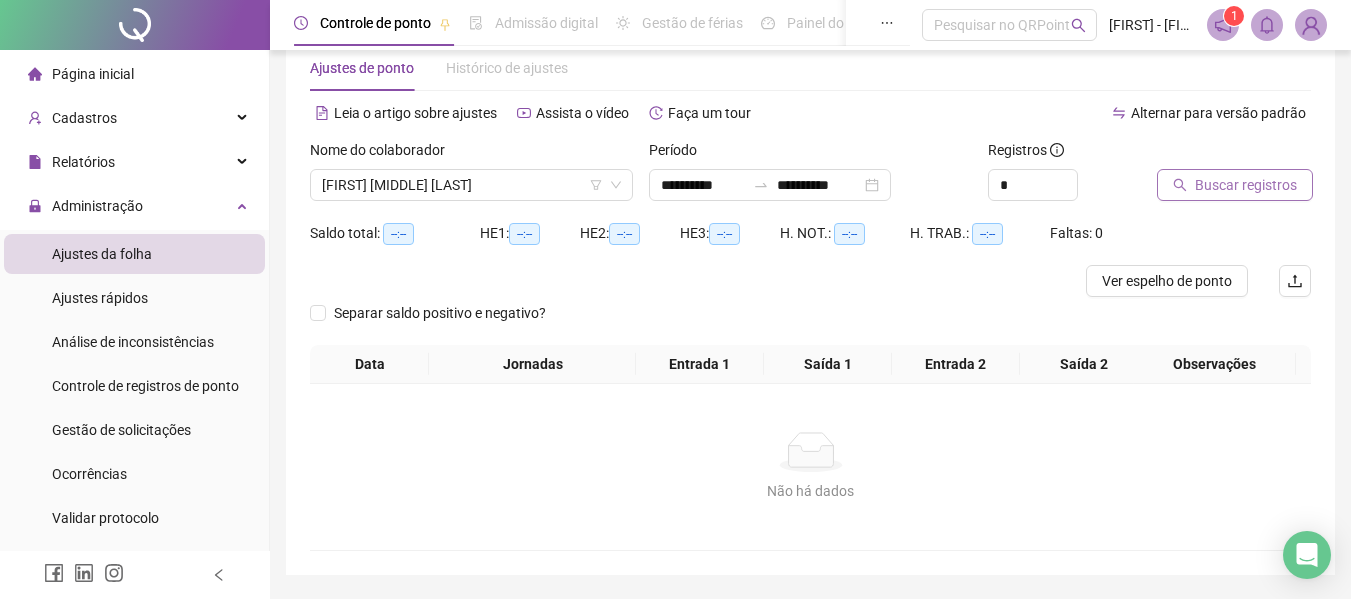 click on "Buscar registros" at bounding box center [1246, 185] 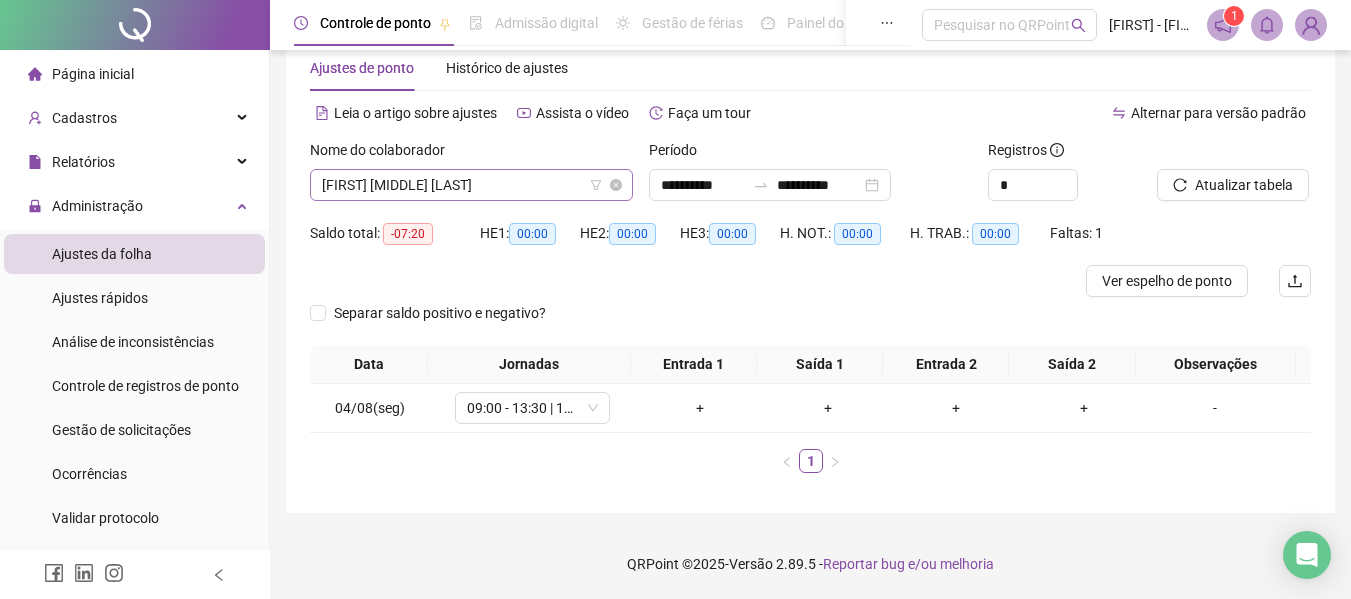 click on "[FIRST] [MIDDLE] [LAST]" at bounding box center (471, 185) 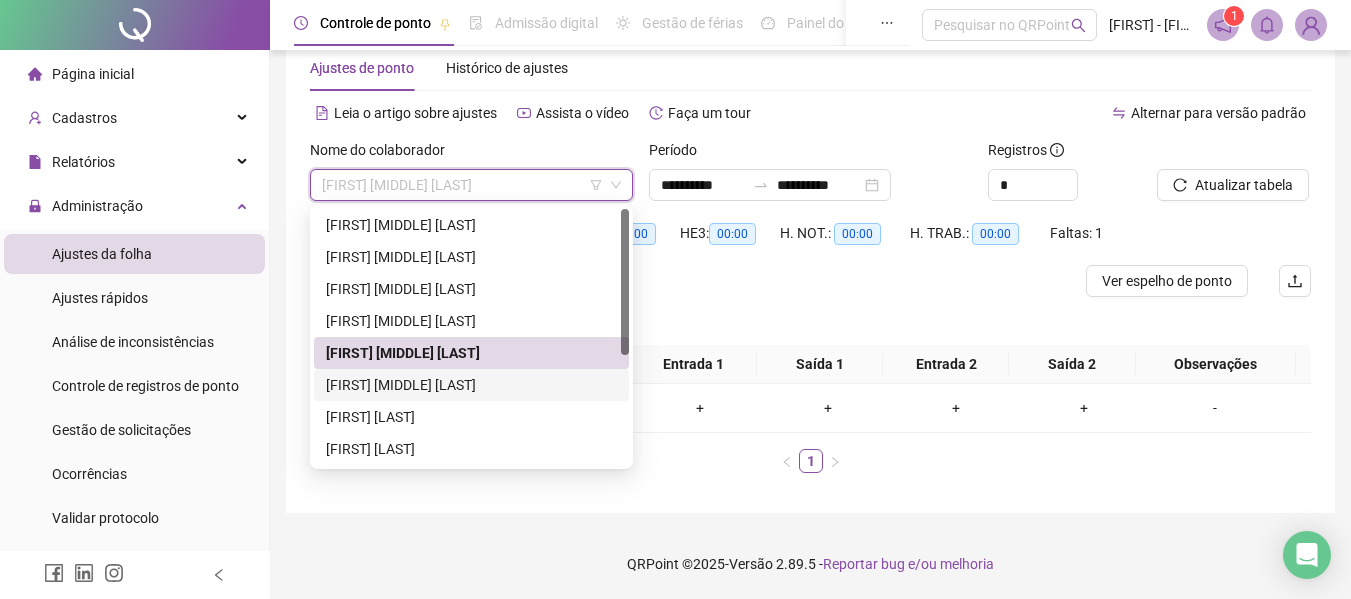 click on "[FIRST] [MIDDLE] [LAST]" at bounding box center [471, 385] 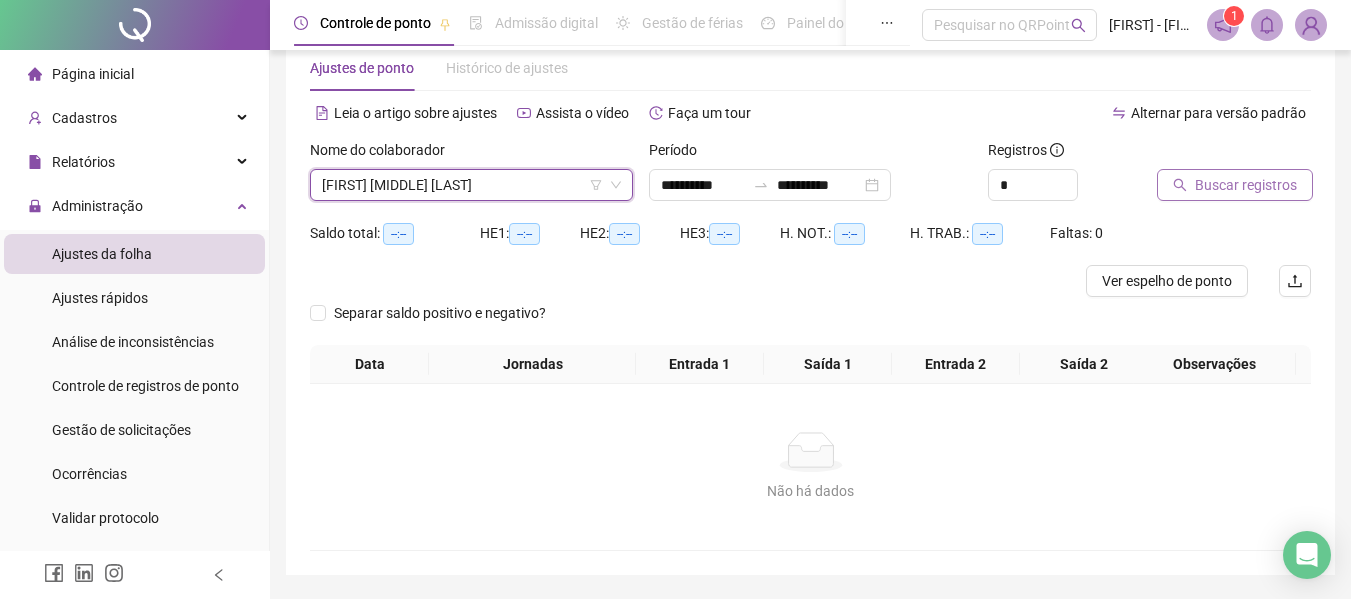 click on "Buscar registros" at bounding box center (1246, 185) 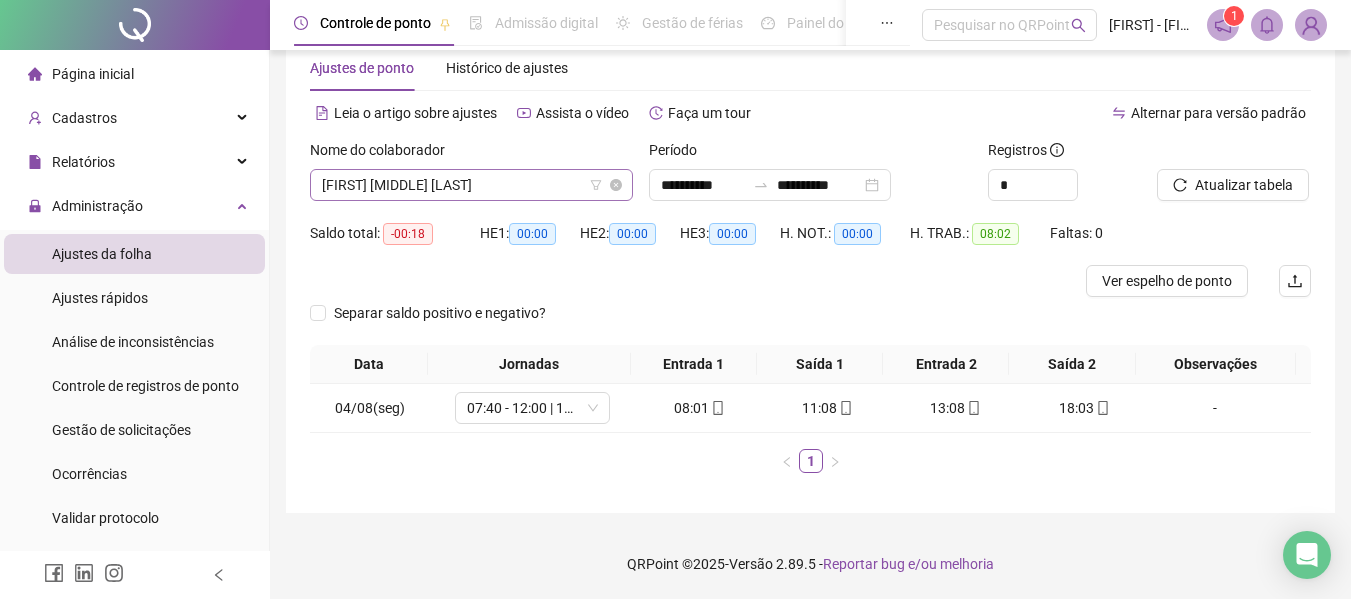 click on "[FIRST] [MIDDLE] [LAST]" at bounding box center [471, 185] 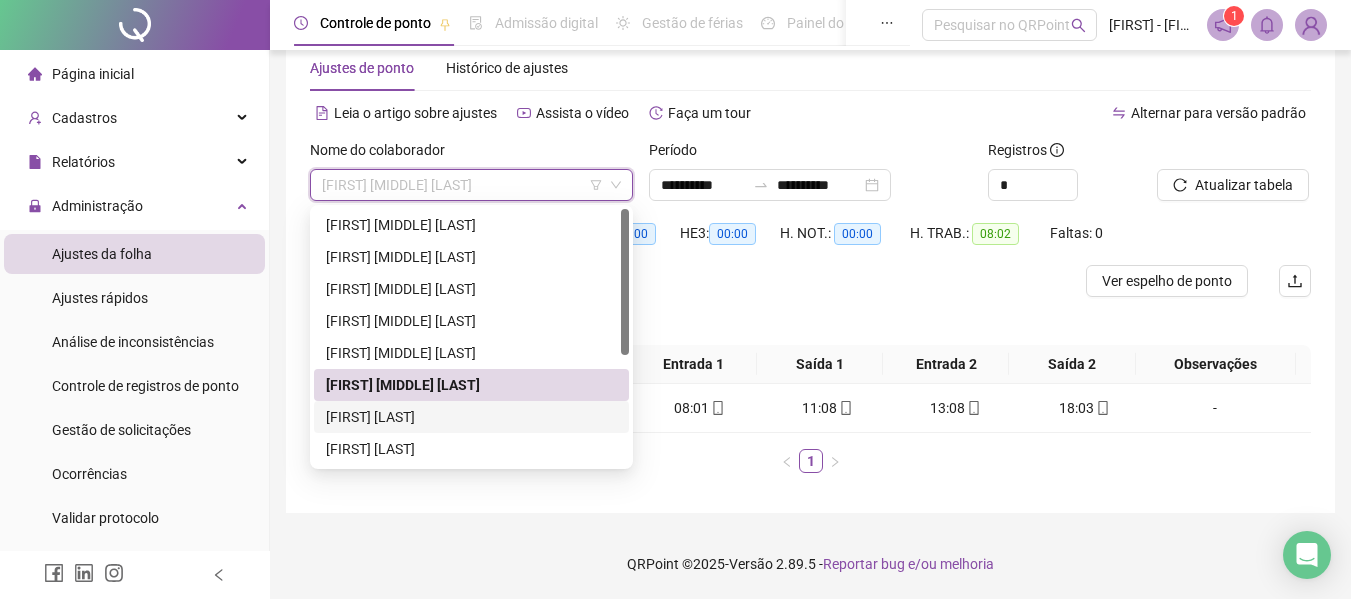 click on "[FIRST] [LAST]" at bounding box center (471, 417) 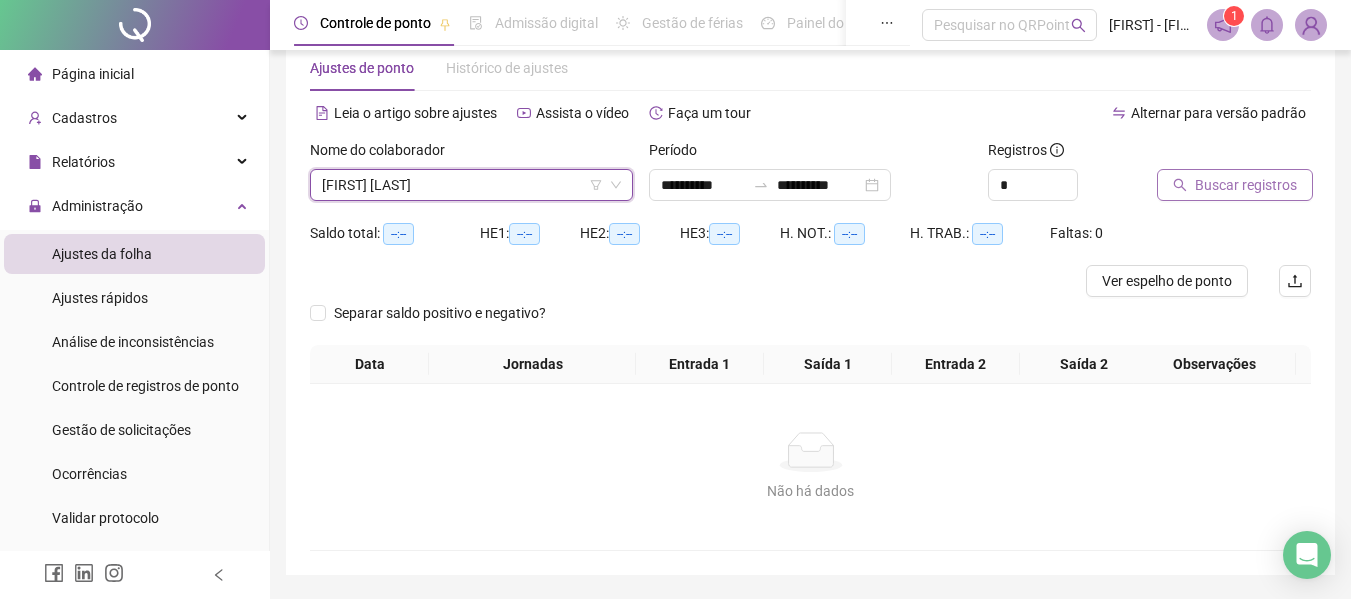 click on "Buscar registros" at bounding box center [1246, 185] 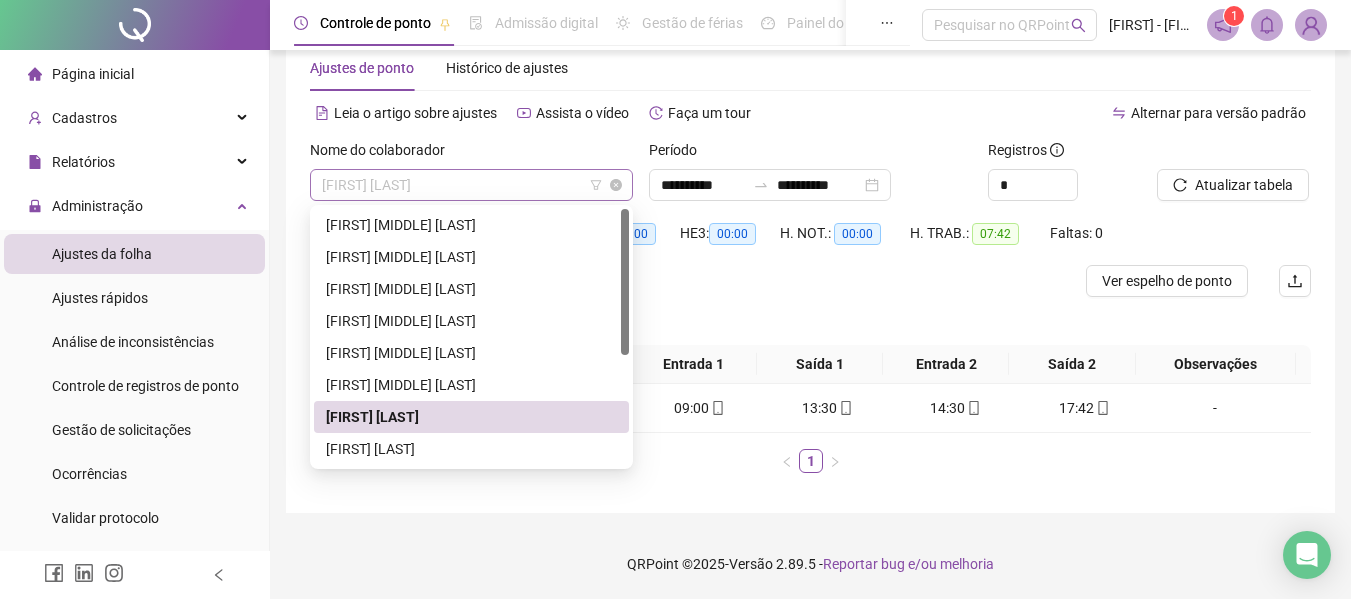 click on "[FIRST] [LAST]" at bounding box center [471, 185] 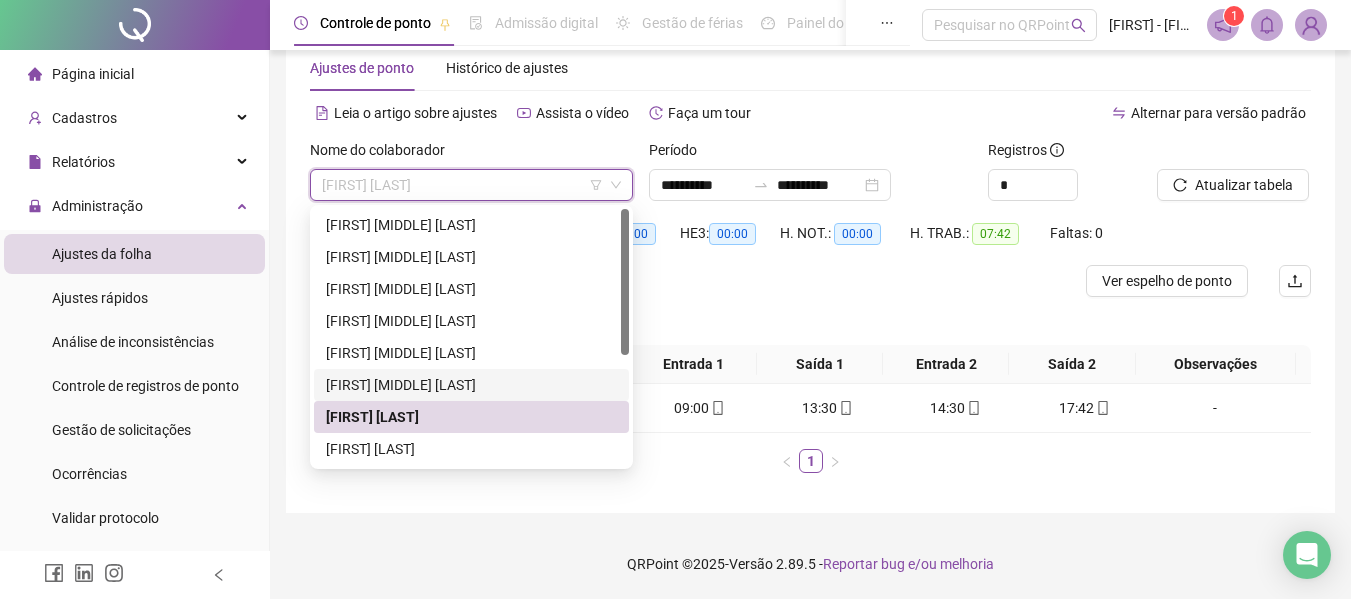 click on "[FIRST] [MIDDLE] [LAST]" at bounding box center [471, 385] 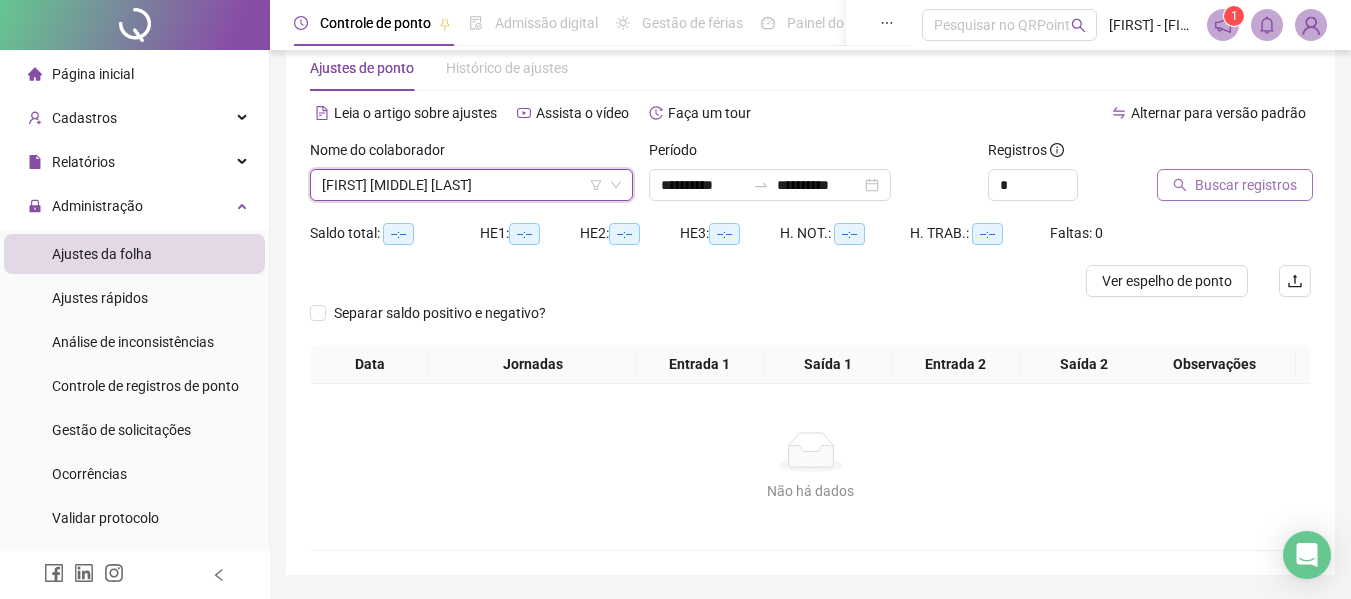 click on "Buscar registros" at bounding box center (1246, 185) 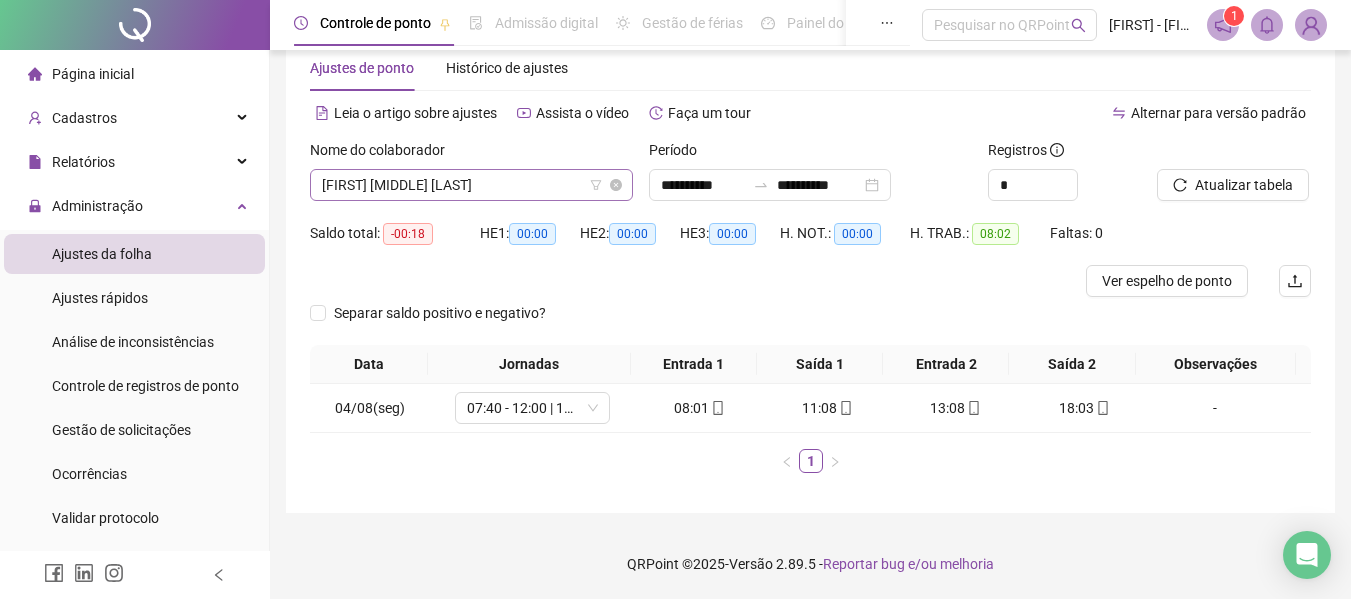 click on "[FIRST] [MIDDLE] [LAST]" at bounding box center [471, 185] 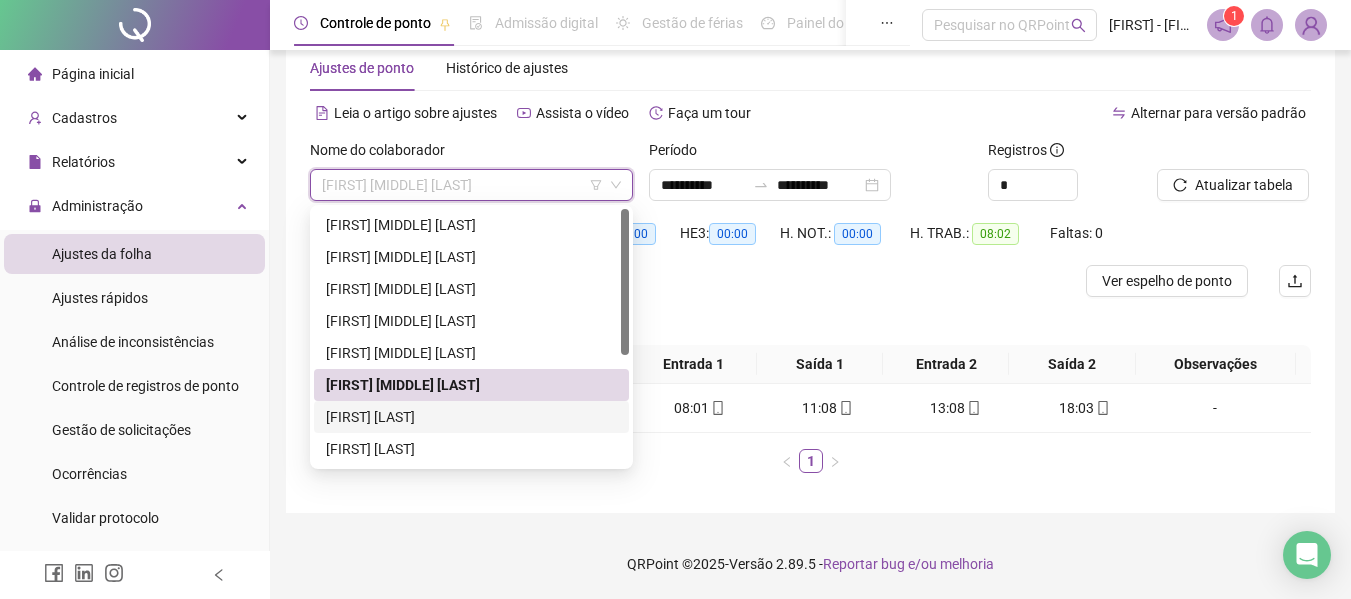 click on "[FIRST] [LAST]" at bounding box center (471, 417) 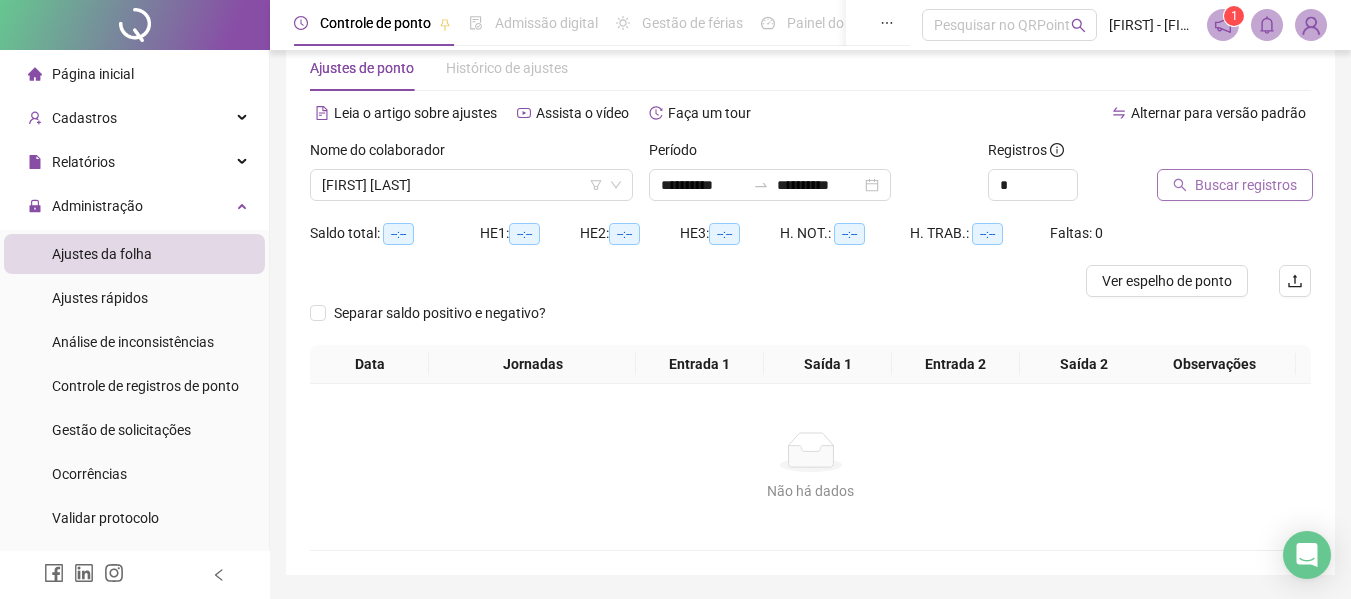 click on "Buscar registros" at bounding box center [1246, 185] 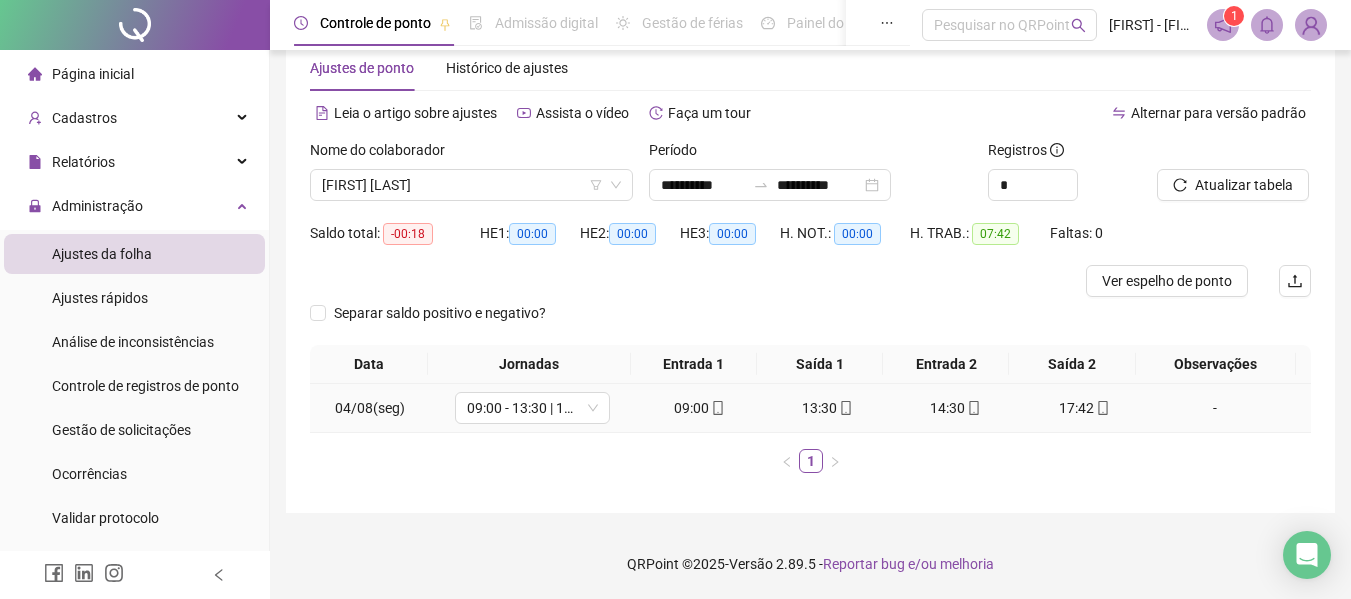 click 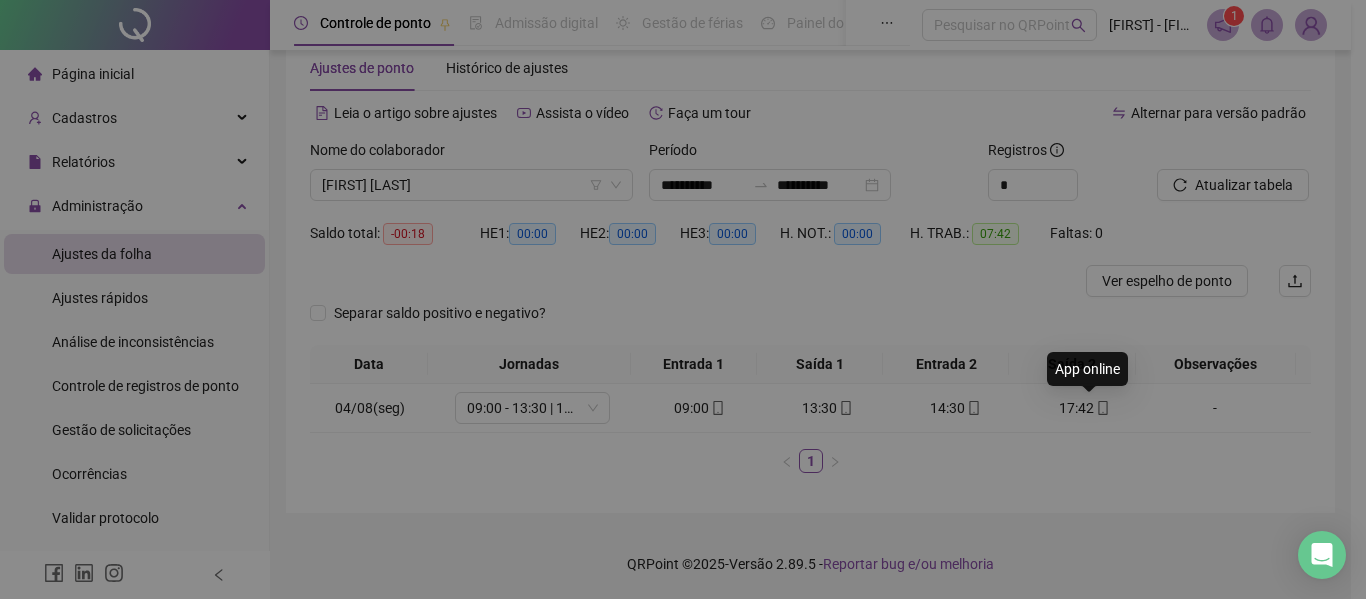 type on "**********" 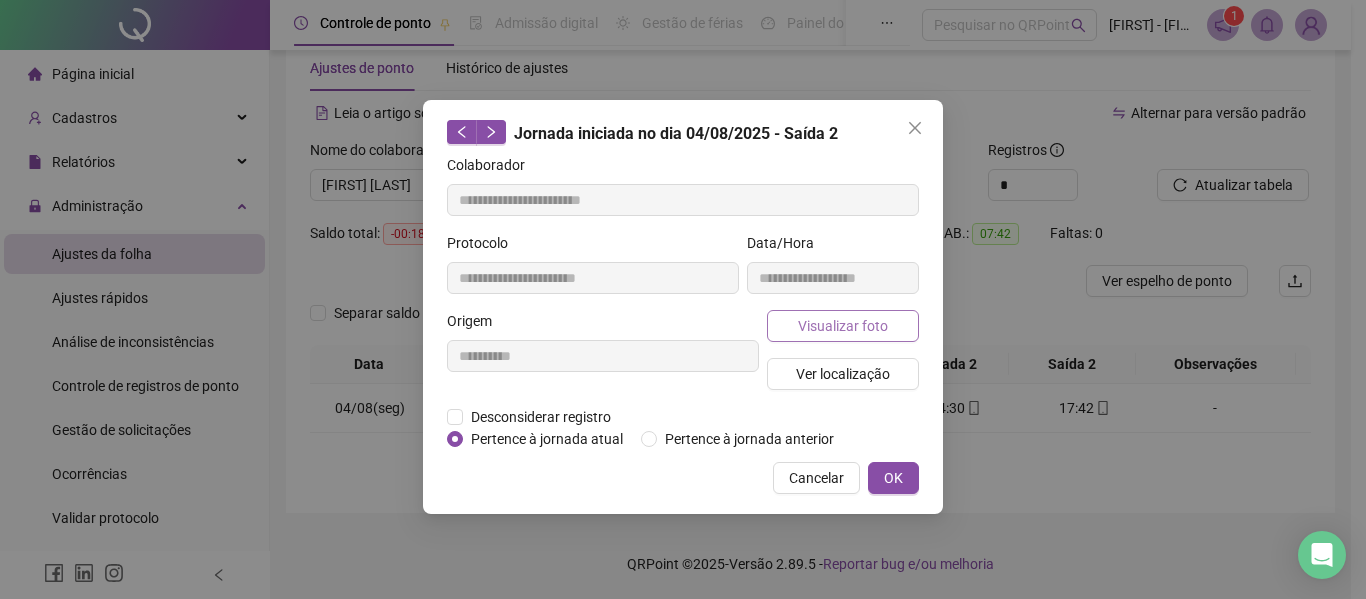 click on "Visualizar foto" at bounding box center [843, 326] 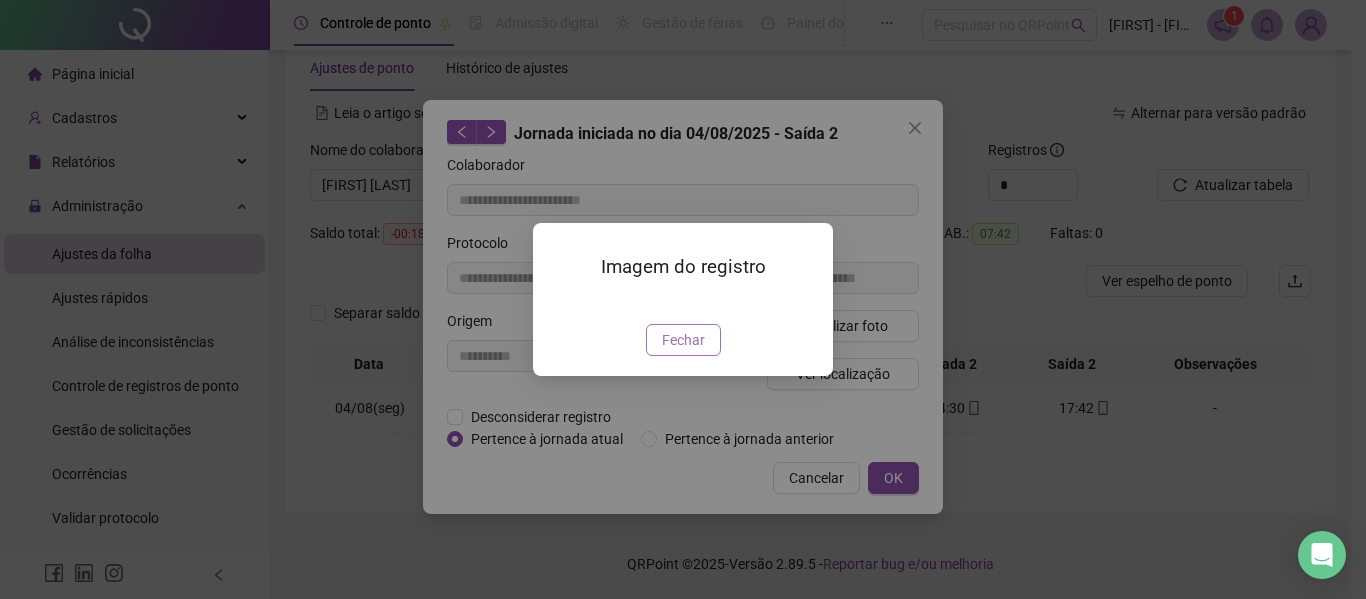 click on "Fechar" at bounding box center [683, 340] 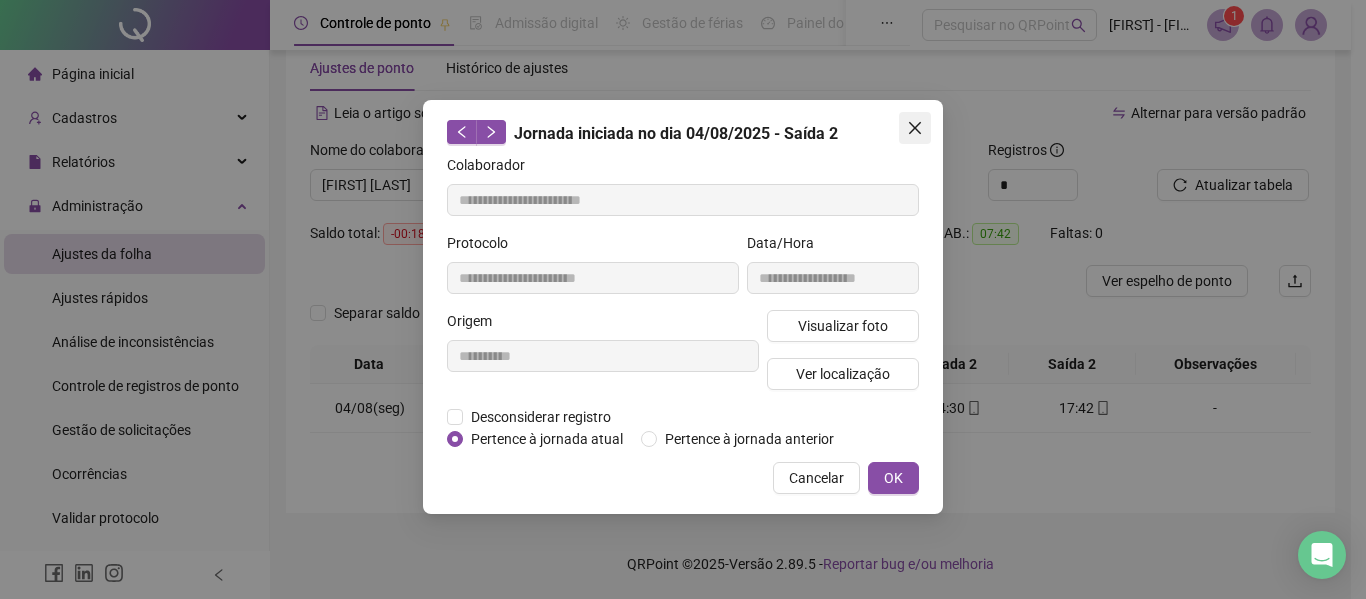 click 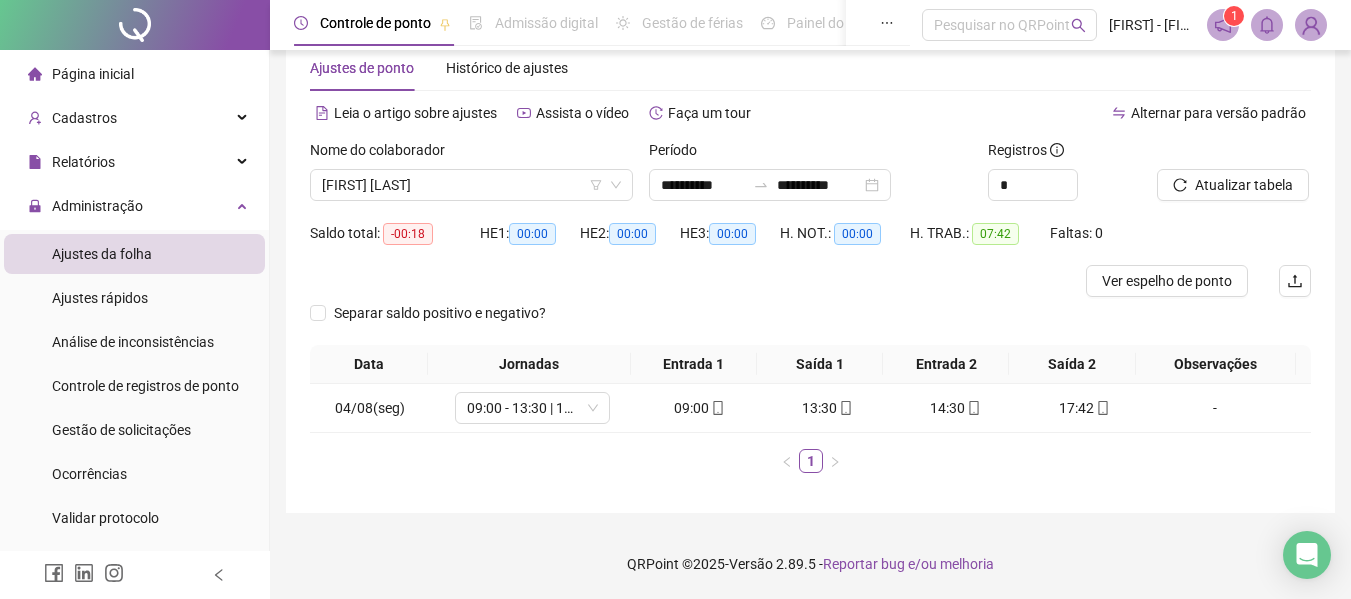 drag, startPoint x: 367, startPoint y: 200, endPoint x: 359, endPoint y: 208, distance: 11.313708 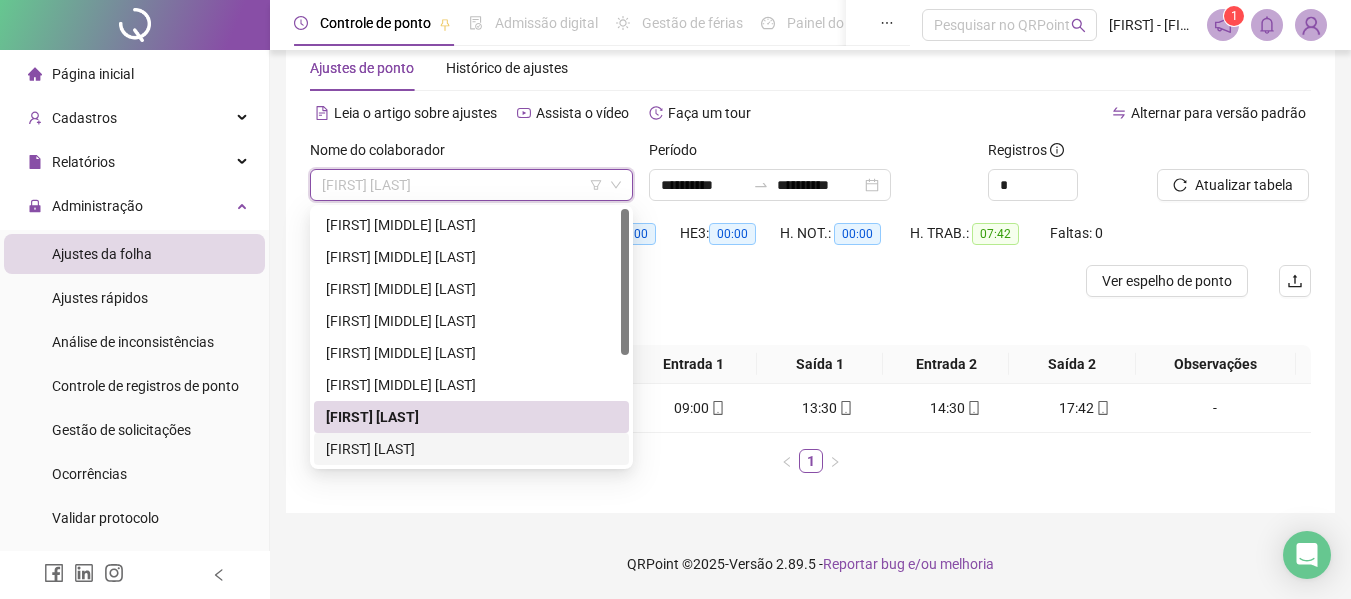 click on "[FIRST] [LAST]" at bounding box center [471, 449] 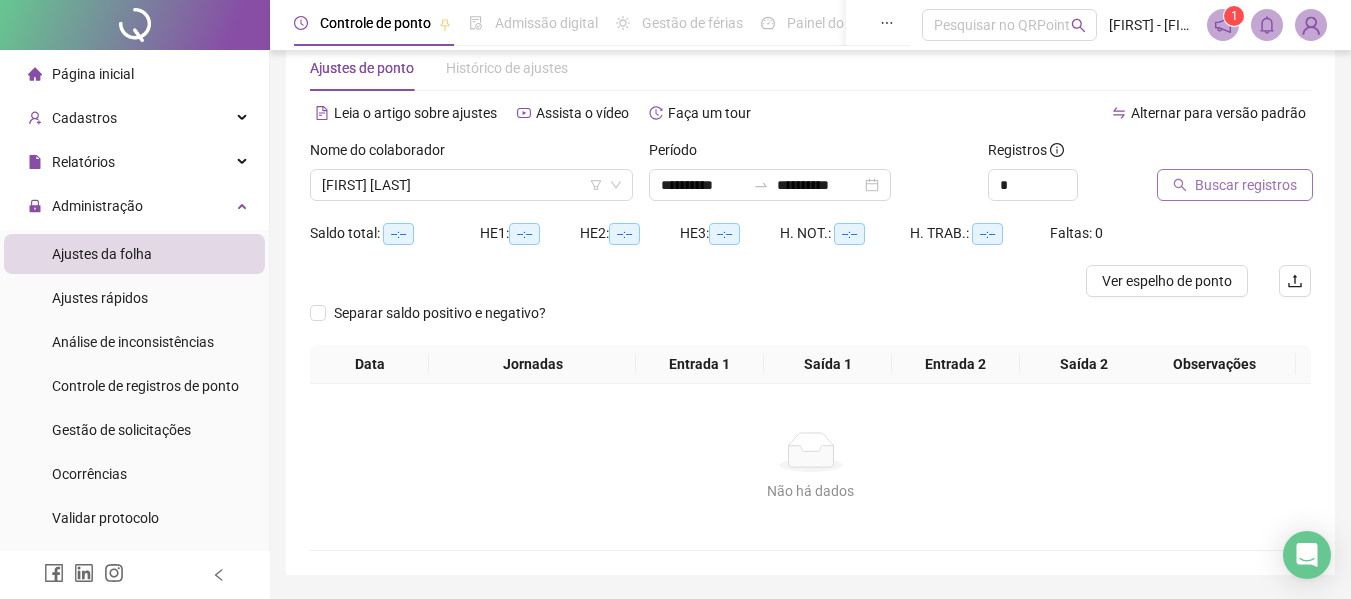click on "Buscar registros" at bounding box center (1246, 185) 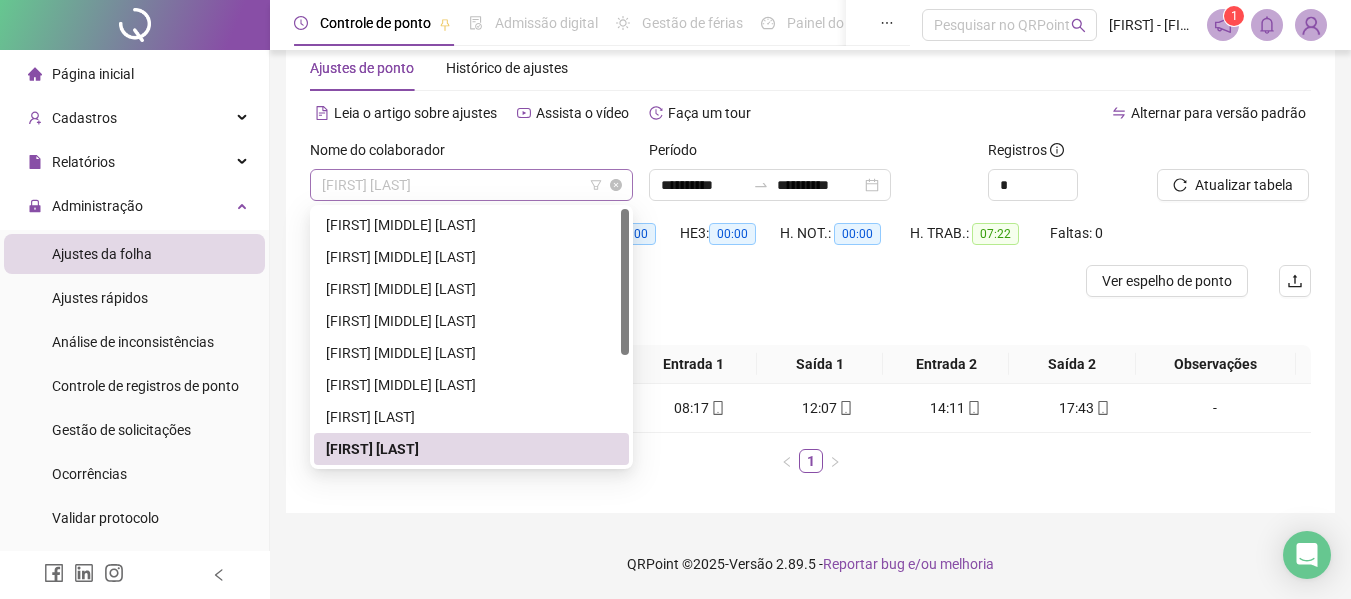 click on "[FIRST] [LAST]" at bounding box center [471, 185] 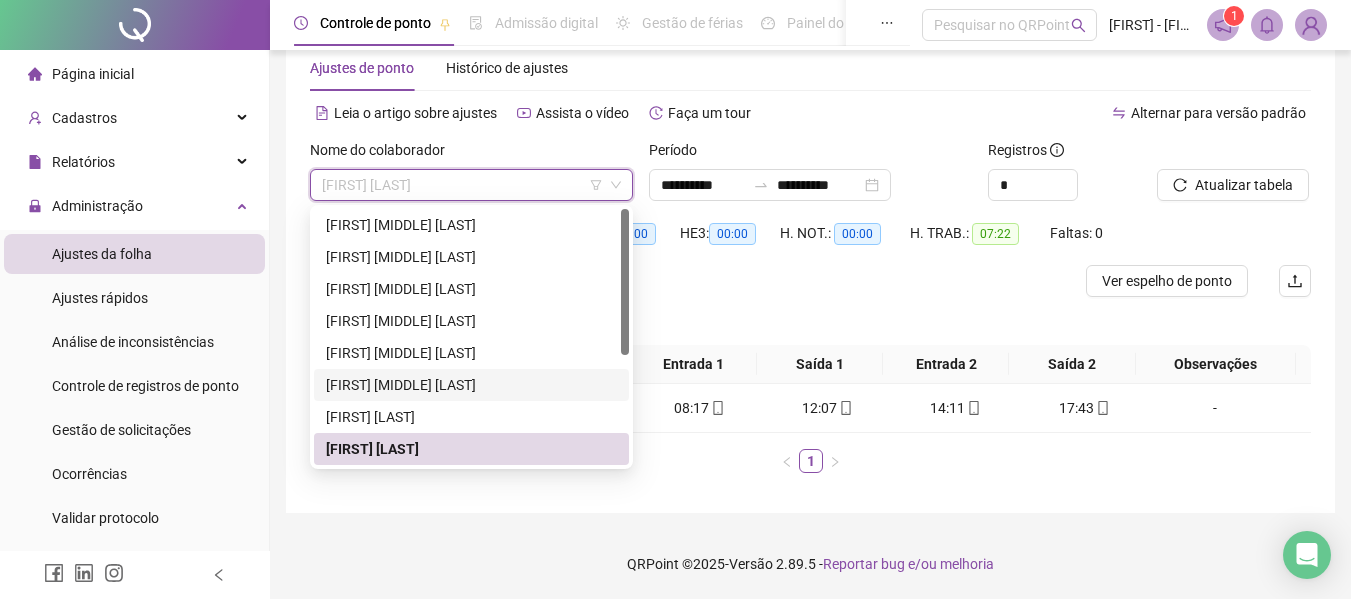 scroll, scrollTop: 100, scrollLeft: 0, axis: vertical 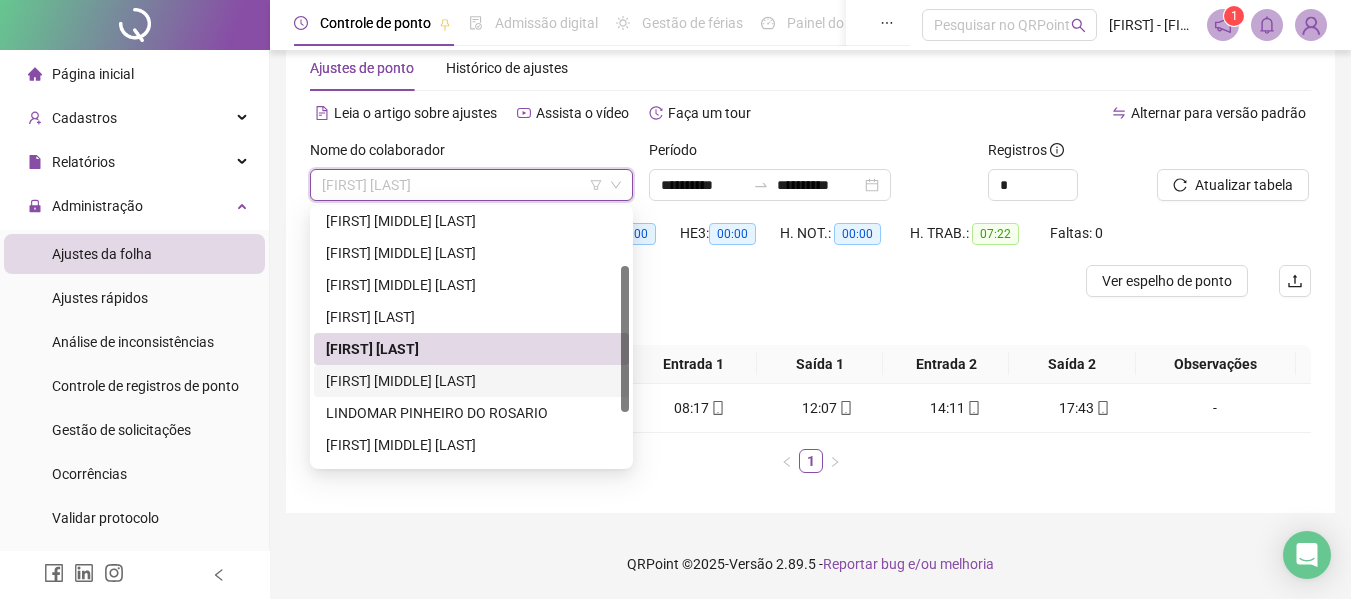 click on "[FIRST] [MIDDLE] [LAST]" at bounding box center (471, 381) 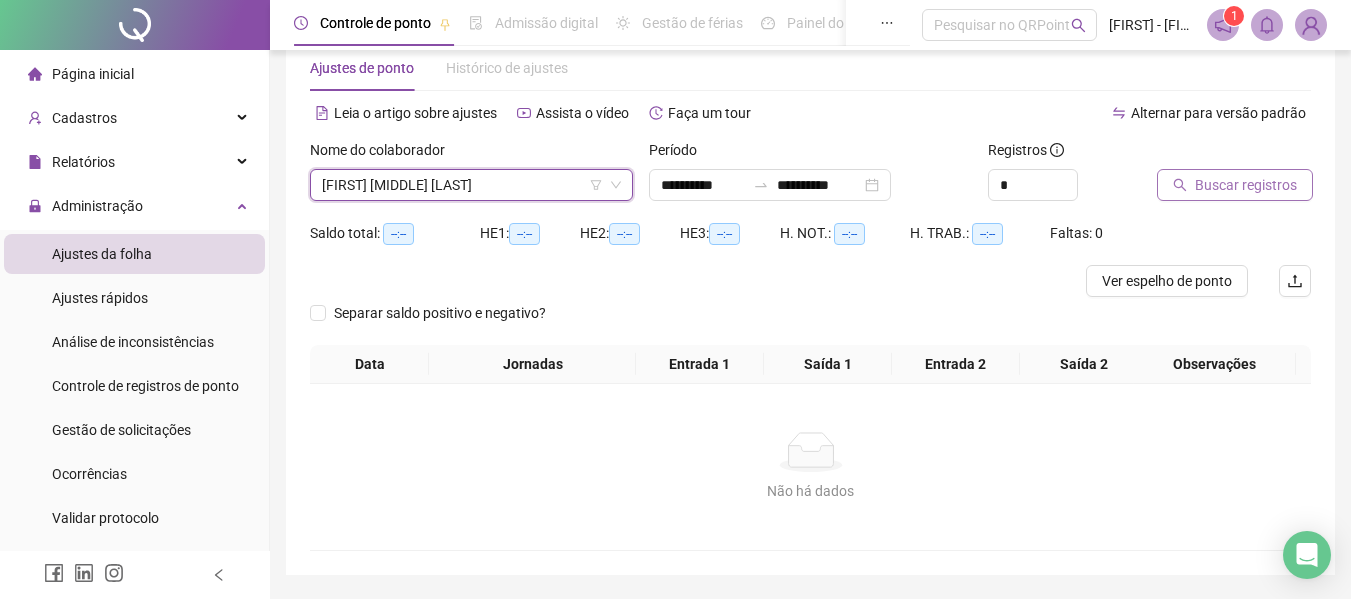 click on "Buscar registros" at bounding box center (1246, 185) 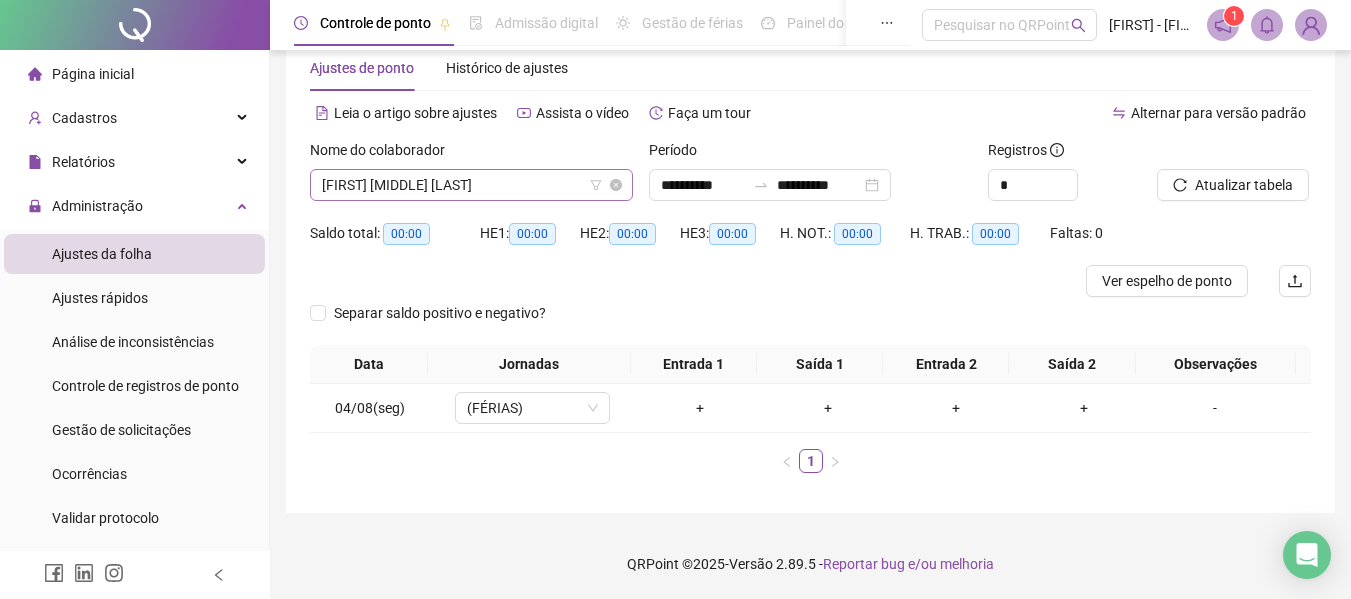 click on "[FIRST] [MIDDLE] [LAST]" at bounding box center [471, 185] 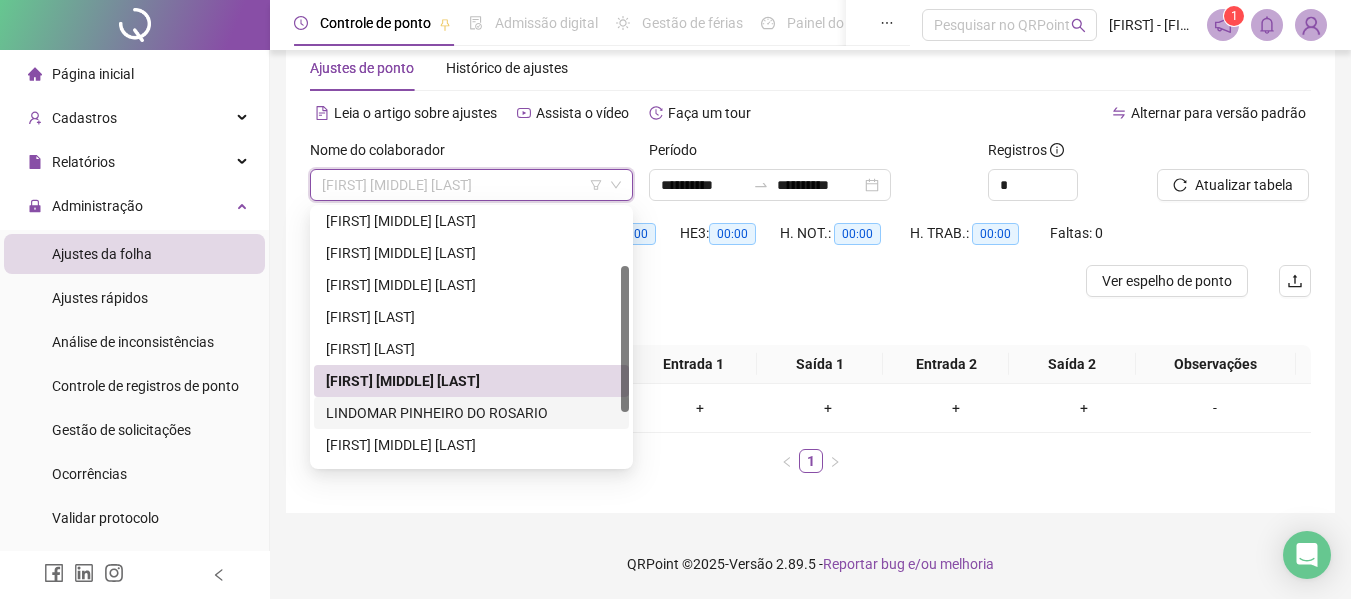 click on "LINDOMAR PINHEIRO DO ROSARIO" at bounding box center (471, 413) 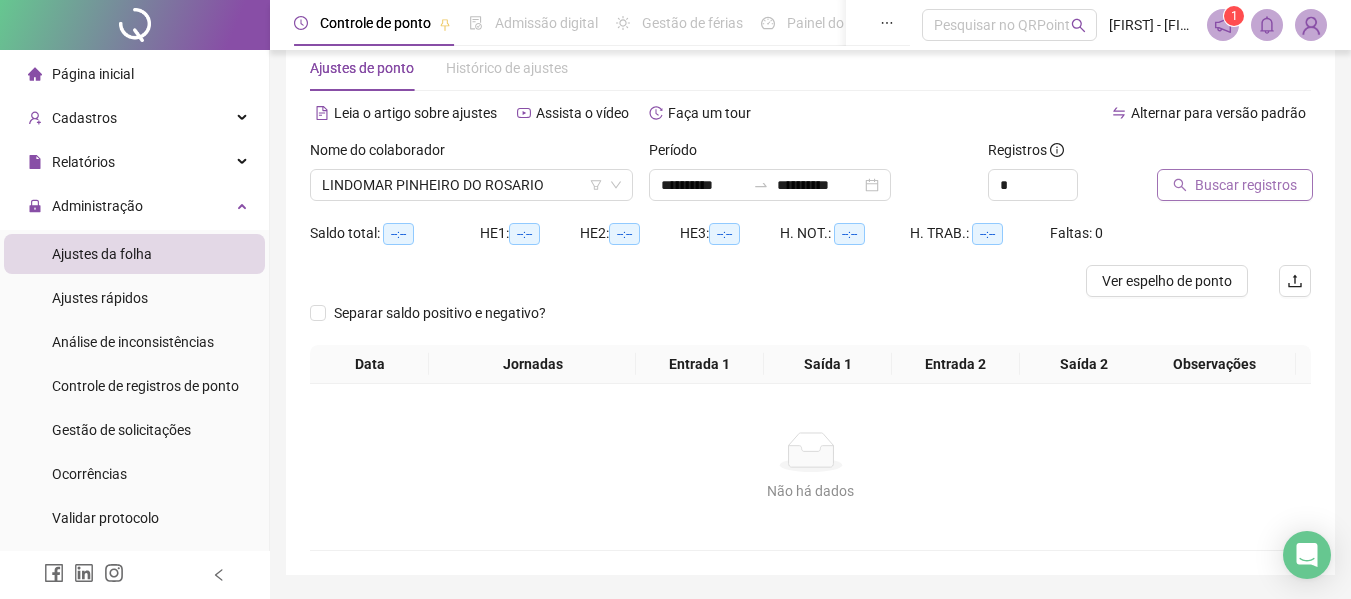 click on "Buscar registros" at bounding box center (1235, 185) 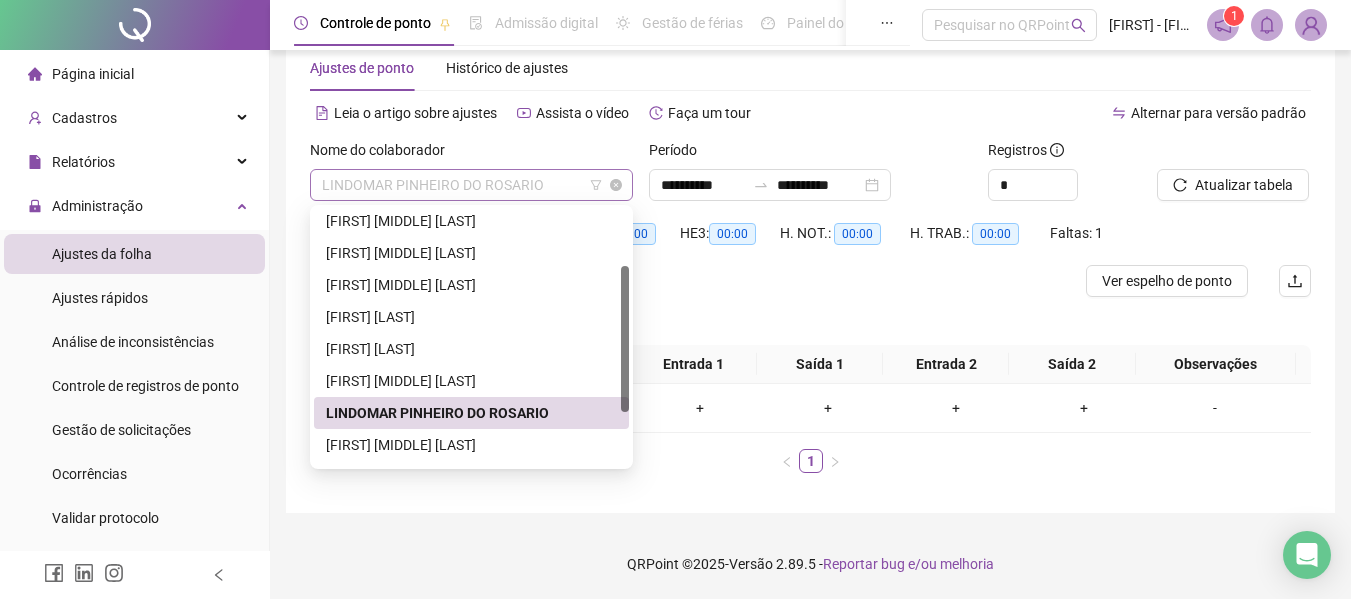 click on "LINDOMAR PINHEIRO DO ROSARIO" at bounding box center (471, 185) 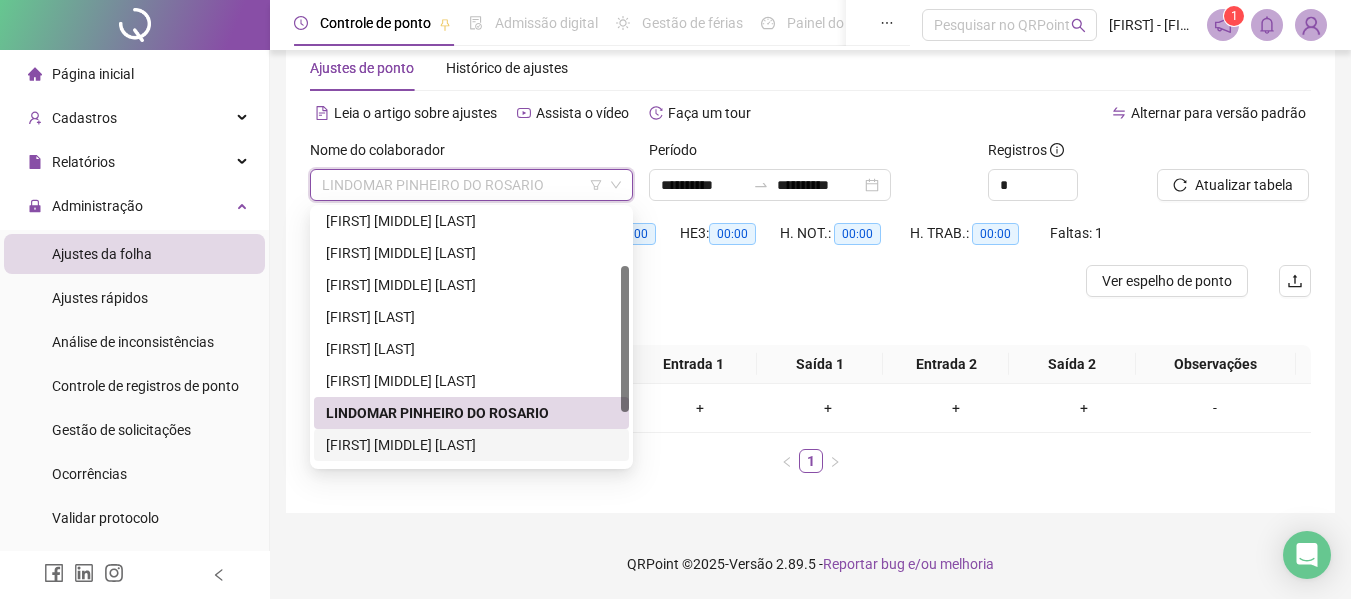 click on "[FIRST] [MIDDLE] [LAST]" at bounding box center [471, 445] 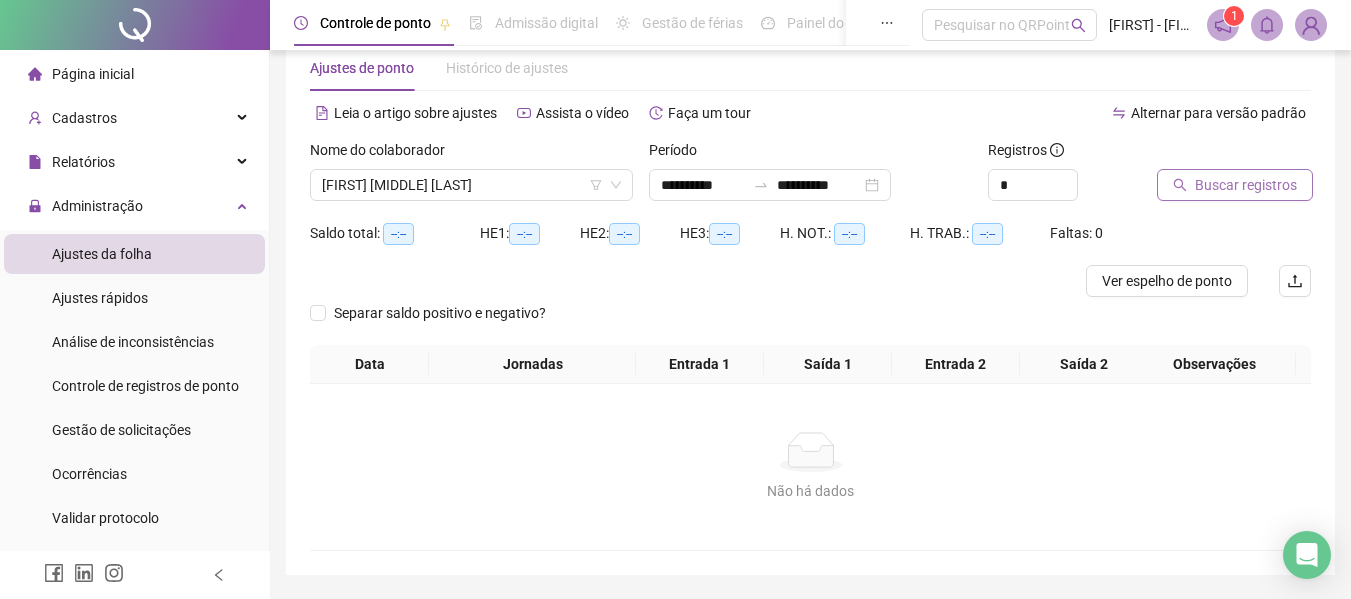 click on "Buscar registros" at bounding box center [1234, 178] 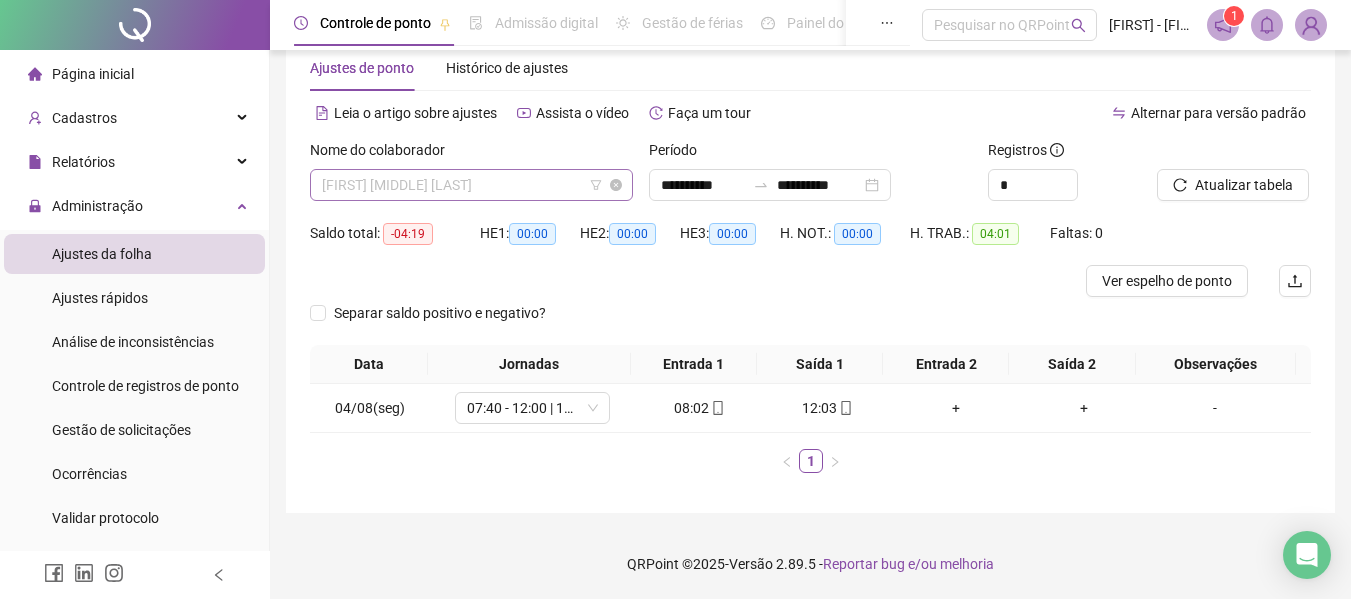 click on "[FIRST] [MIDDLE] [LAST]" at bounding box center [471, 185] 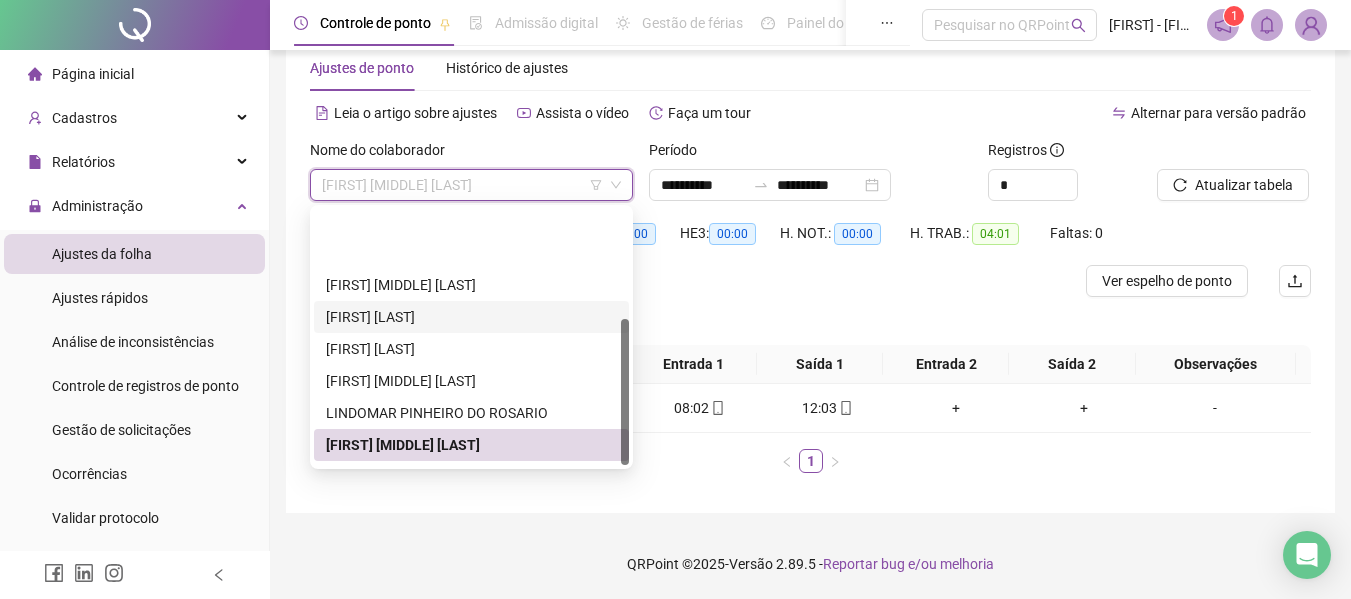 scroll, scrollTop: 192, scrollLeft: 0, axis: vertical 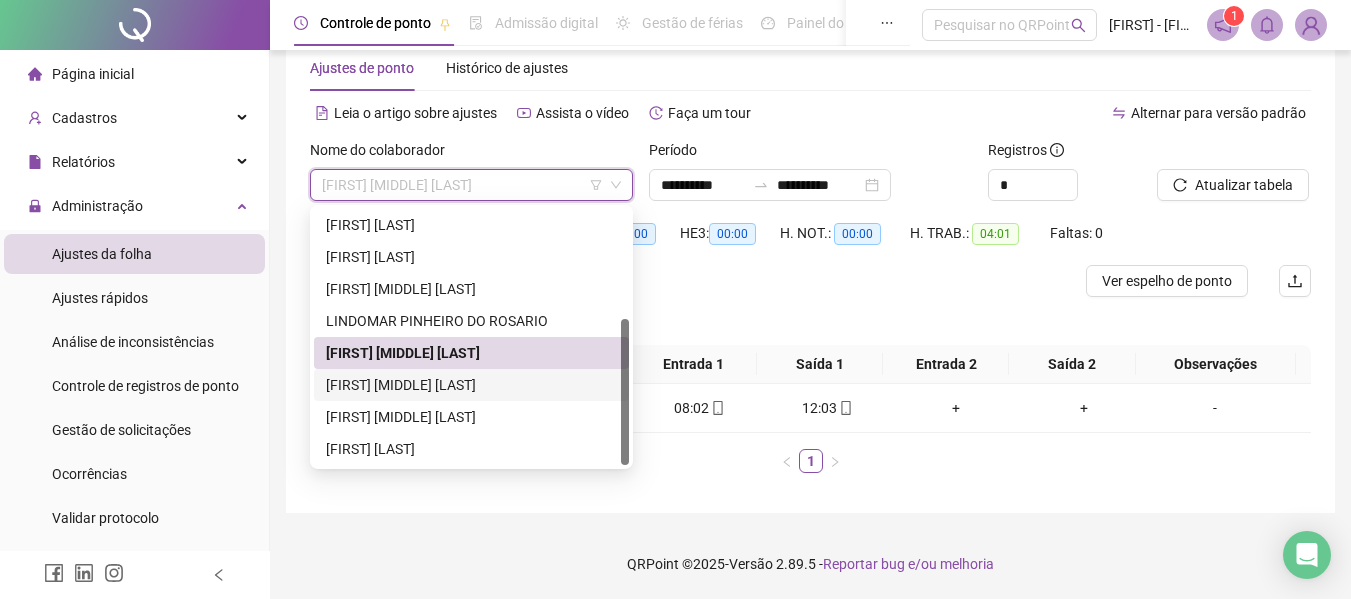 click on "[FIRST] [MIDDLE] [LAST]" at bounding box center (471, 385) 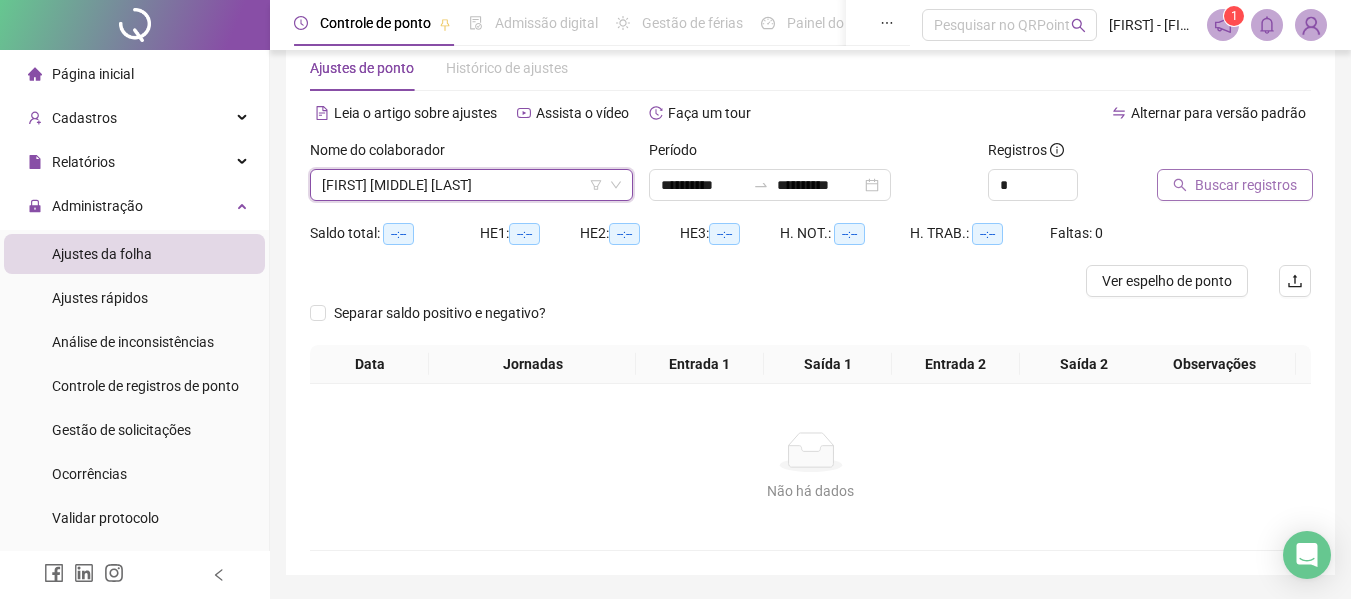 click on "Buscar registros" at bounding box center [1246, 185] 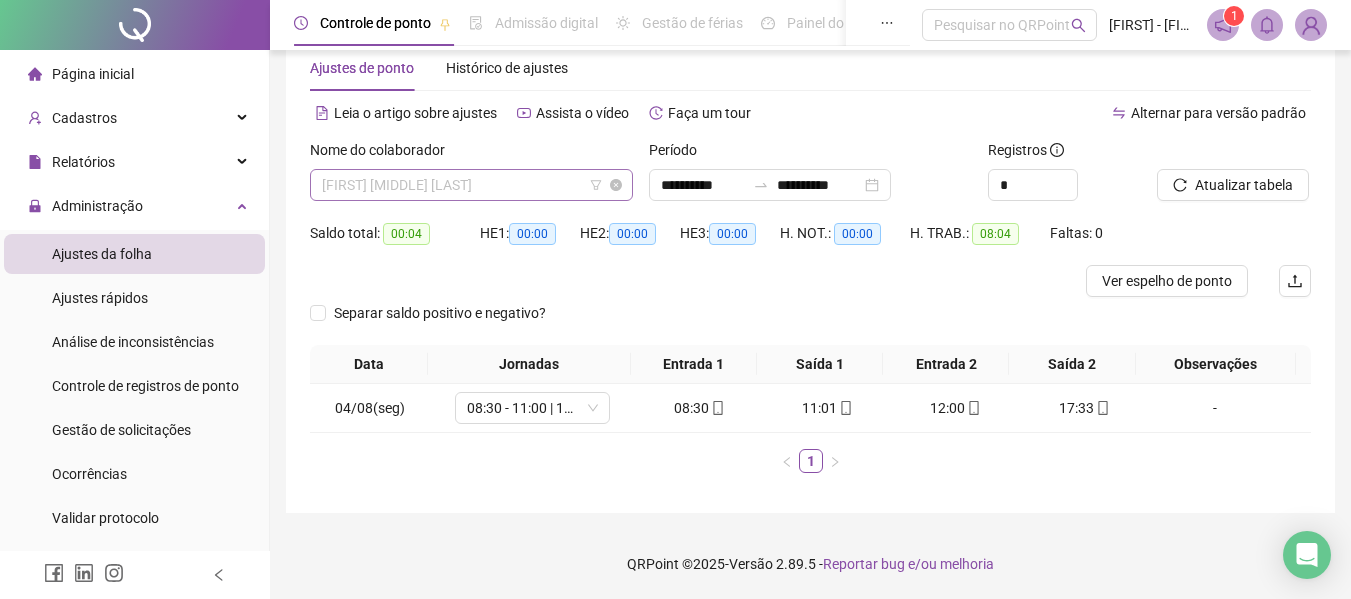 click on "[FIRST] [MIDDLE] [LAST]" at bounding box center [471, 185] 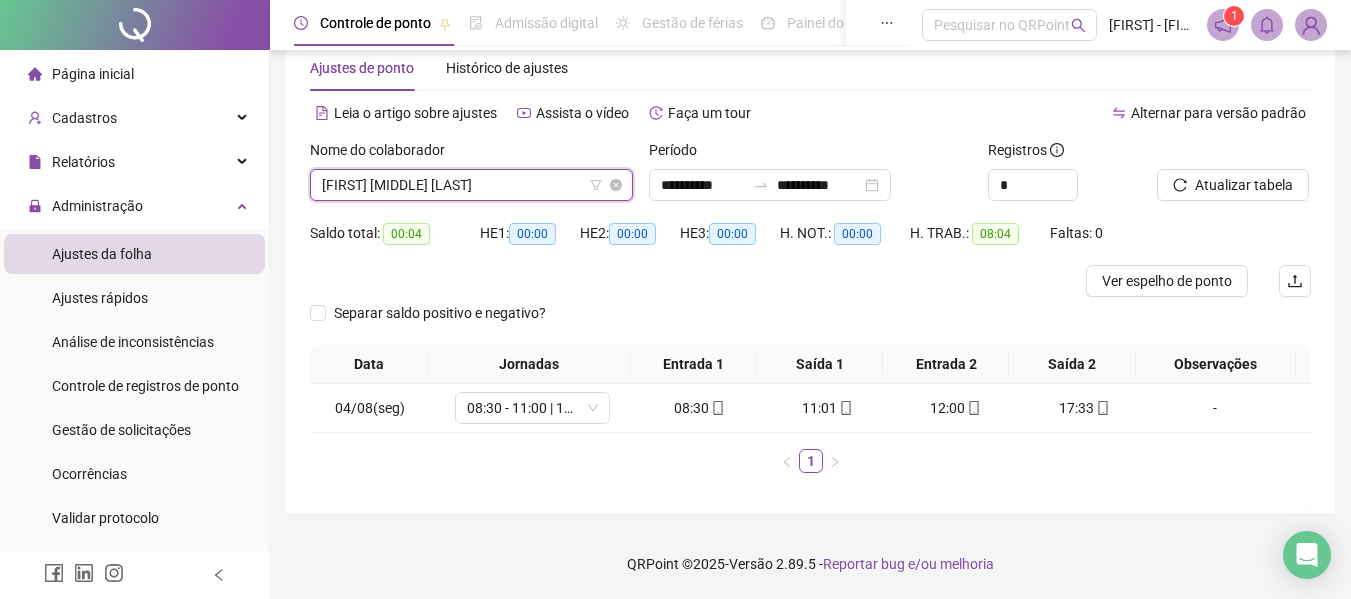 click on "[FIRST] [MIDDLE] [LAST]" at bounding box center [471, 185] 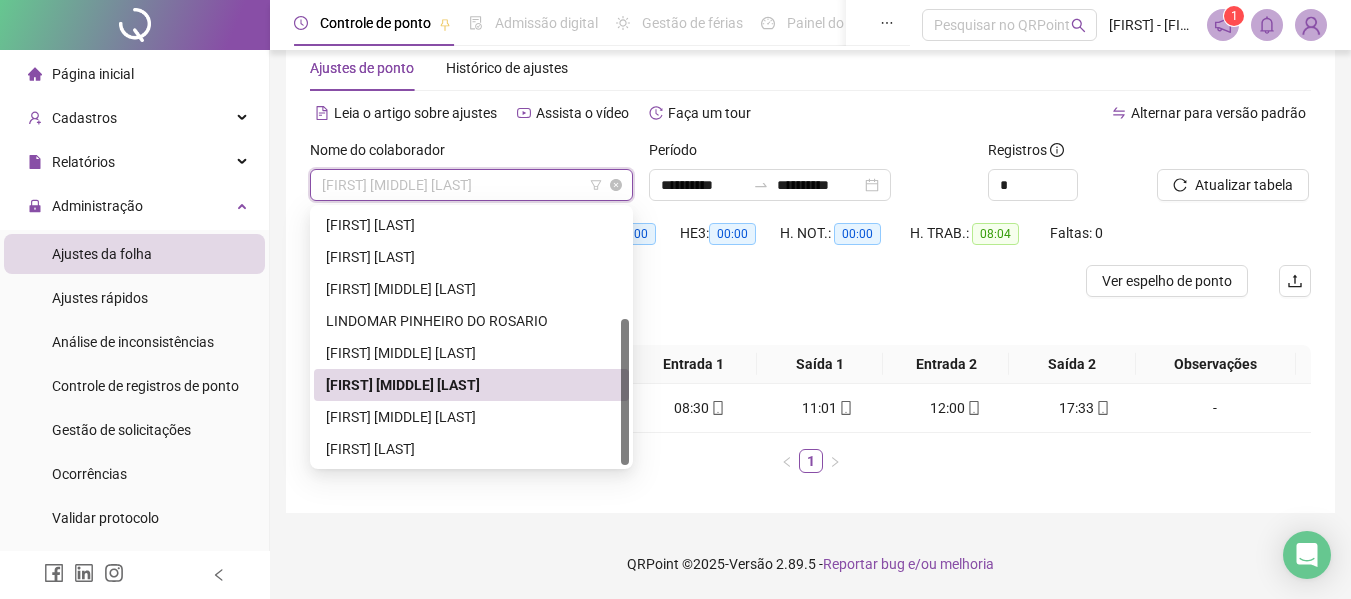 click on "[FIRST] [MIDDLE] [LAST]" at bounding box center (471, 185) 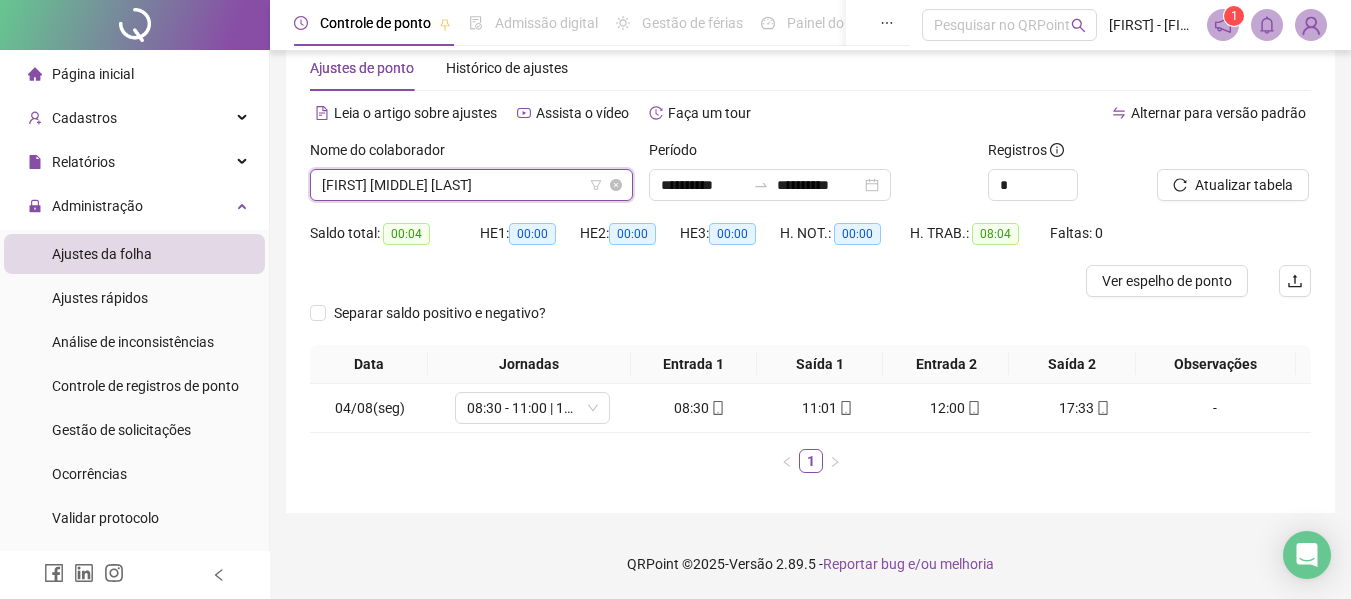 click on "[FIRST] [MIDDLE] [LAST]" at bounding box center (471, 185) 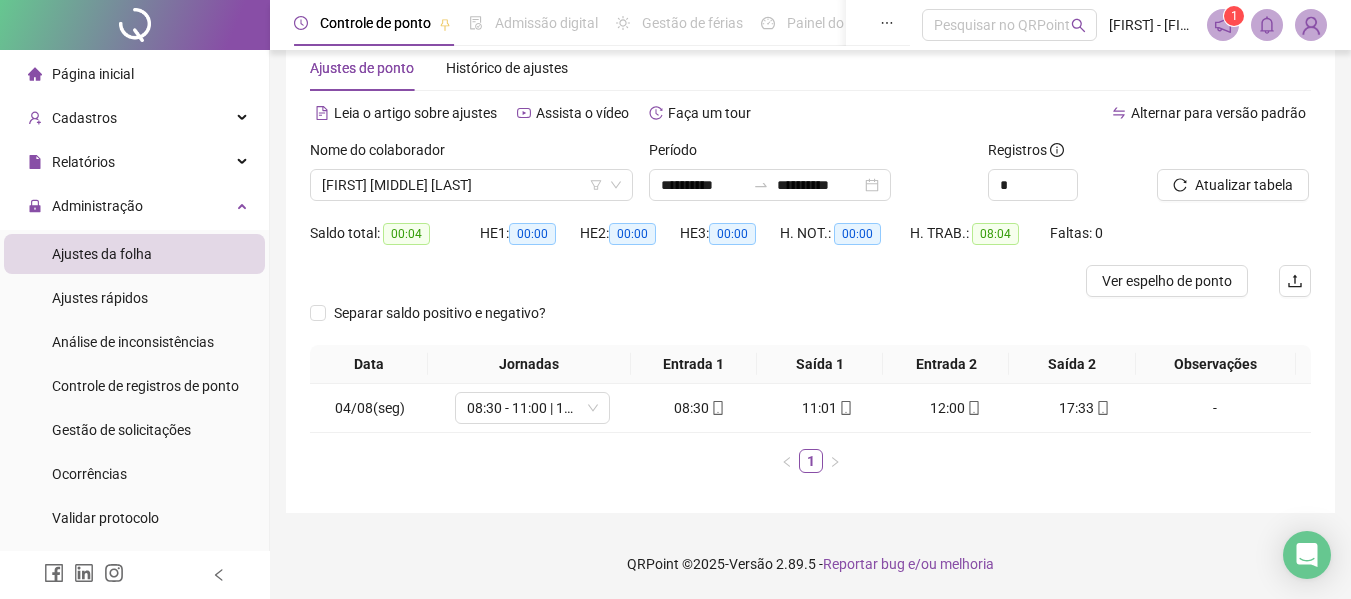 click on "Nome do colaborador" at bounding box center [471, 154] 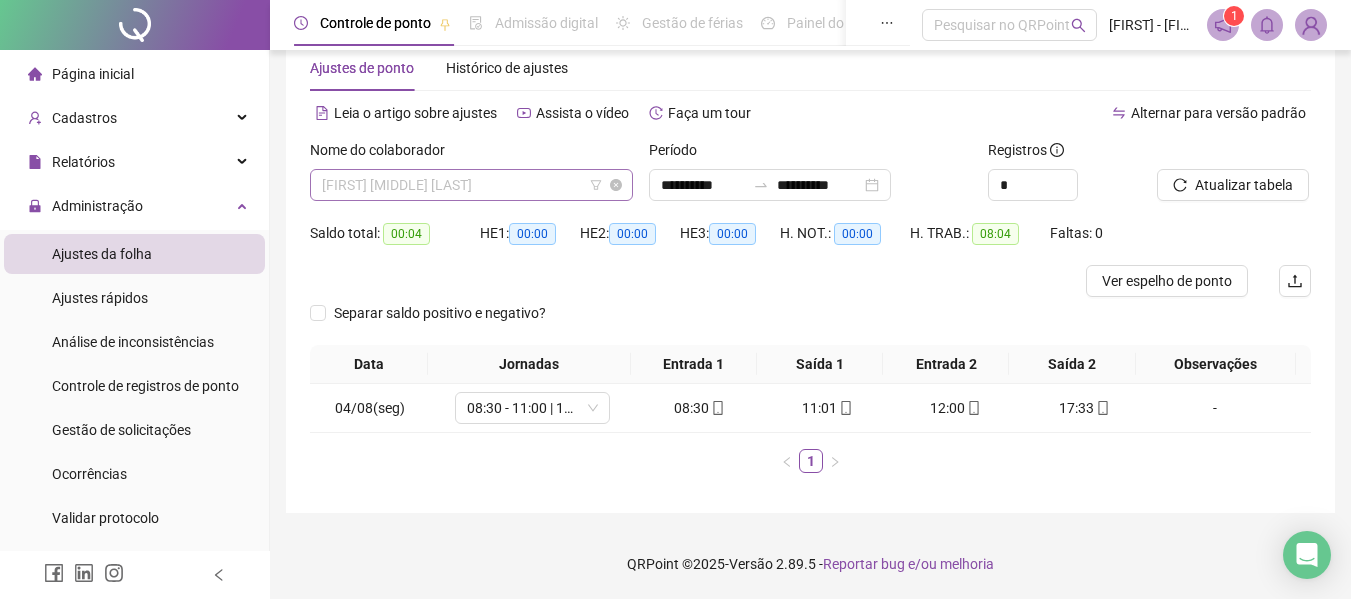 click on "[FIRST] [MIDDLE] [LAST]" at bounding box center [471, 185] 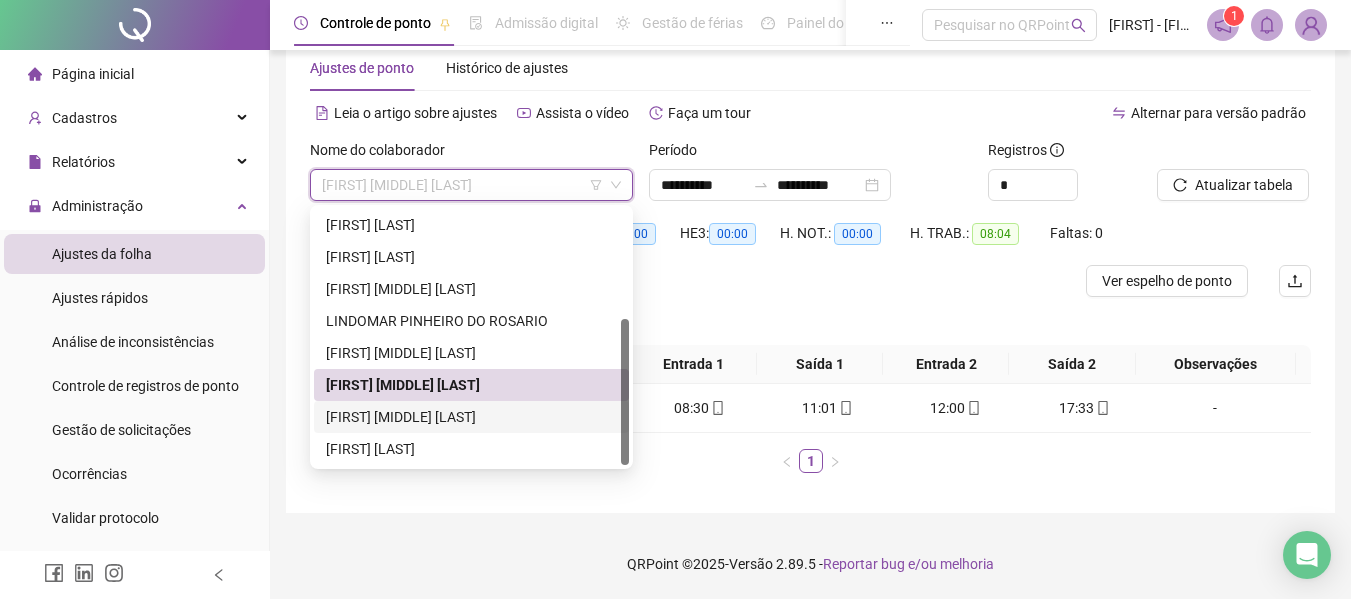 click on "[FIRST] [MIDDLE] [LAST]" at bounding box center (471, 417) 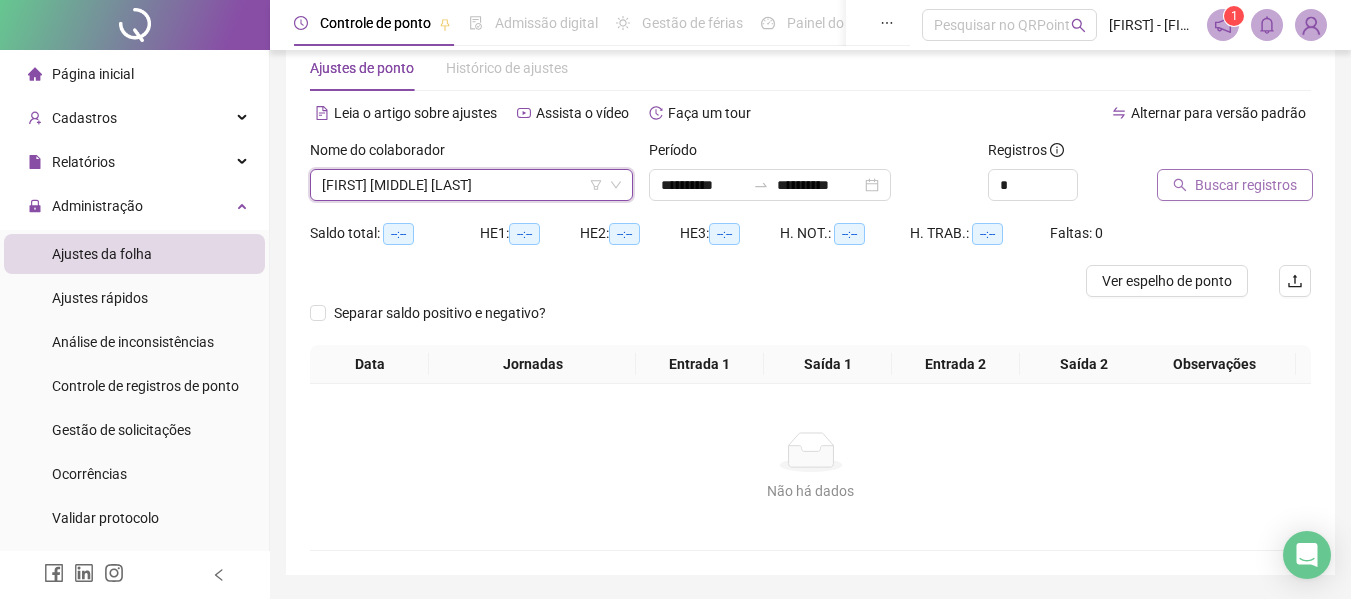 click on "Buscar registros" at bounding box center (1246, 185) 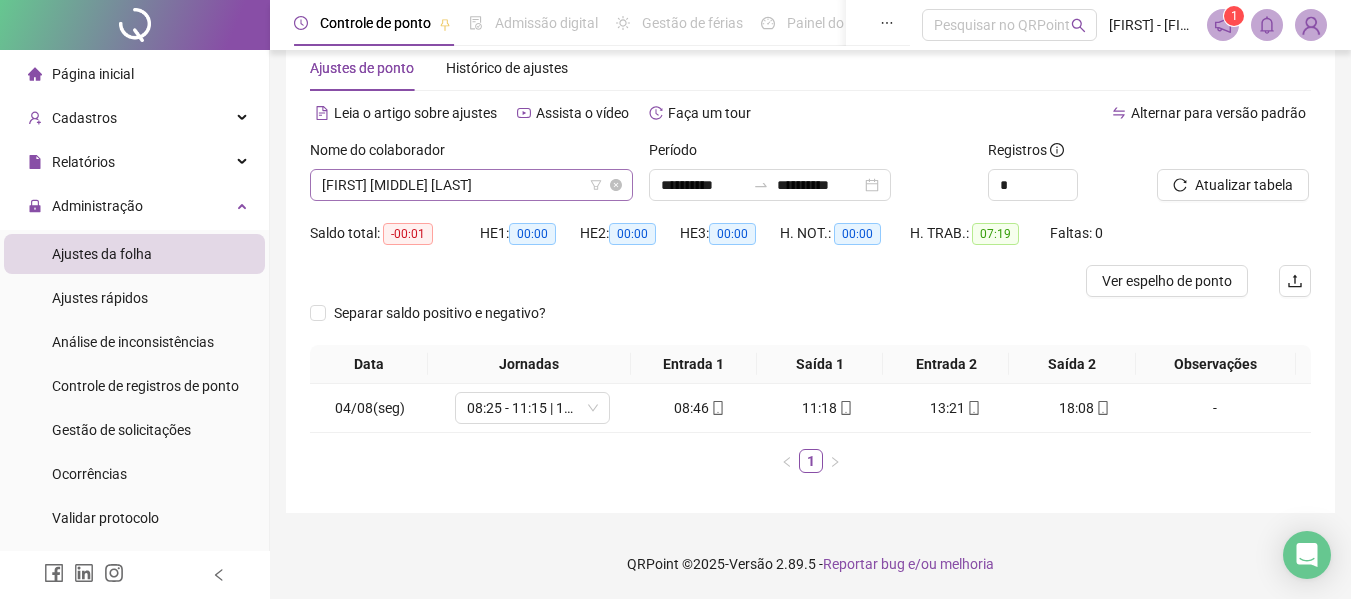 click on "[FIRST] [MIDDLE] [LAST]" at bounding box center [471, 185] 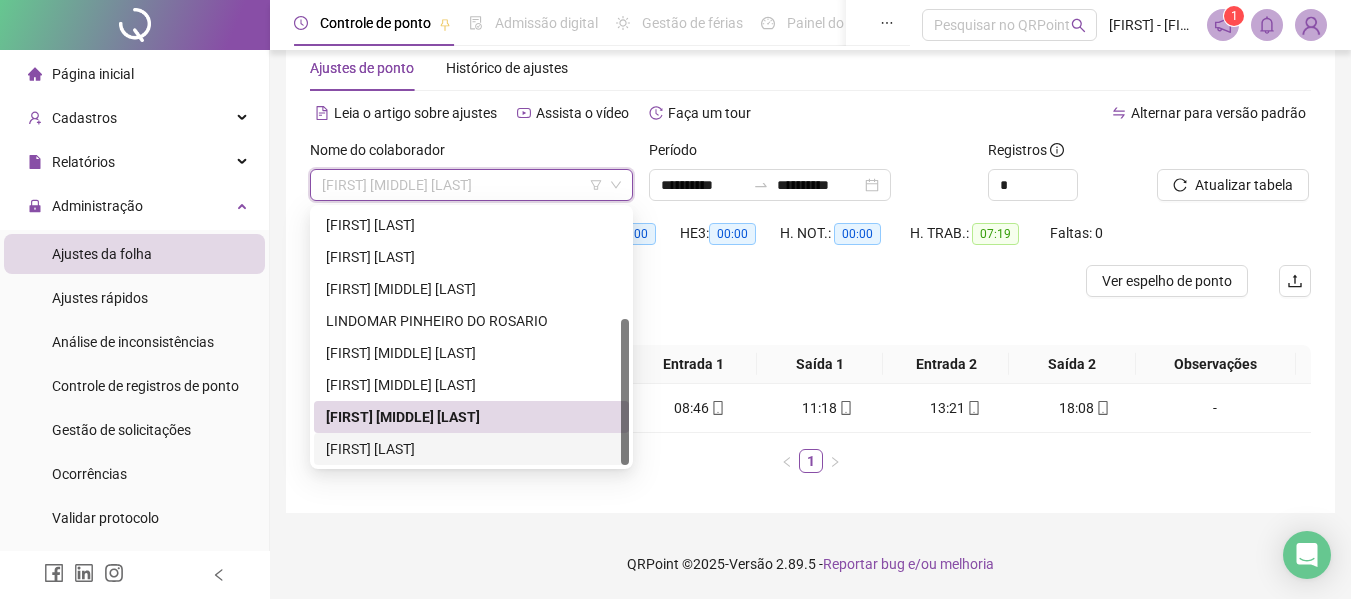 click on "[FIRST] [LAST]" at bounding box center [471, 449] 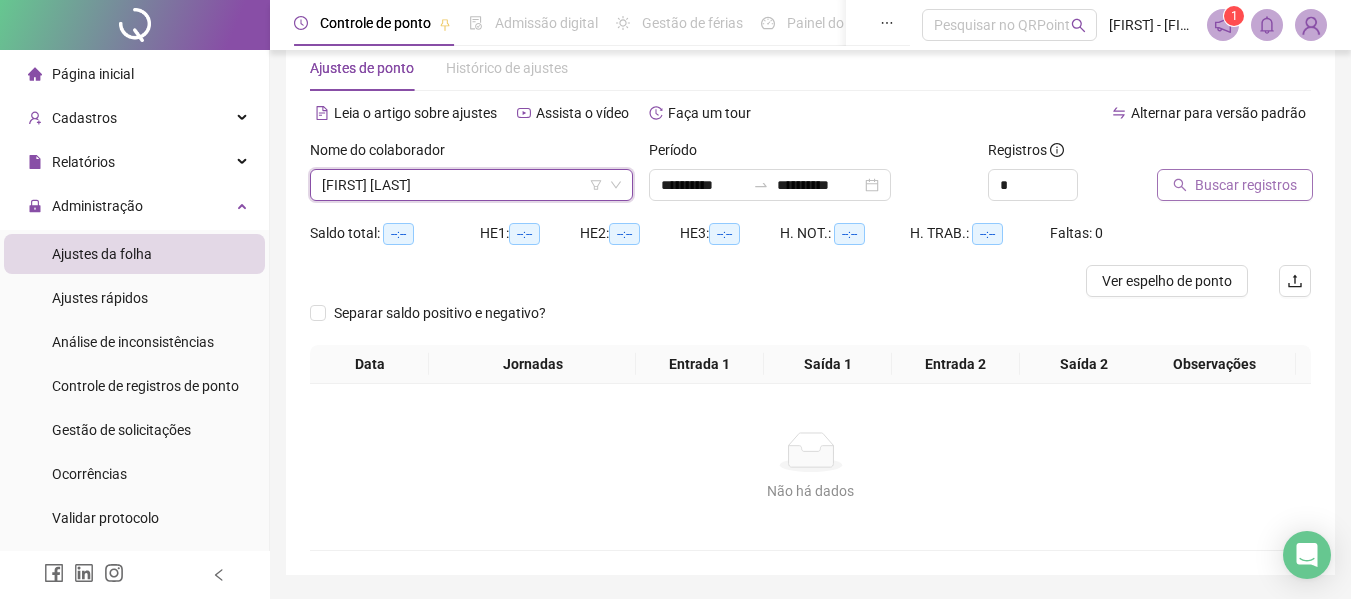 click on "Buscar registros" at bounding box center (1246, 185) 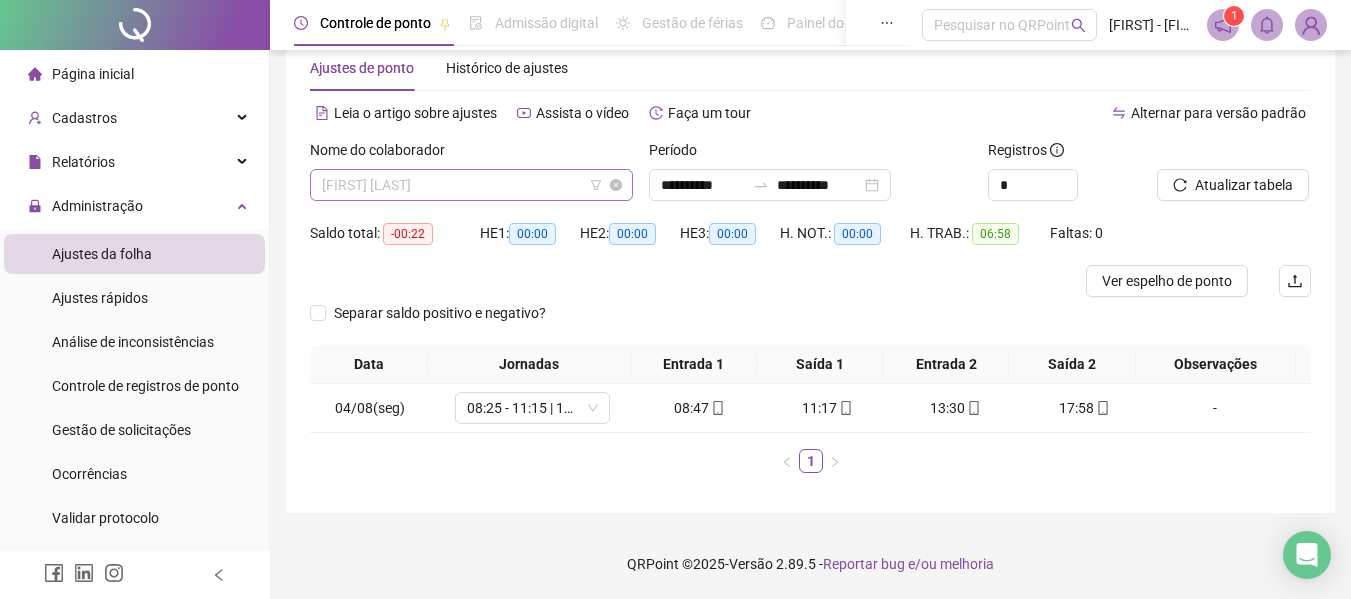 click on "[FIRST] [LAST]" at bounding box center (471, 185) 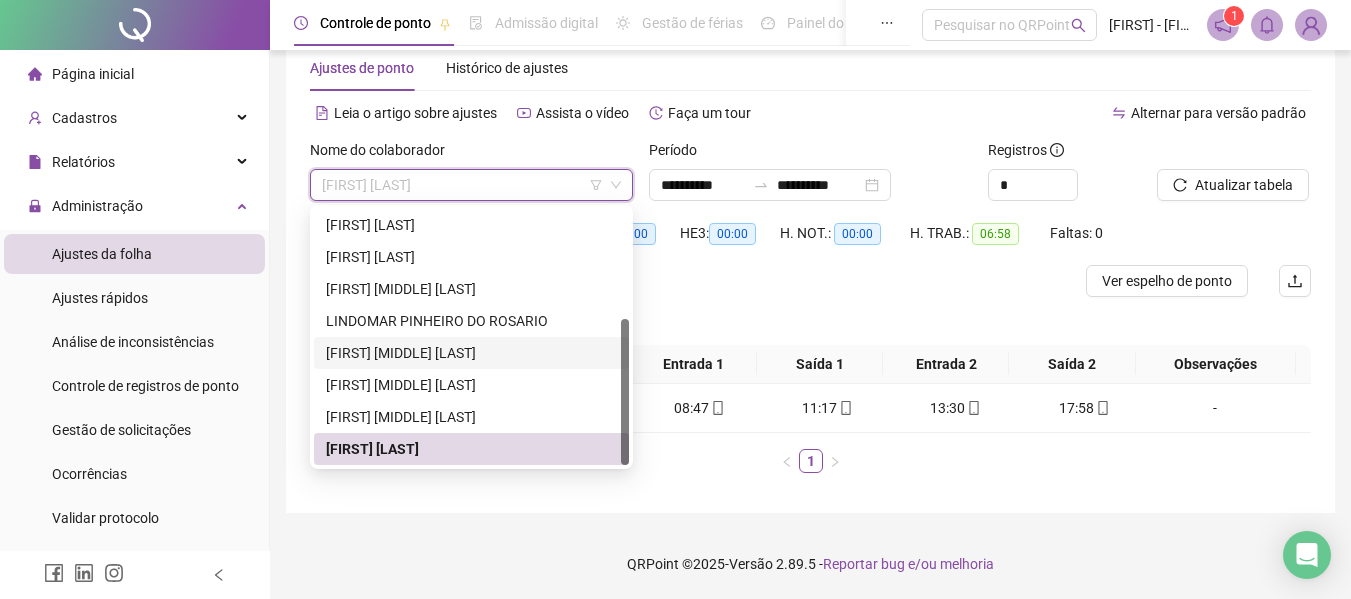 click on "Separar saldo positivo e negativo?" at bounding box center (810, 321) 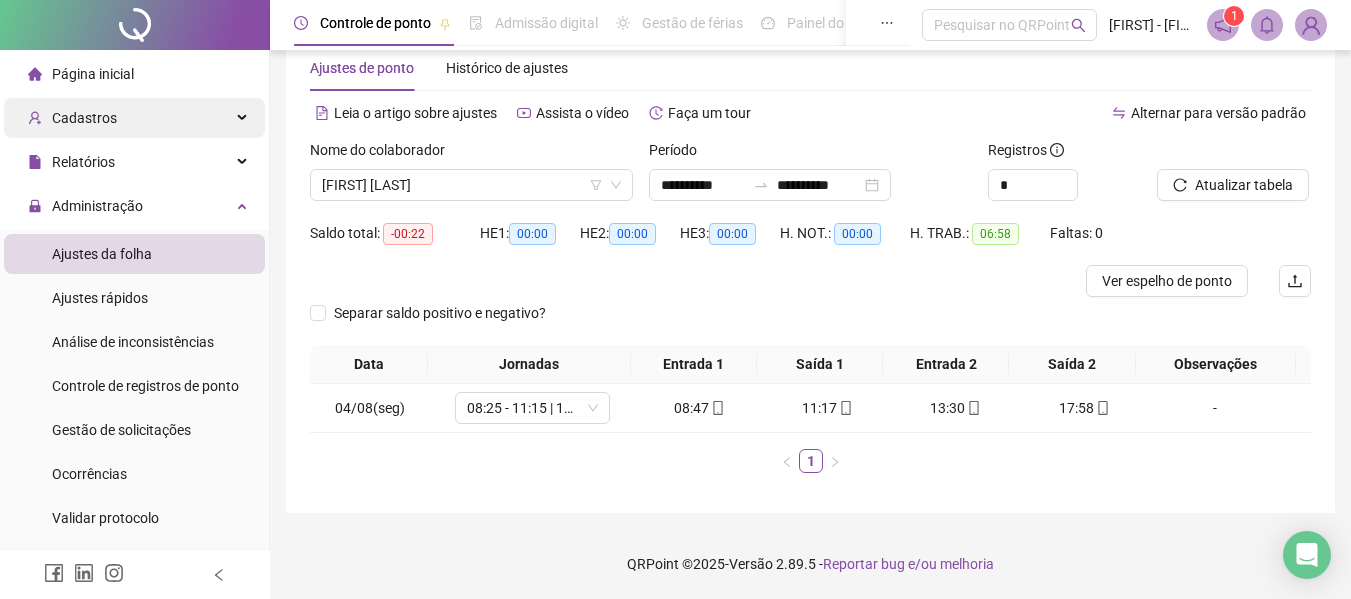 click on "Cadastros" at bounding box center [72, 118] 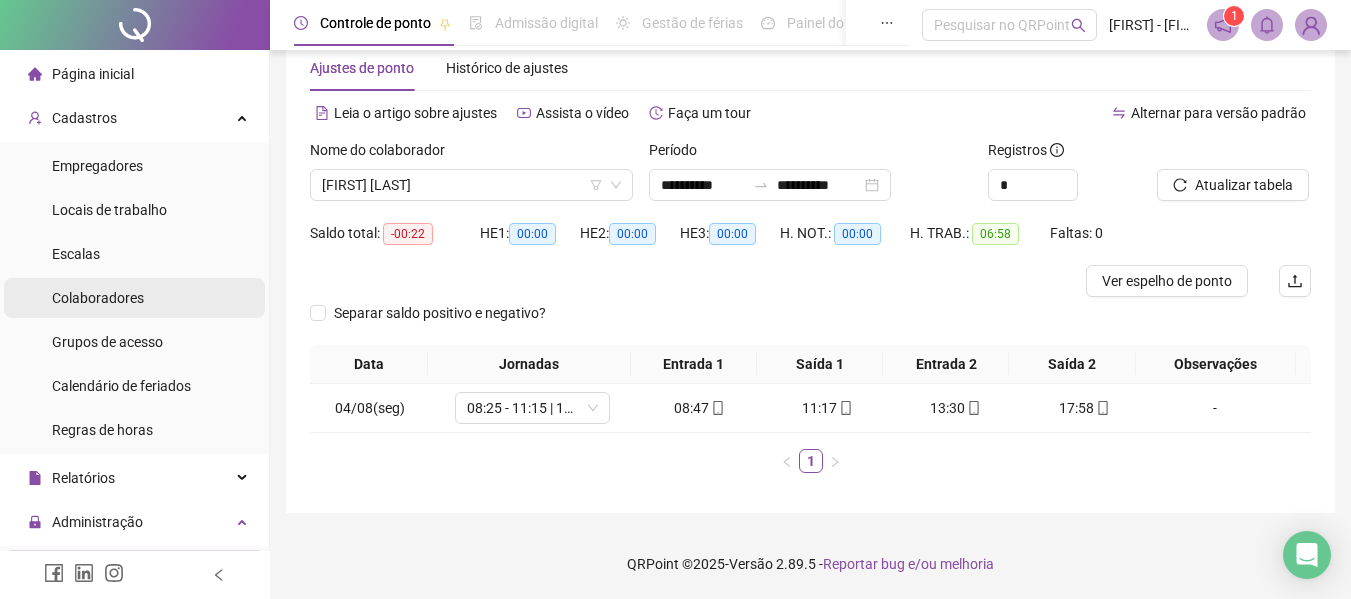 click on "Colaboradores" at bounding box center (98, 298) 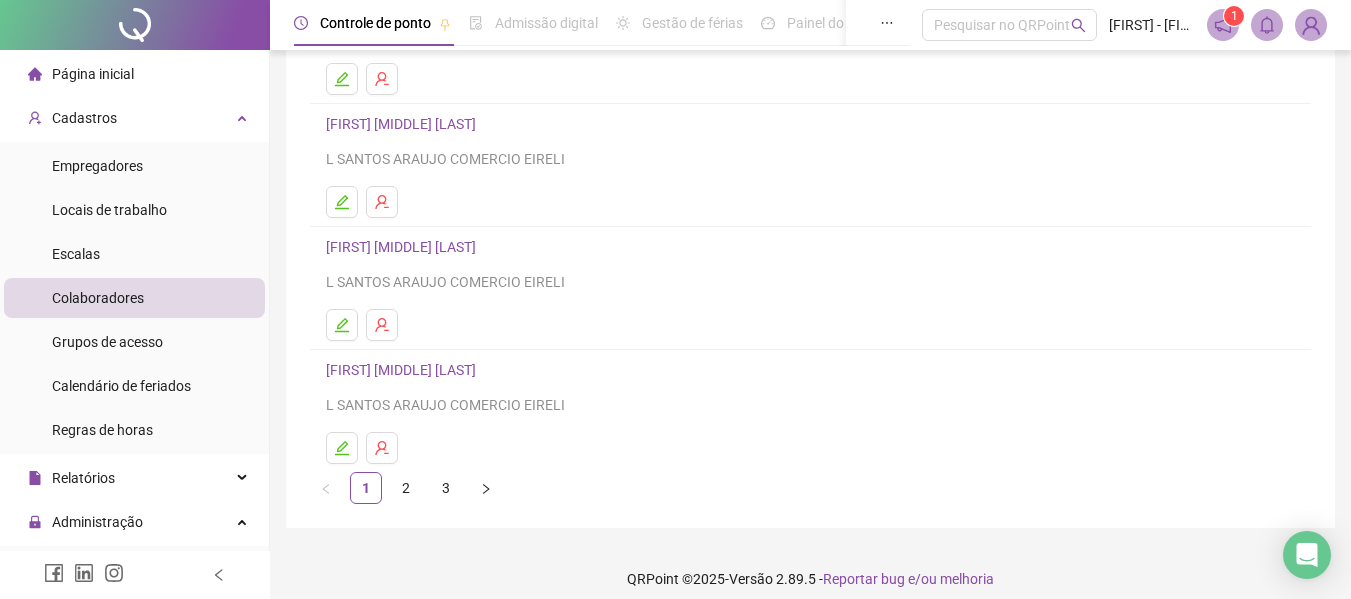 scroll, scrollTop: 368, scrollLeft: 0, axis: vertical 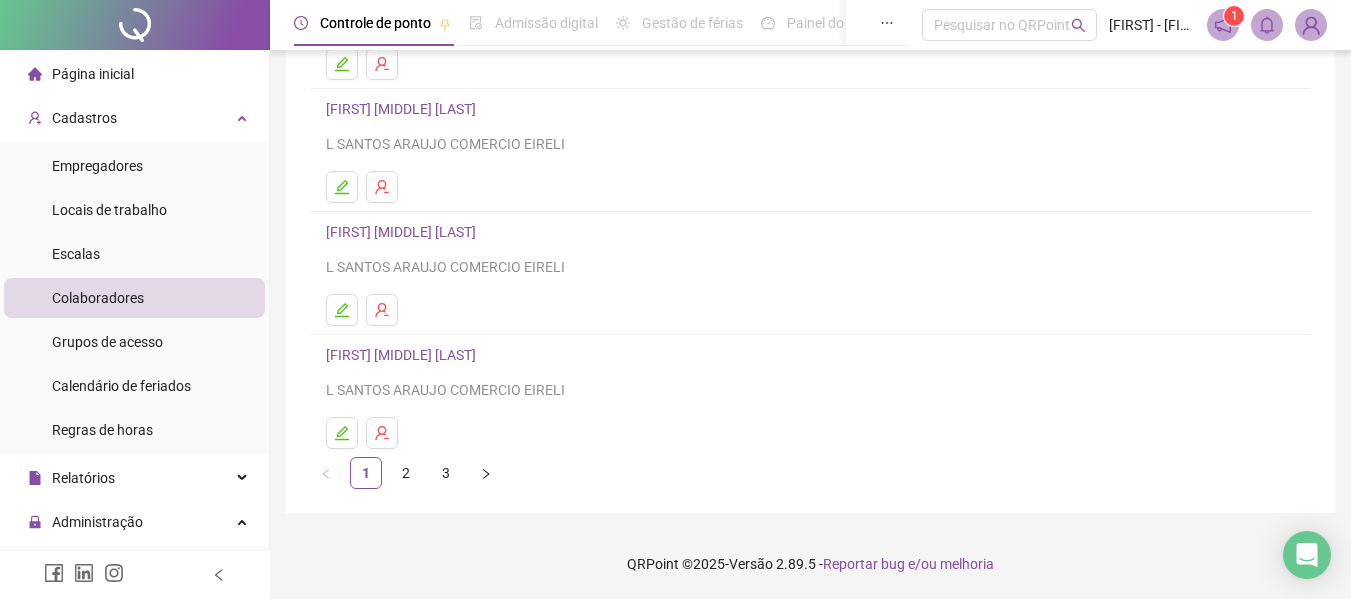 click on "[FIRST] [MIDDLE] [LAST]" at bounding box center [404, 355] 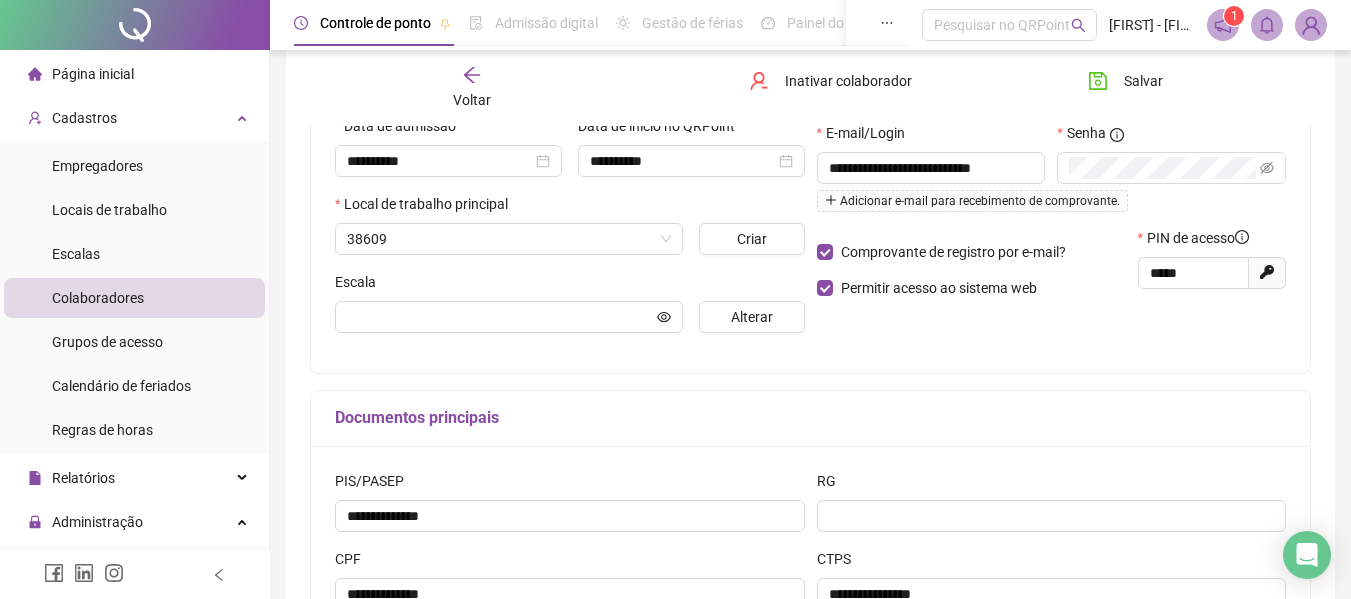 scroll, scrollTop: 378, scrollLeft: 0, axis: vertical 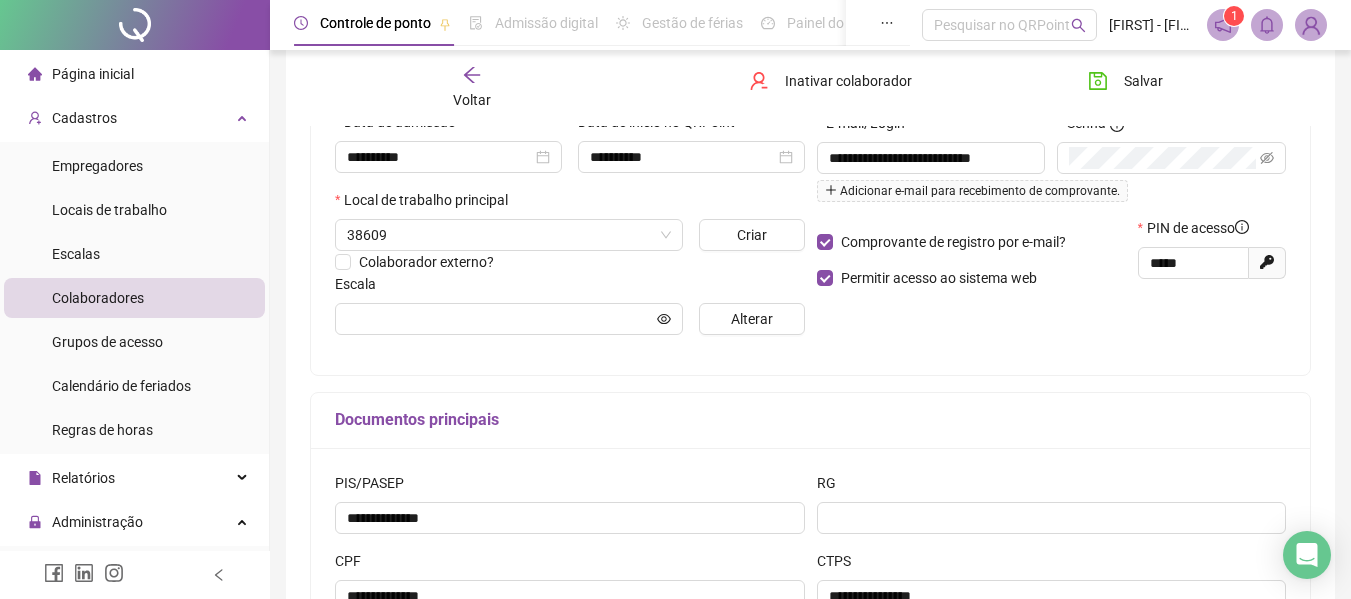 type on "**********" 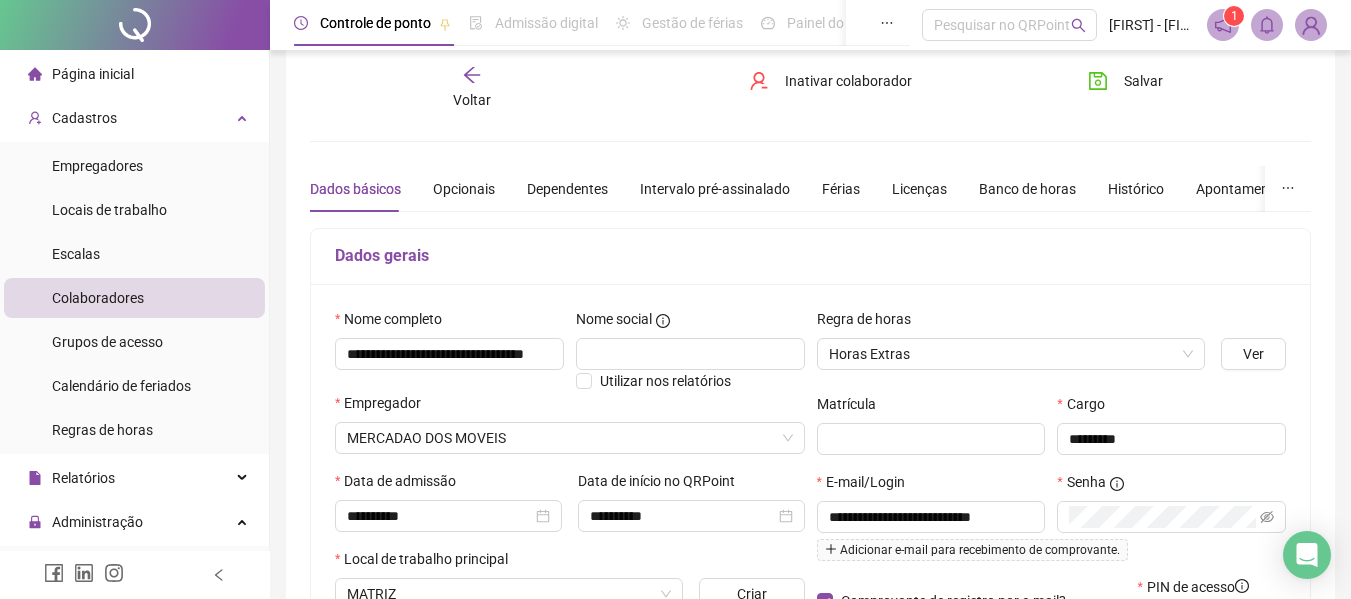 scroll, scrollTop: 0, scrollLeft: 0, axis: both 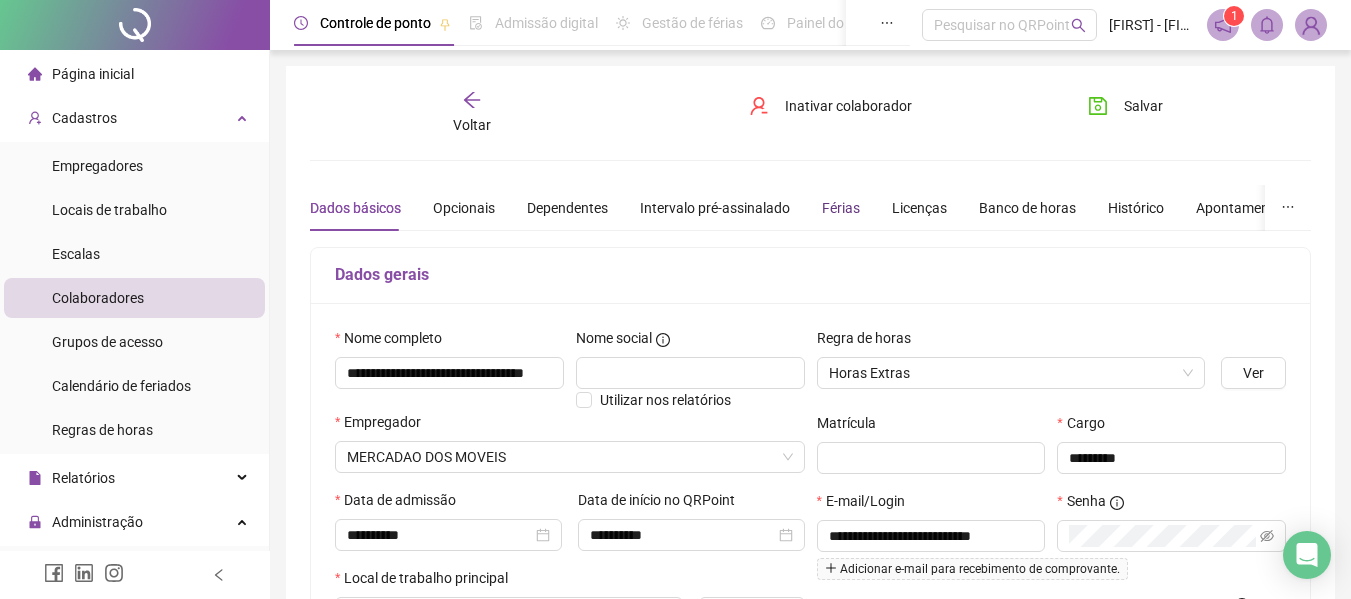 click on "Férias" at bounding box center [841, 208] 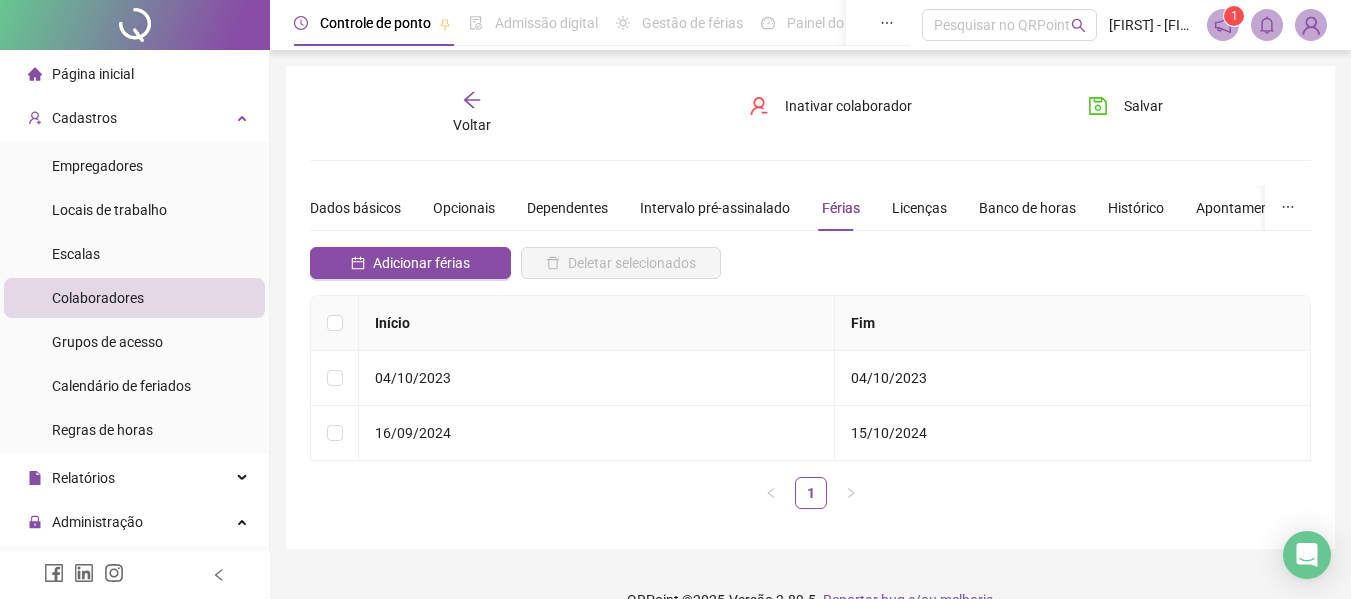 click on "Dados básicos Opcionais Dependentes Intervalo pré-assinalado Férias Licenças Banco de horas Histórico Apontamentos Integrações Preferências" at bounding box center (907, 208) 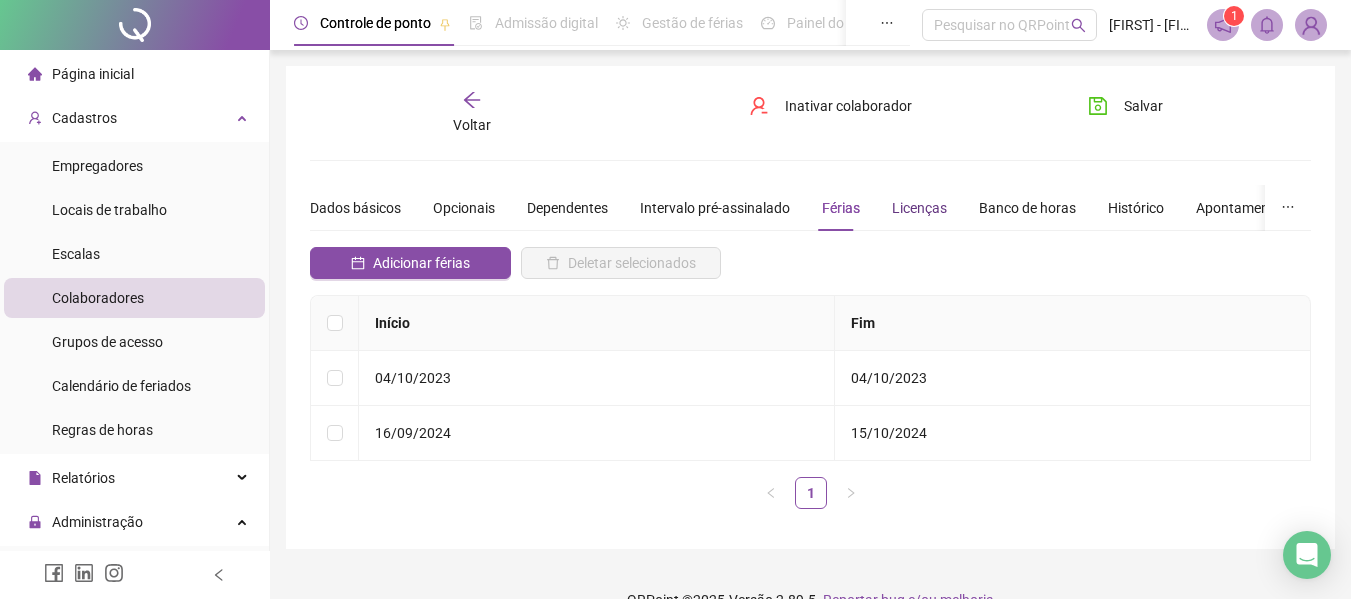 click on "Licenças" at bounding box center [919, 208] 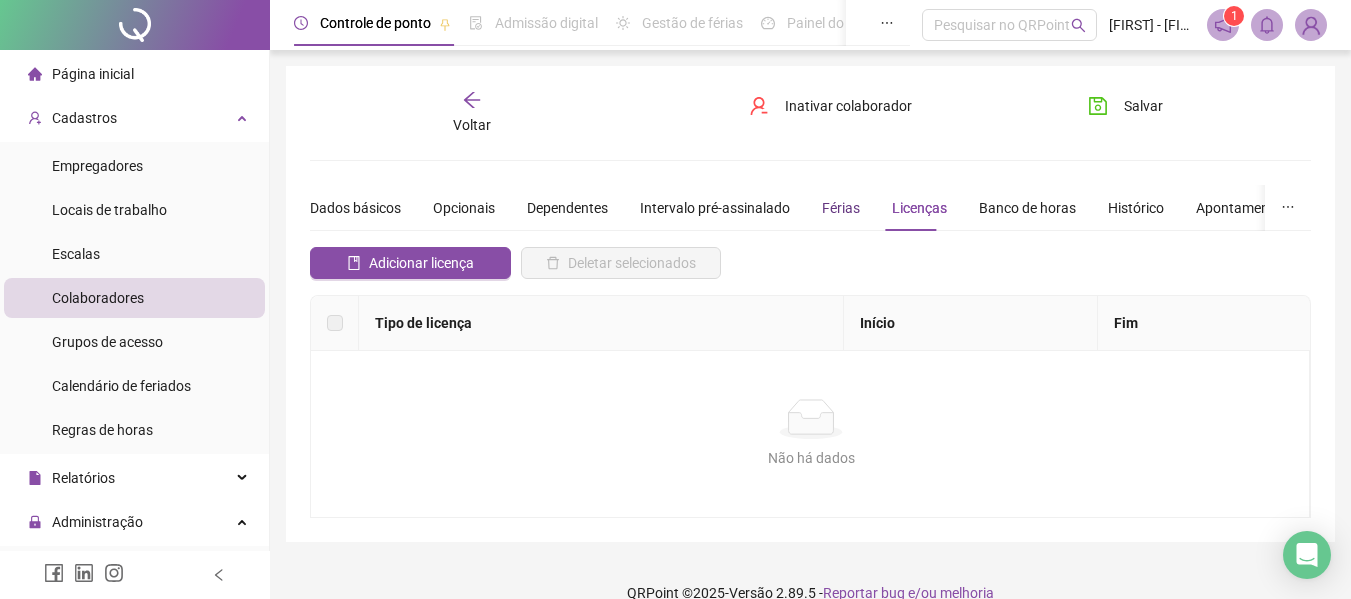 click on "Férias" at bounding box center (841, 208) 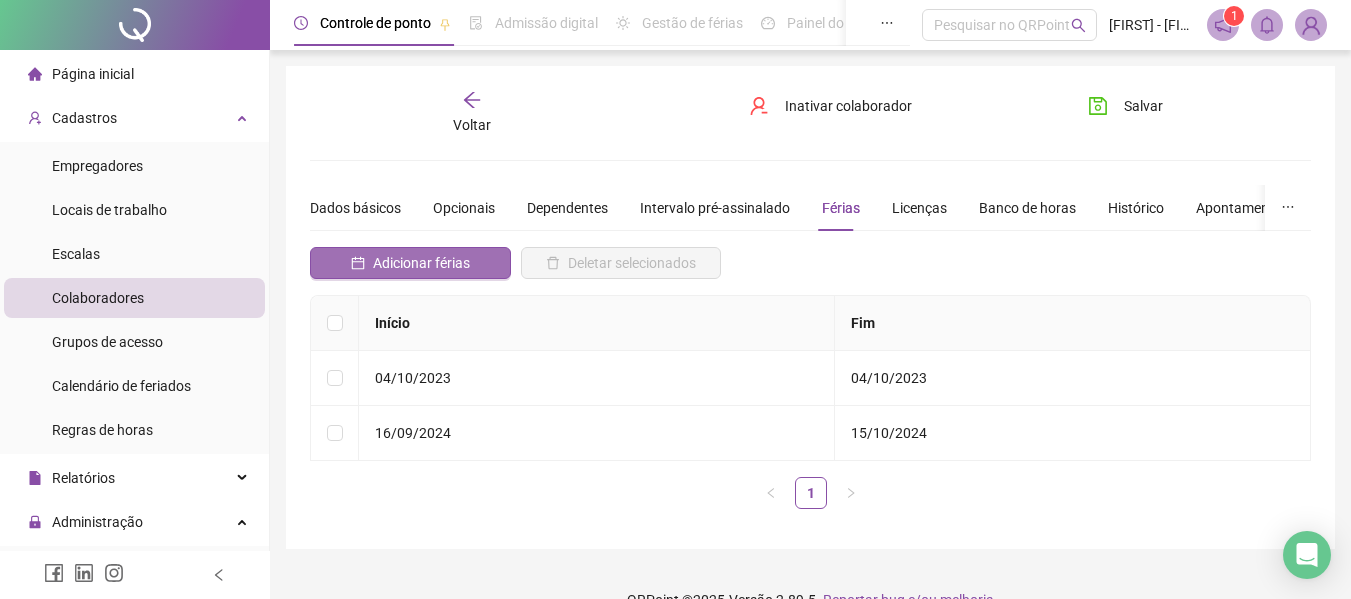 click on "Adicionar férias" at bounding box center [410, 263] 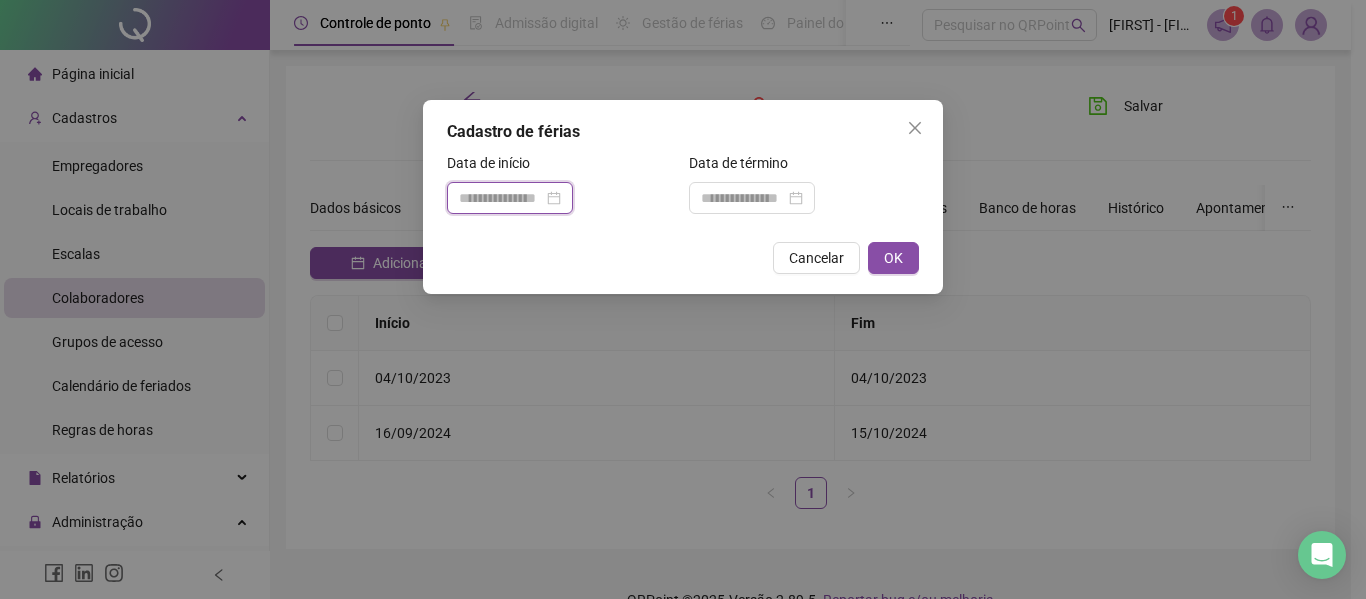 click at bounding box center [501, 198] 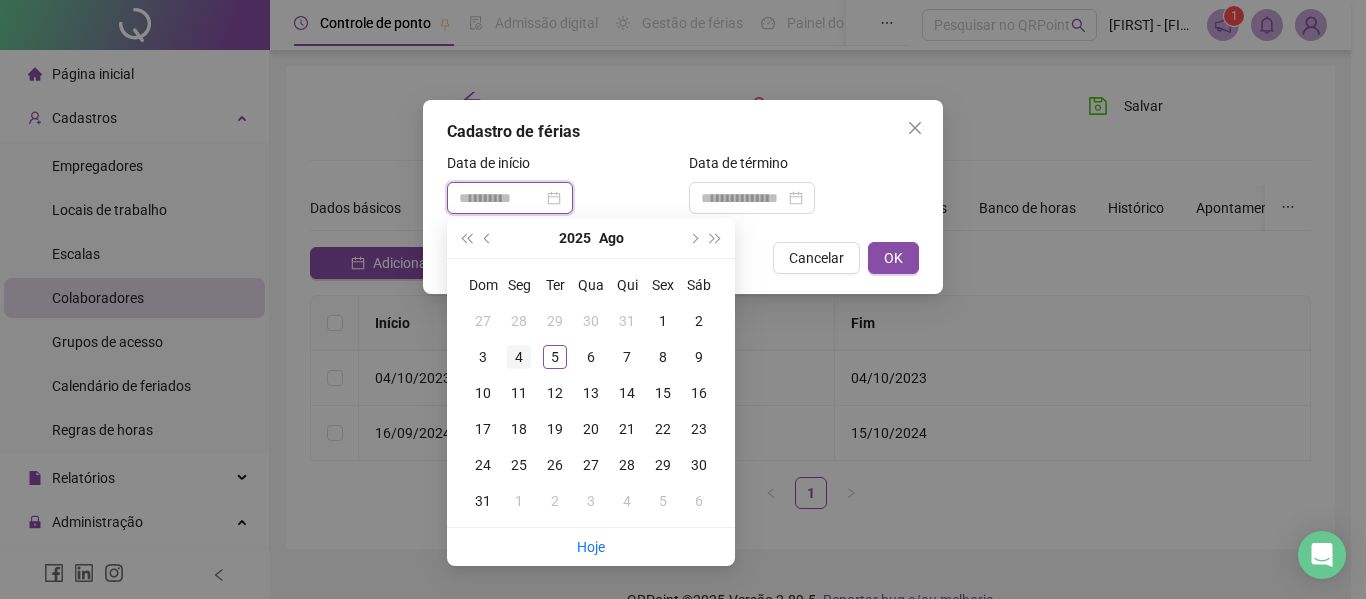 type on "**********" 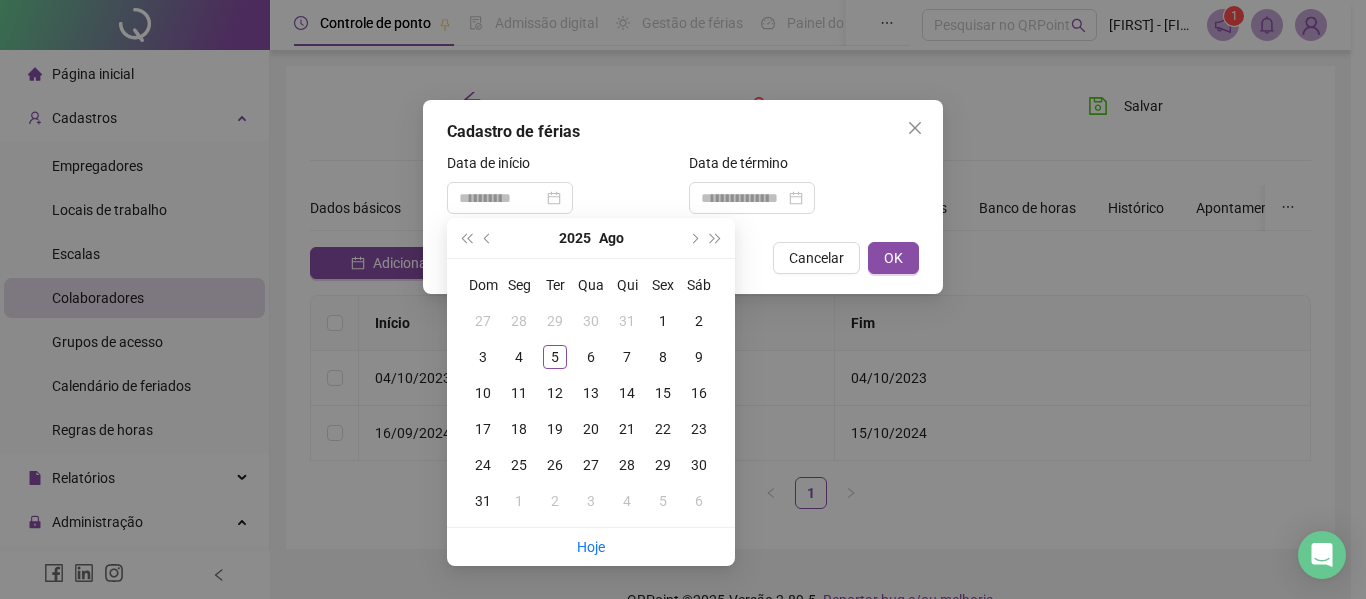 click on "4" at bounding box center (519, 357) 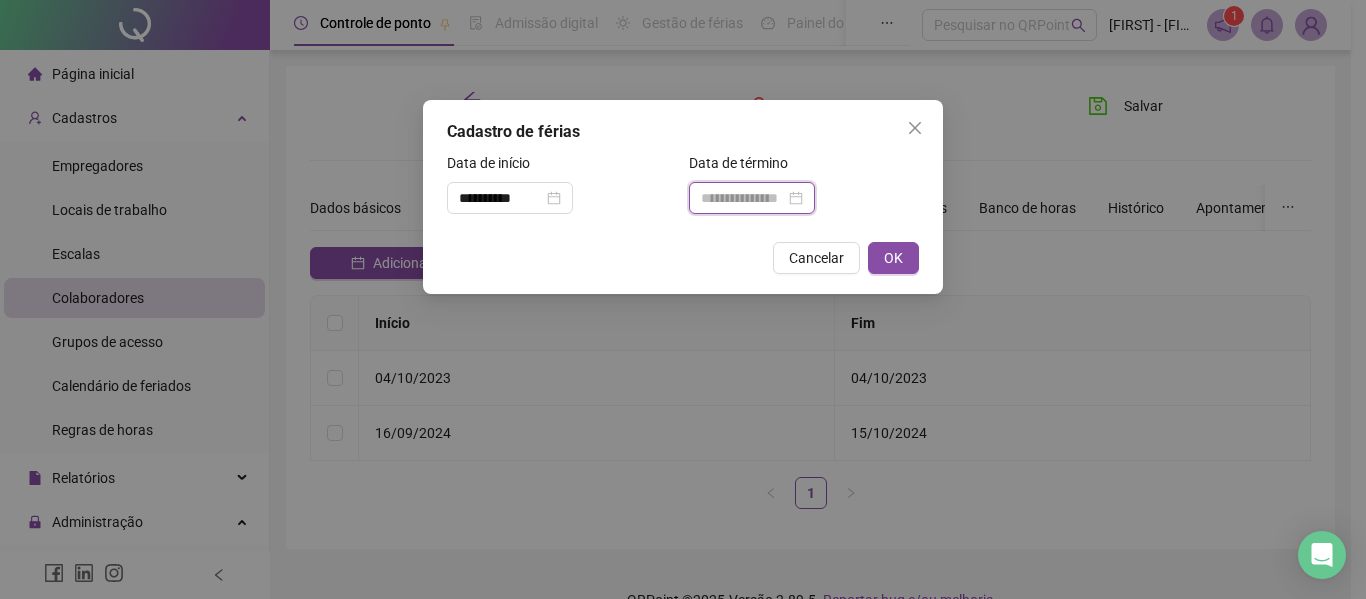 click at bounding box center [743, 198] 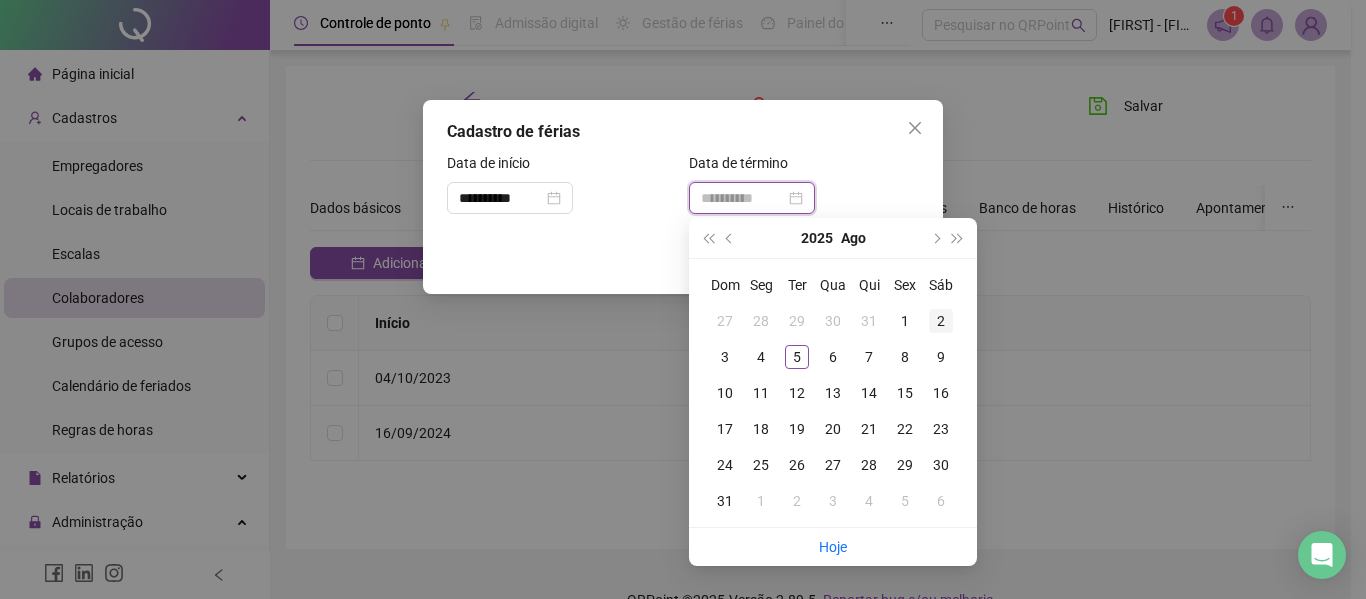 type on "**********" 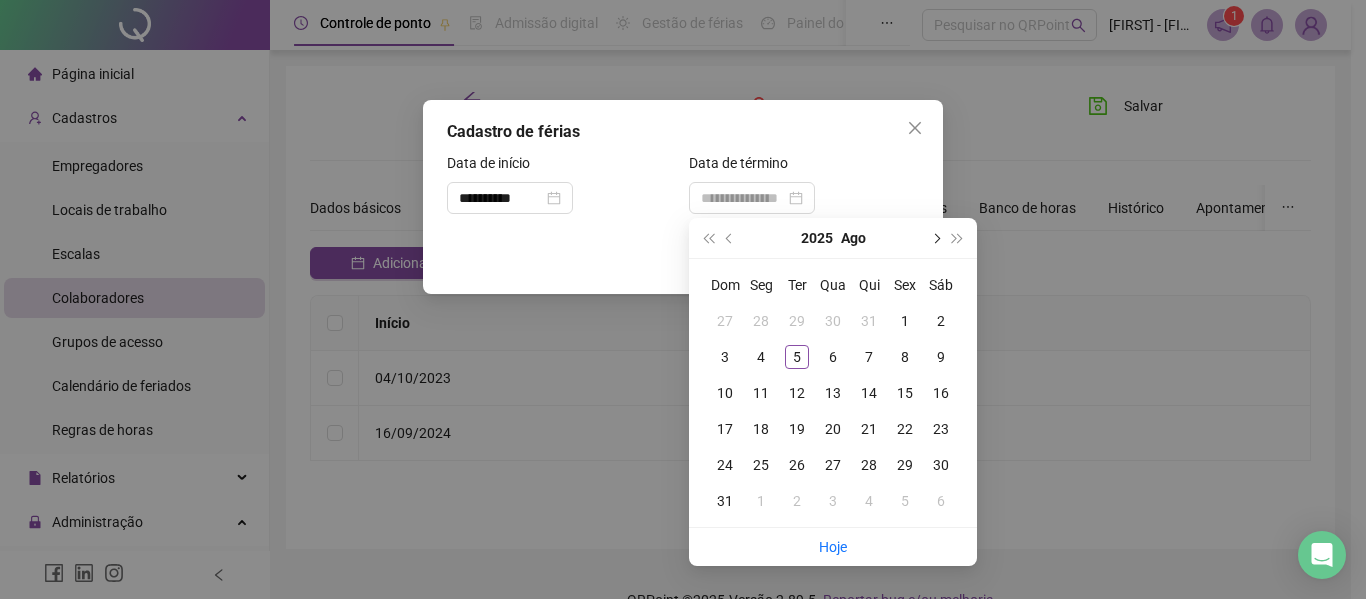 click at bounding box center [935, 238] 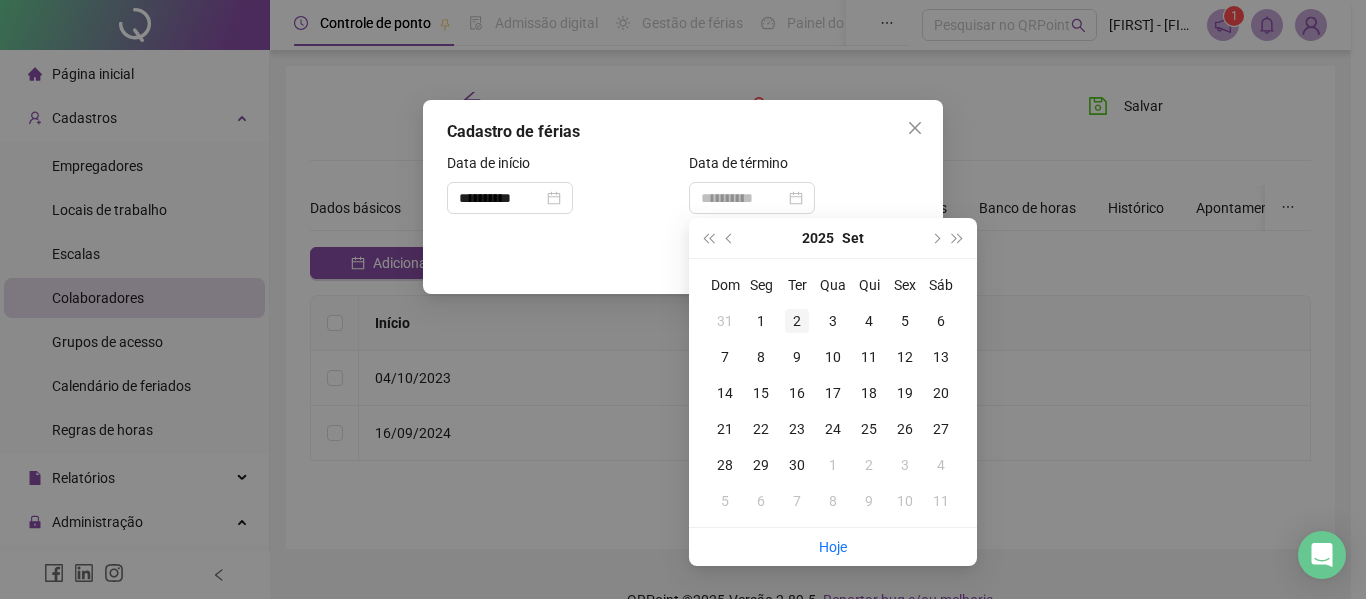 type on "**********" 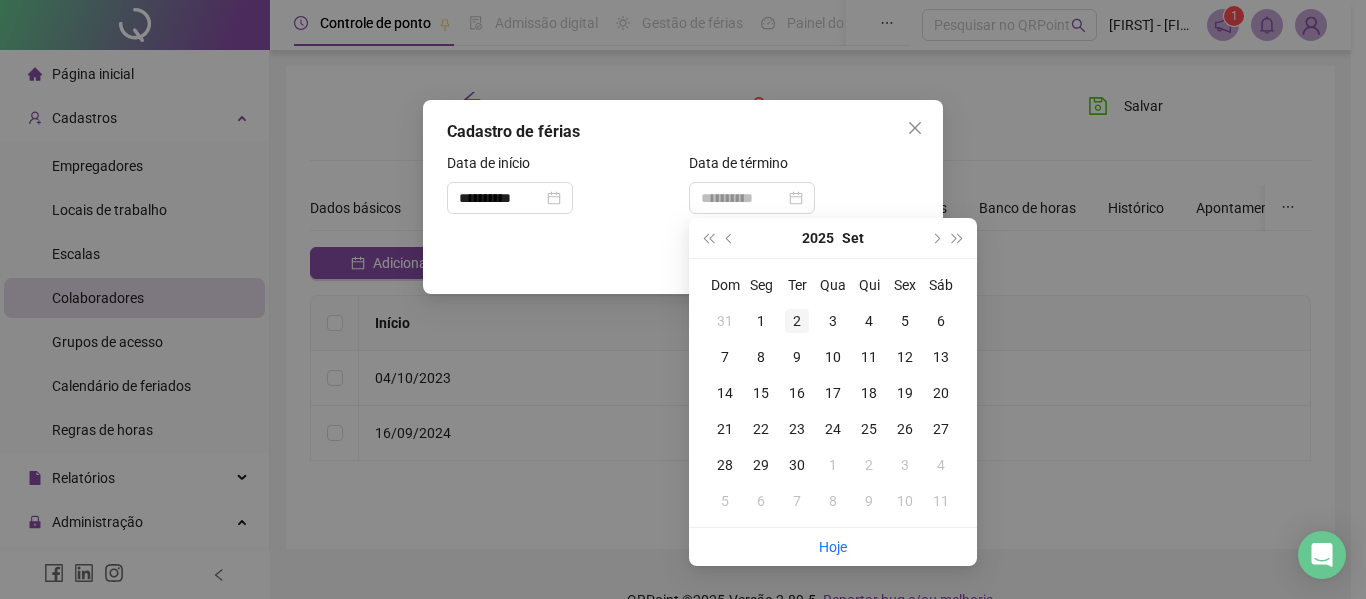 click on "2" at bounding box center (797, 321) 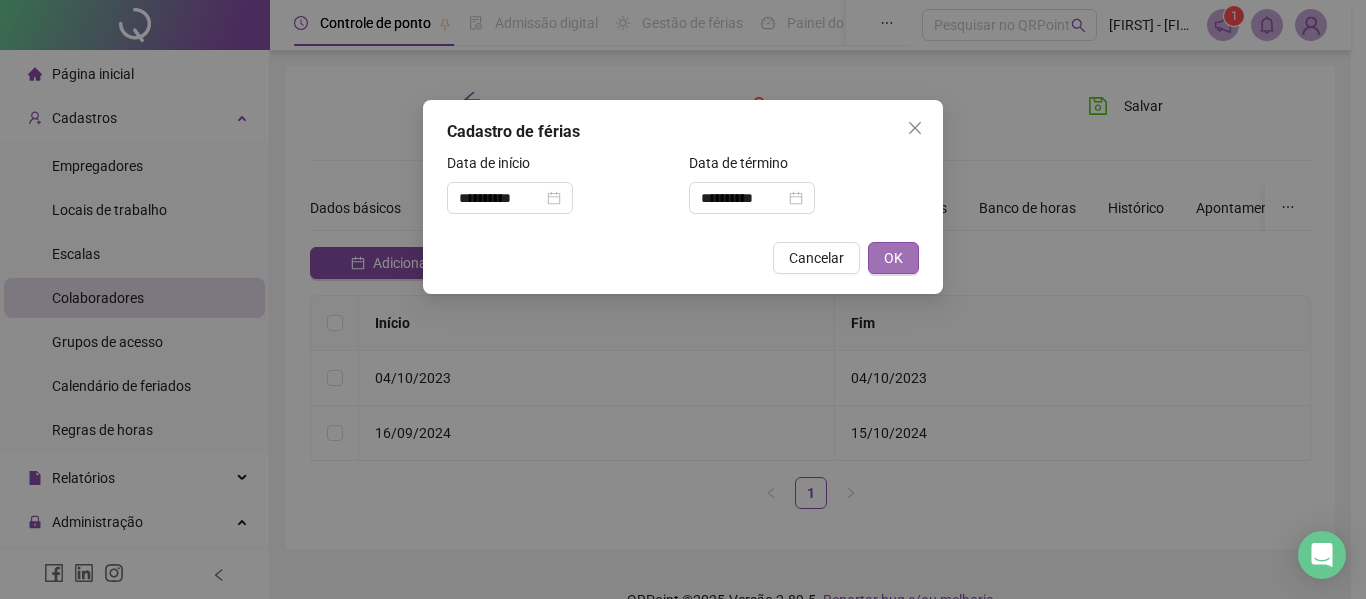 click on "OK" at bounding box center (893, 258) 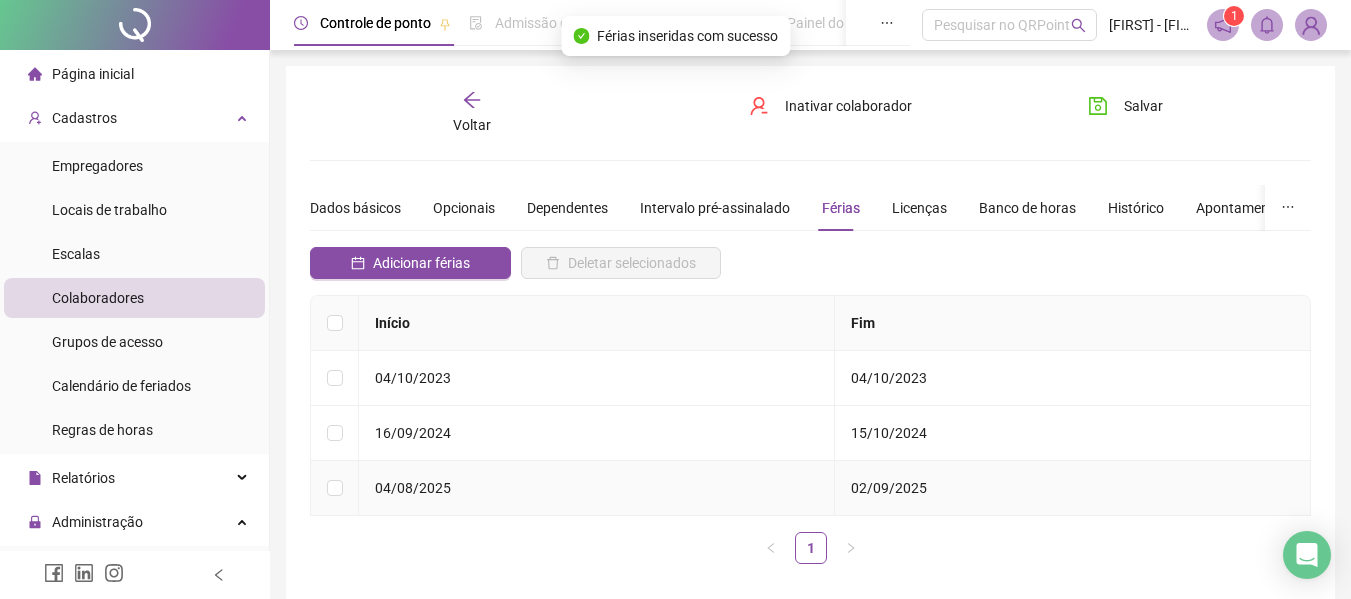 click on "04/08/2025" at bounding box center (597, 488) 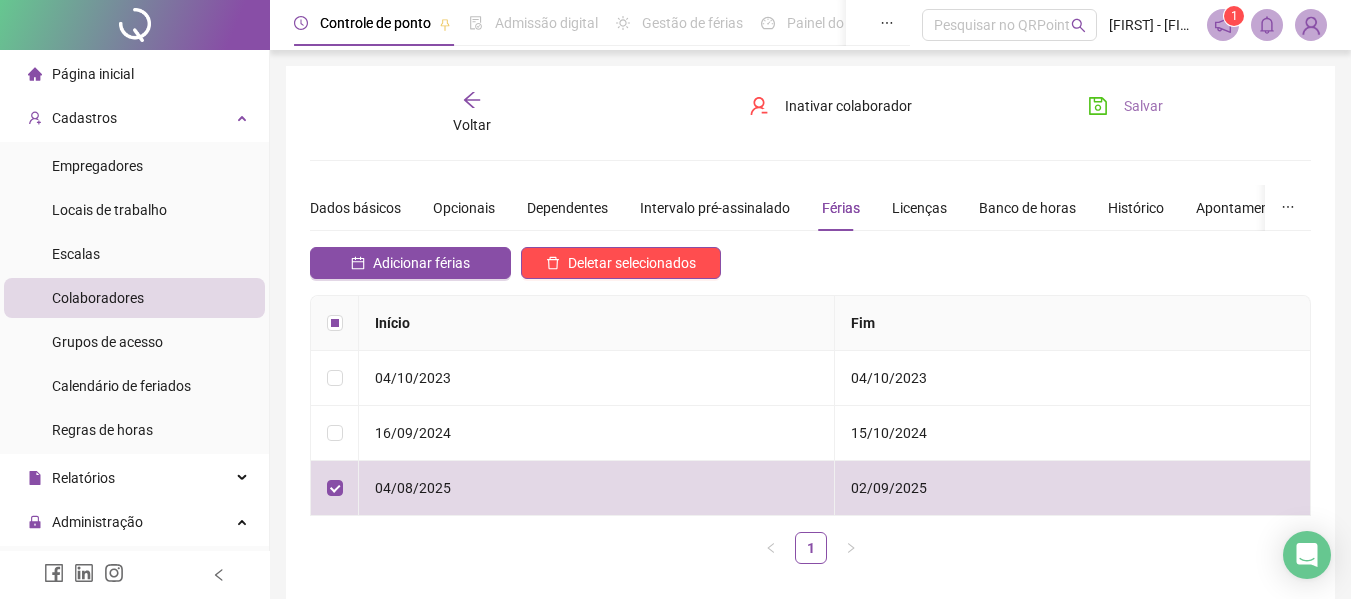 click 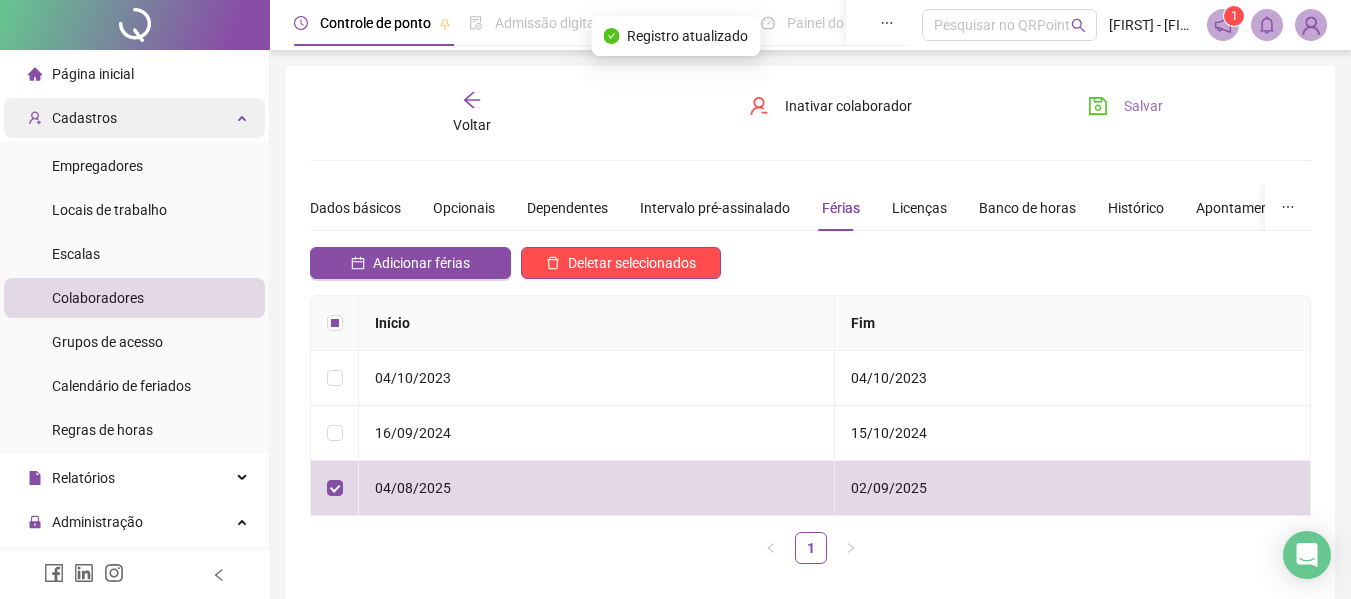 click on "Cadastros" at bounding box center (134, 118) 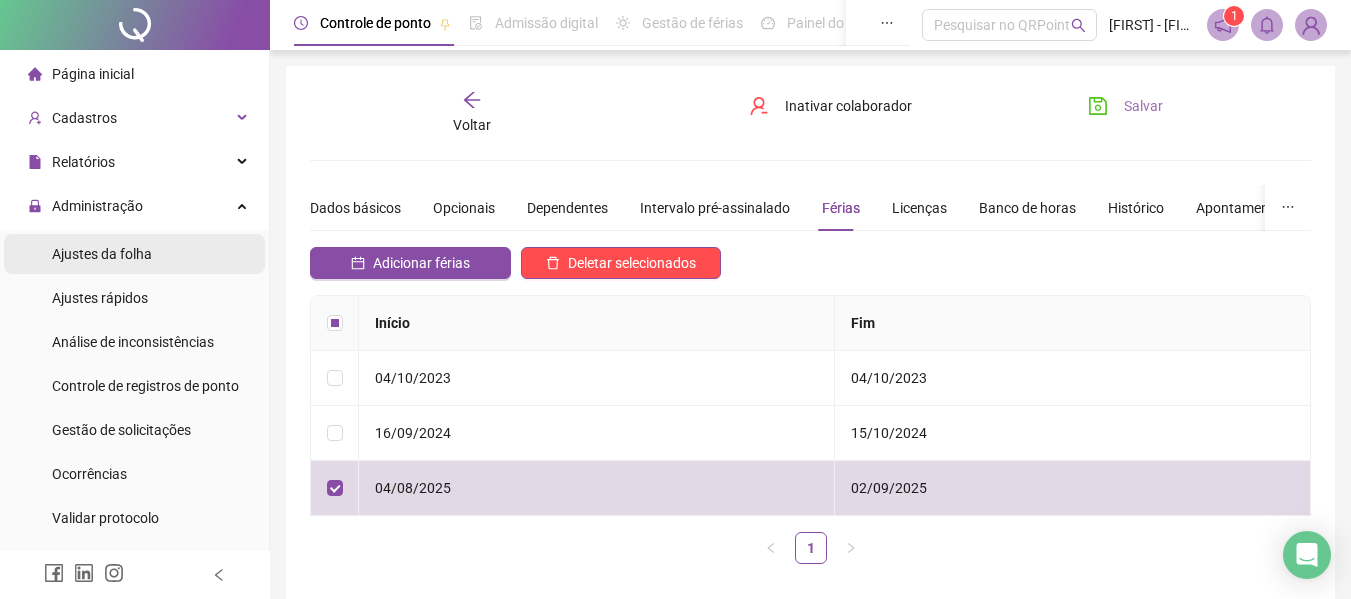 click on "Ajustes da folha" at bounding box center [102, 254] 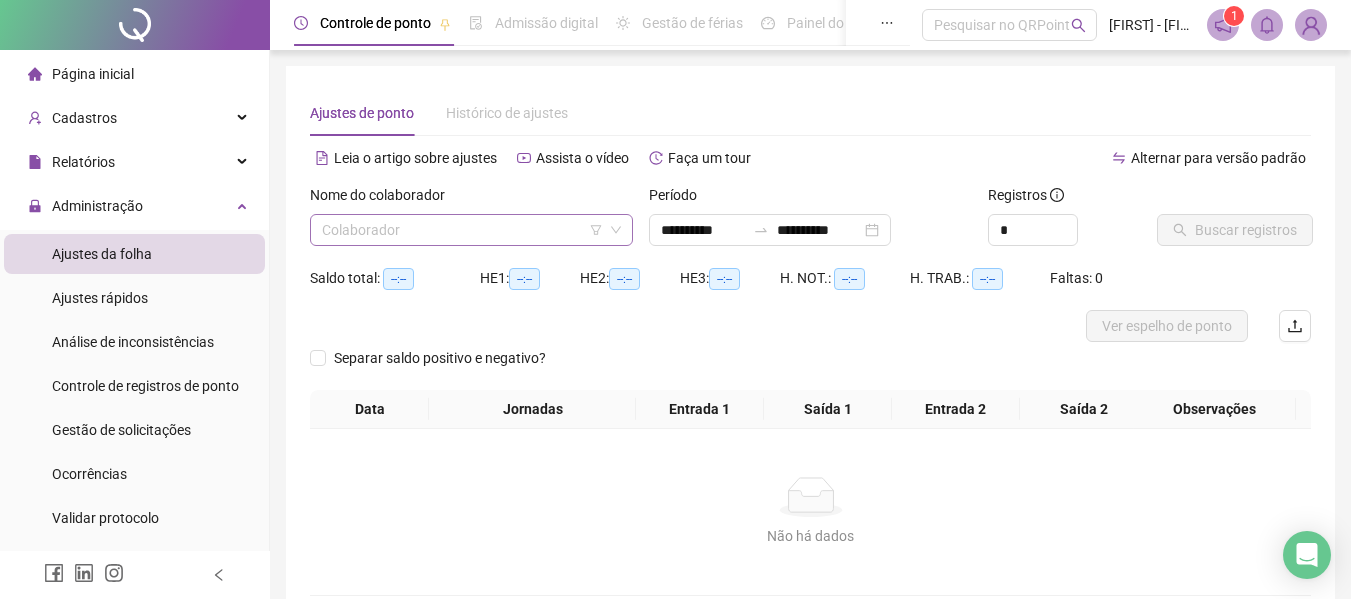 click at bounding box center (462, 230) 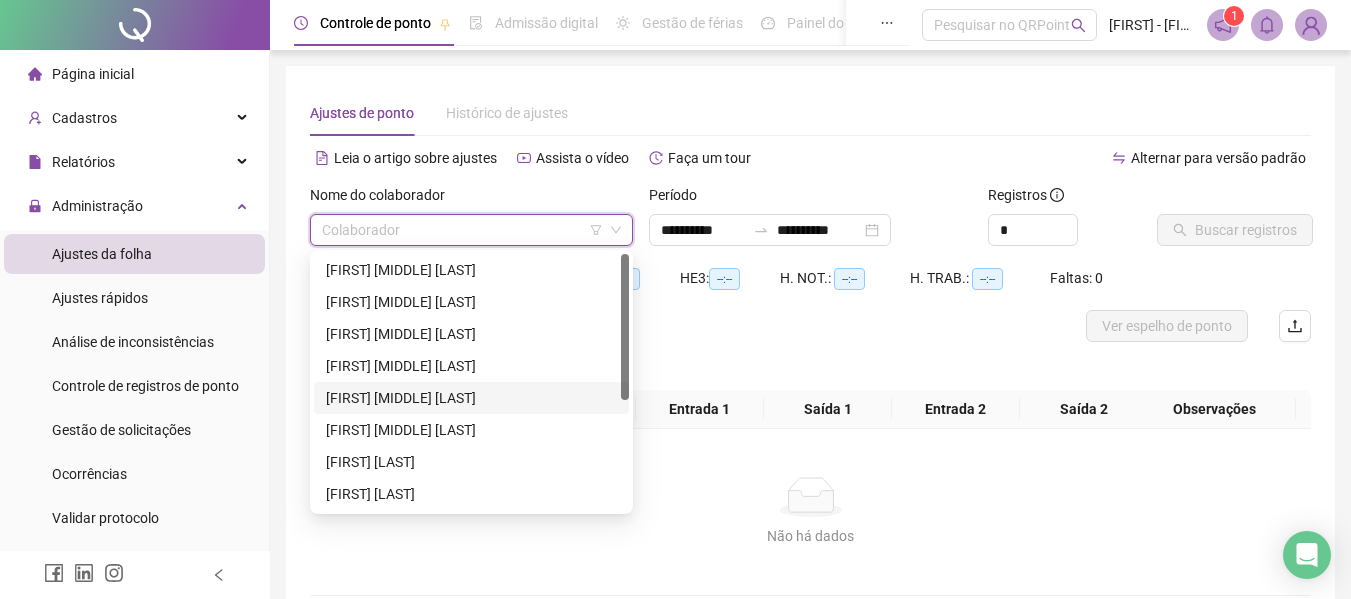 click on "[FIRST] [MIDDLE] [LAST]" at bounding box center (471, 398) 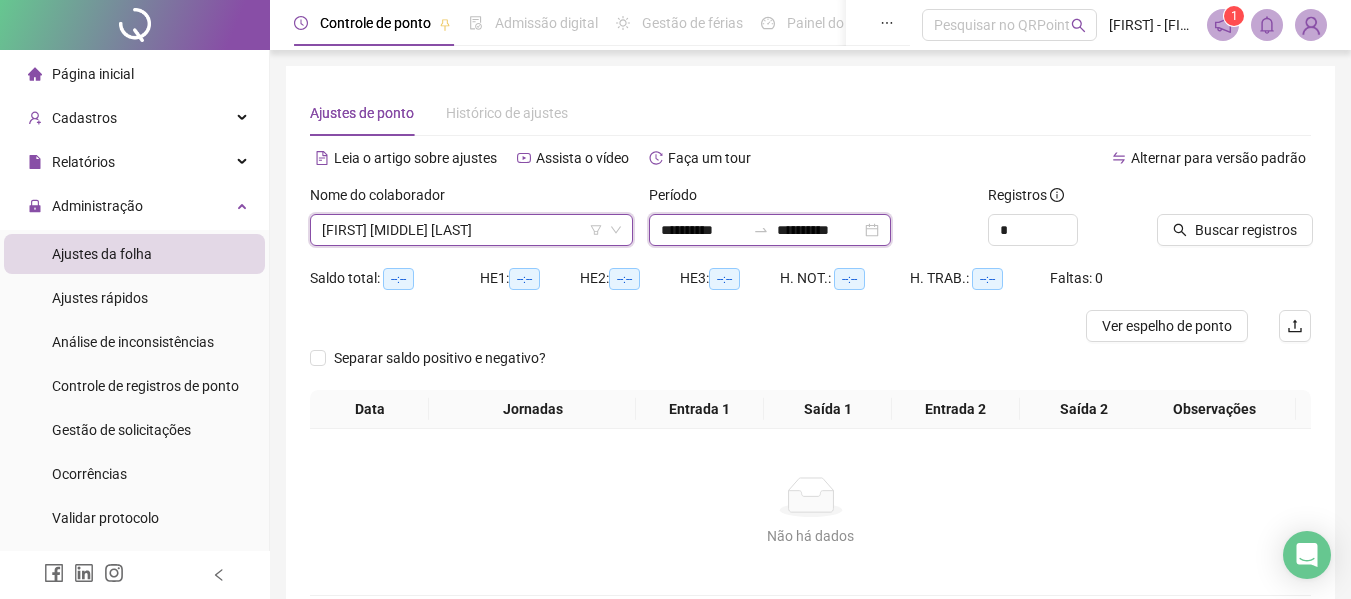 click on "**********" at bounding box center (703, 230) 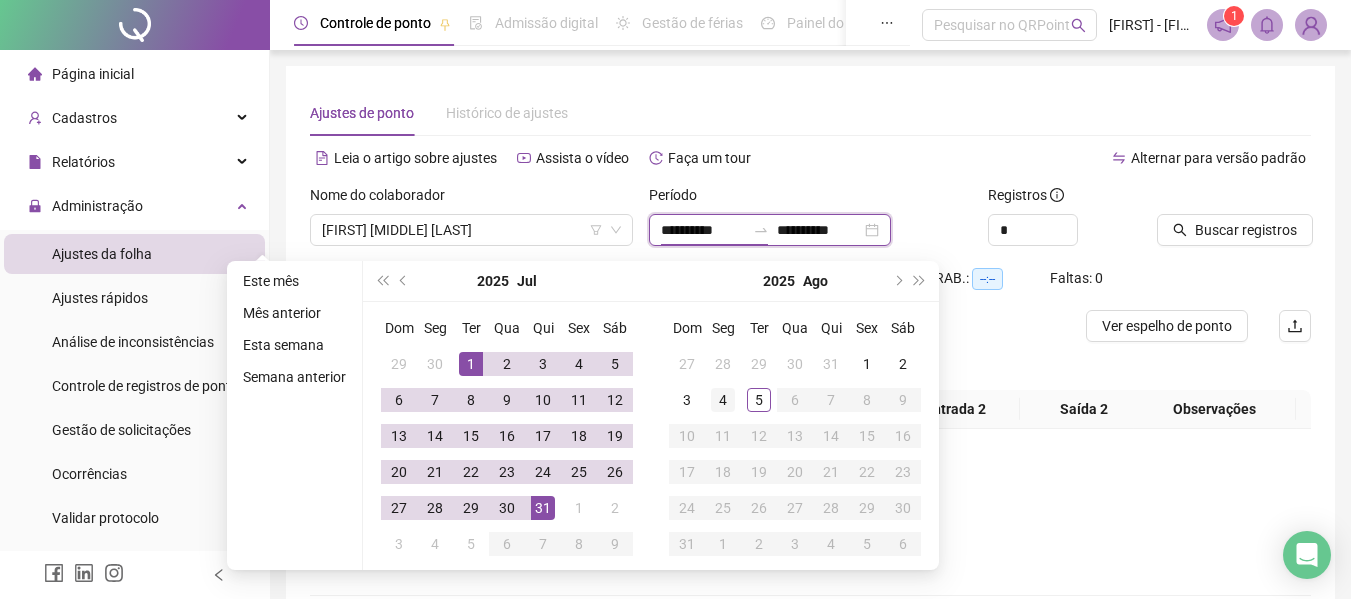 type on "**********" 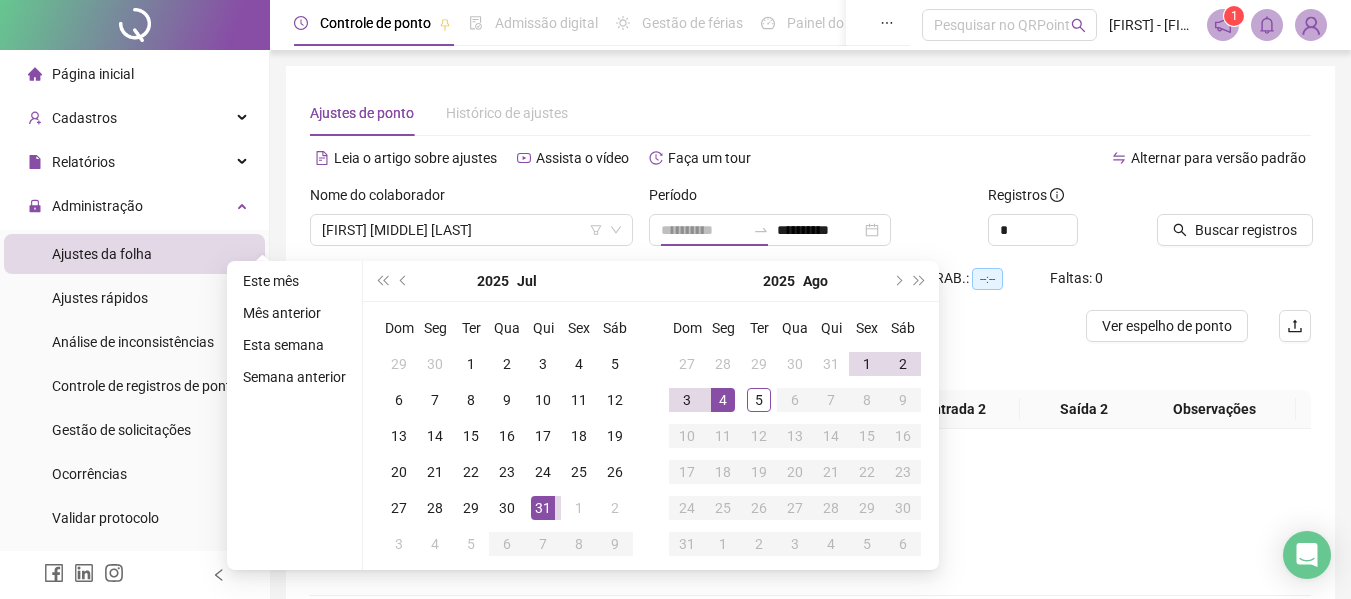 click on "4" at bounding box center (723, 400) 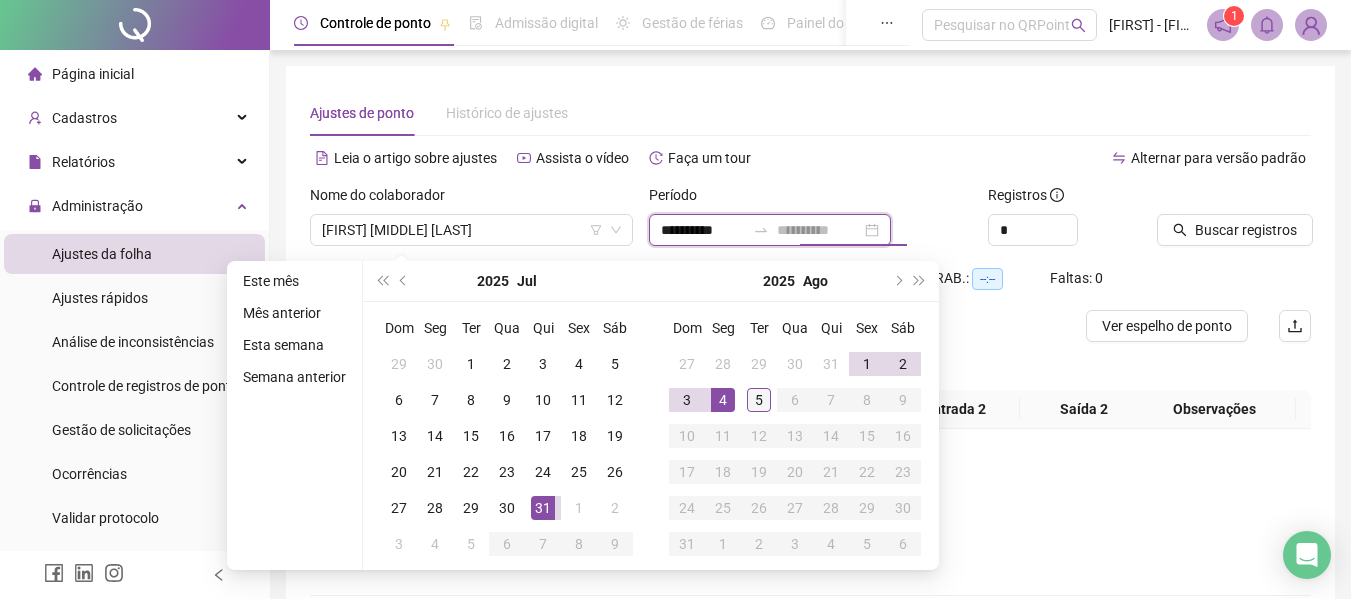 type on "**********" 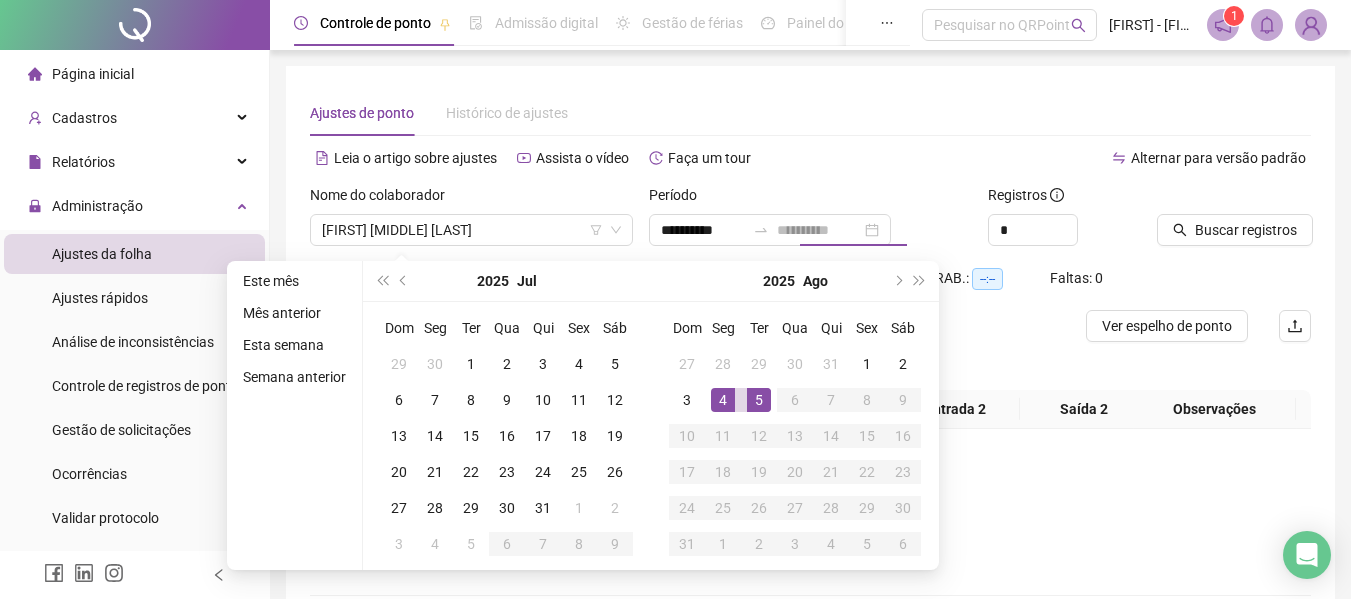click on "5" at bounding box center [759, 400] 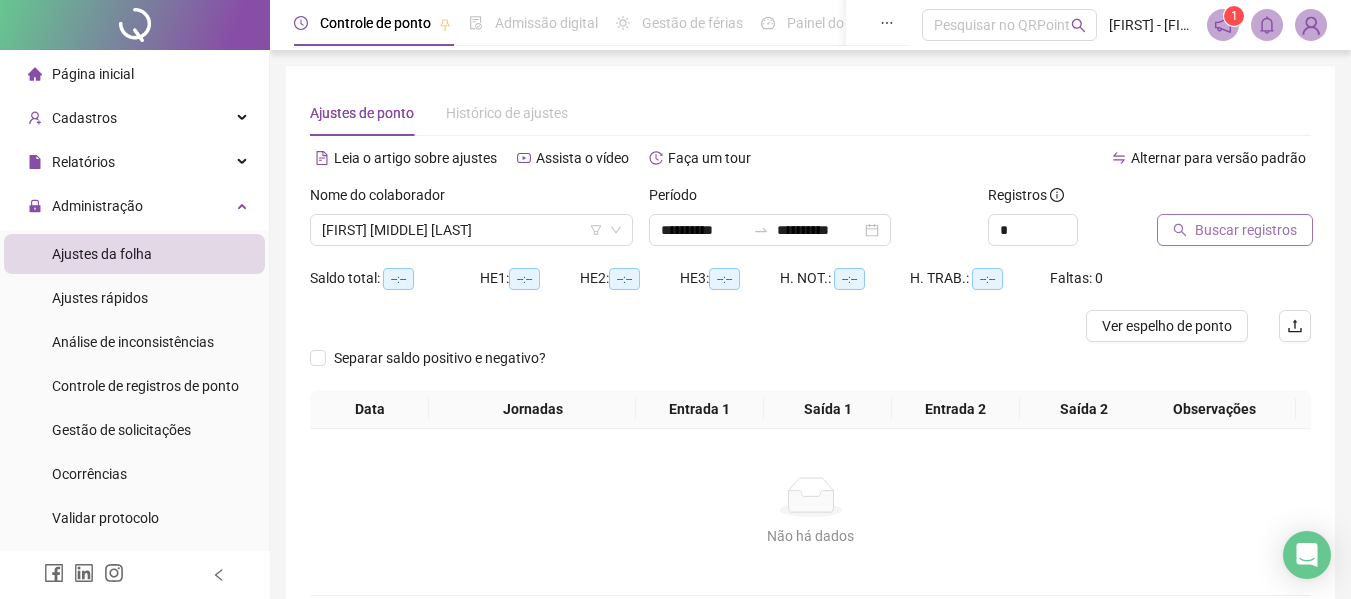 click on "Buscar registros" at bounding box center (1246, 230) 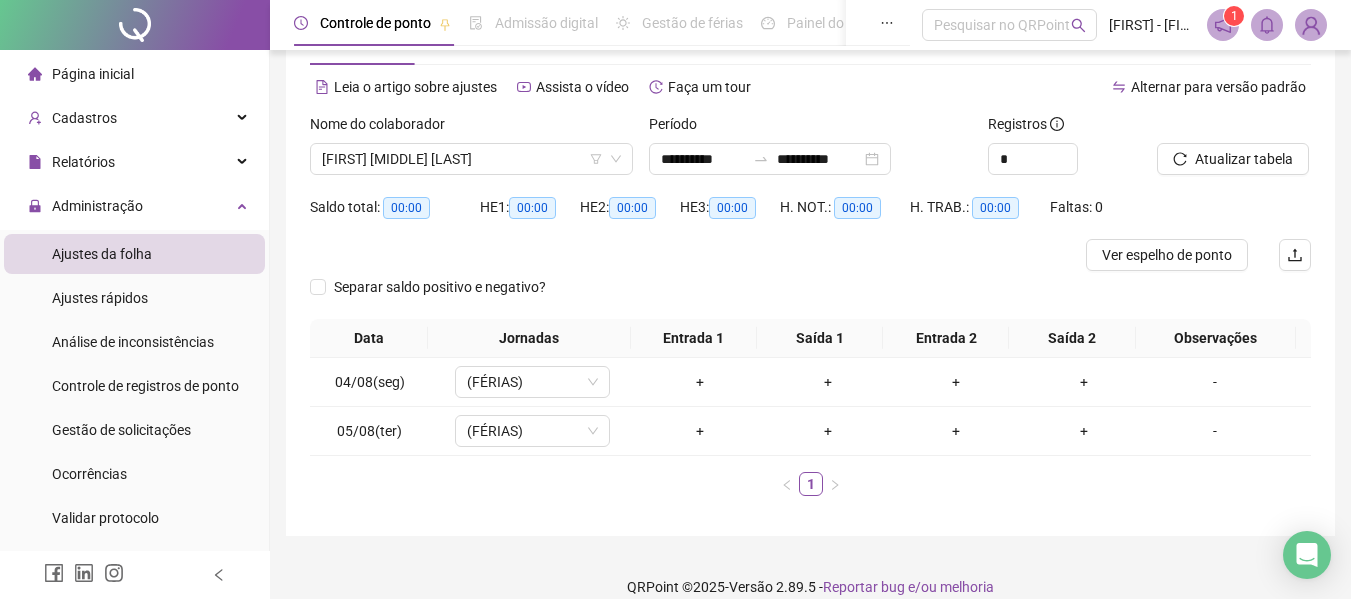 scroll, scrollTop: 94, scrollLeft: 0, axis: vertical 